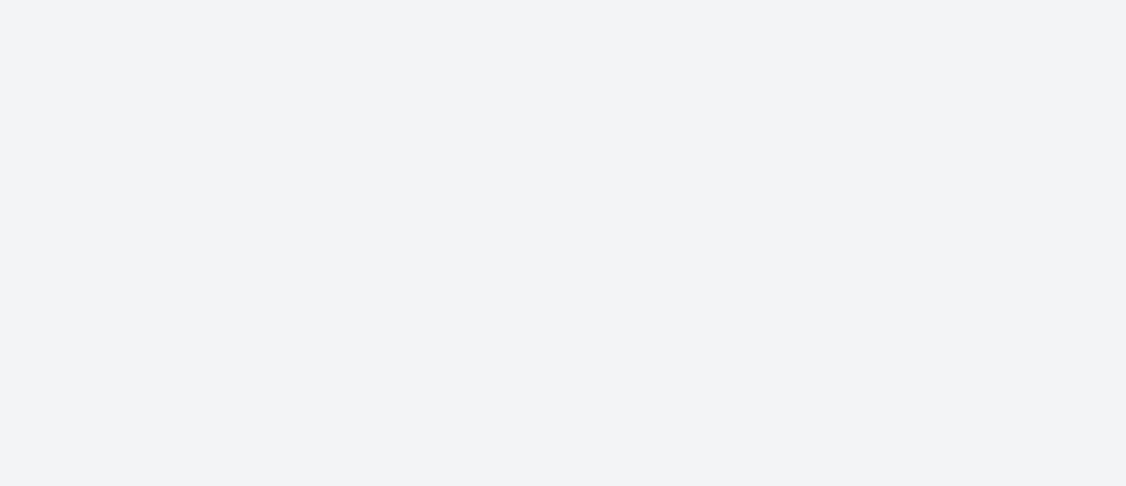 scroll, scrollTop: 0, scrollLeft: 0, axis: both 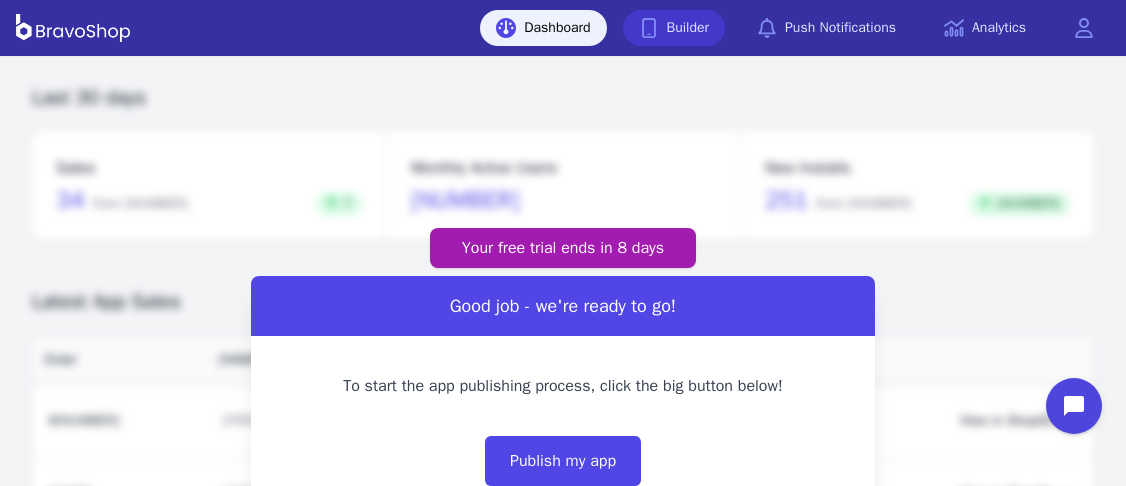 click on "Builder" at bounding box center (674, 28) 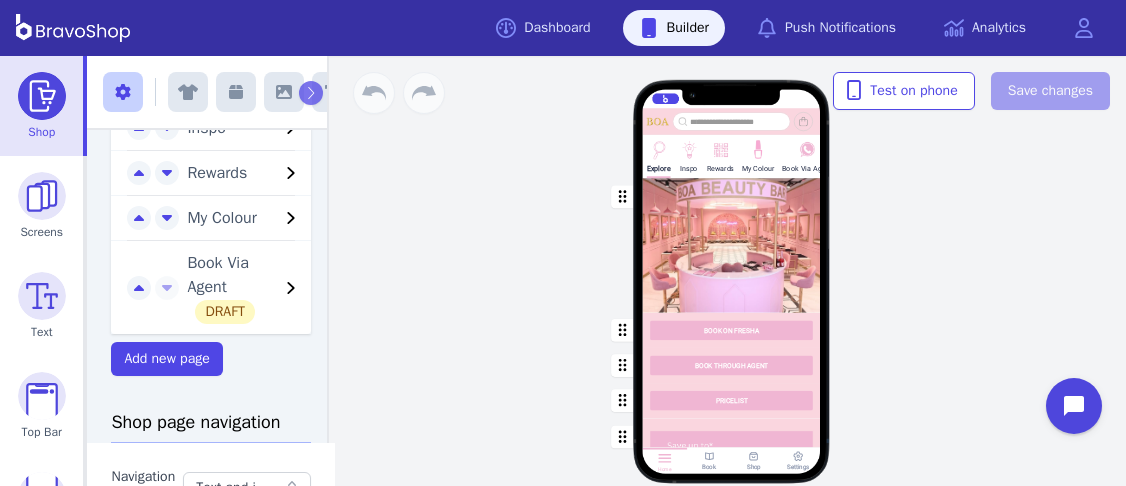 scroll, scrollTop: 138, scrollLeft: 0, axis: vertical 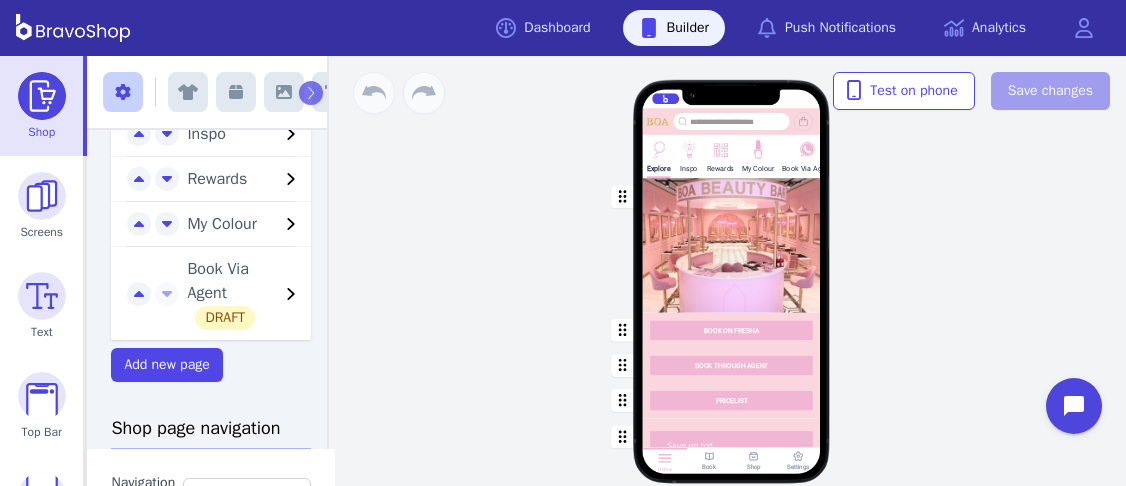 click on "My Colour" at bounding box center (212, 89) 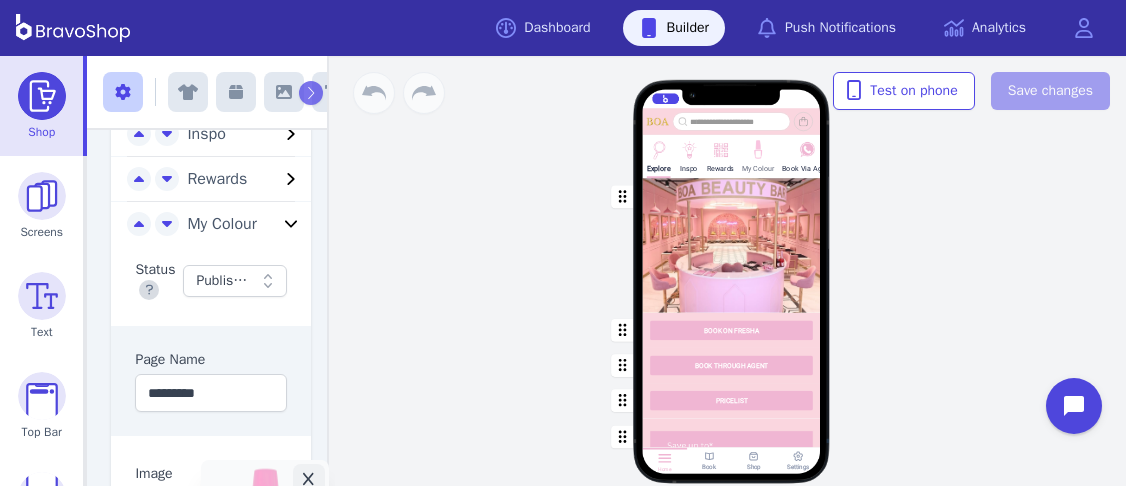click on "My Colour" at bounding box center (659, 155) 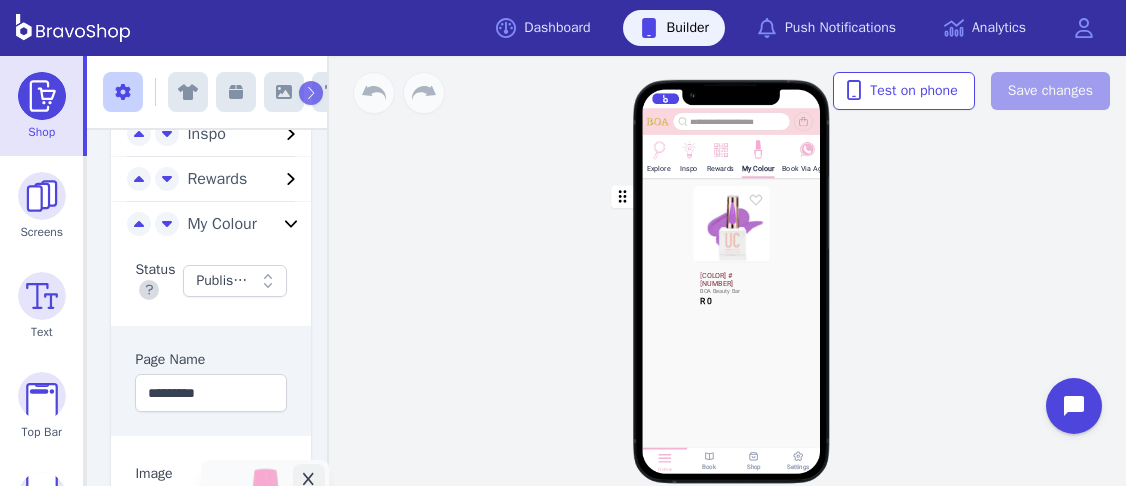 click at bounding box center (732, 253) 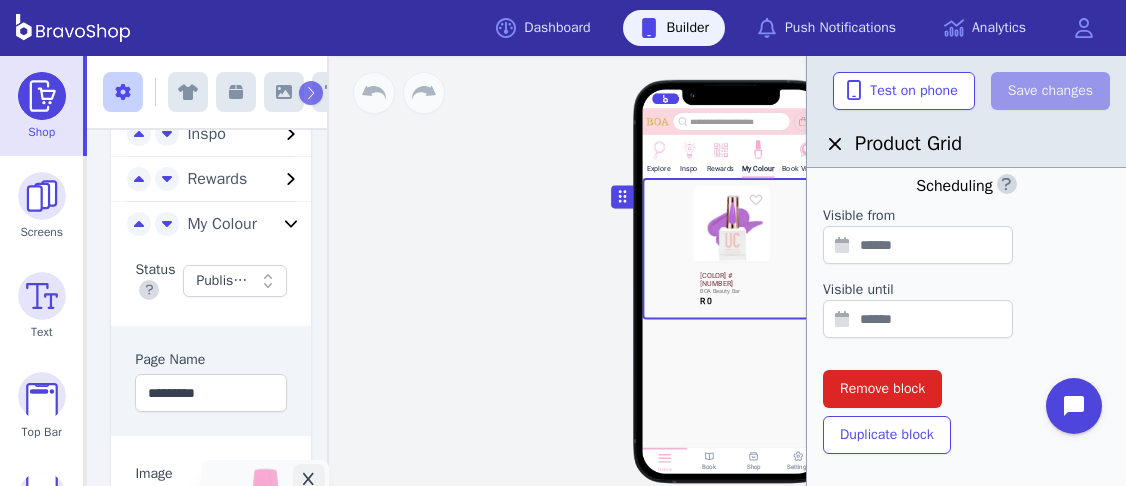 scroll, scrollTop: 832, scrollLeft: 0, axis: vertical 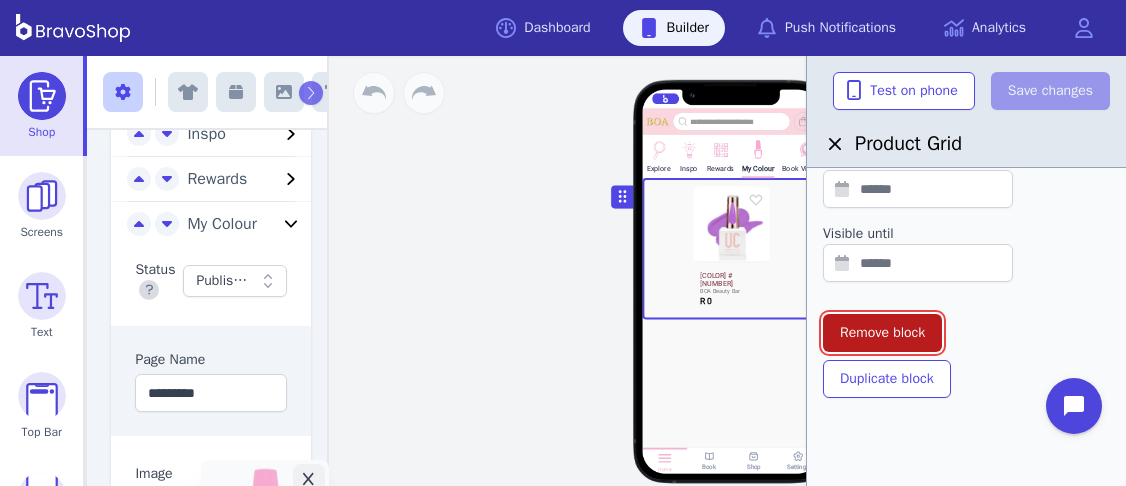 click on "Remove block" at bounding box center (882, 333) 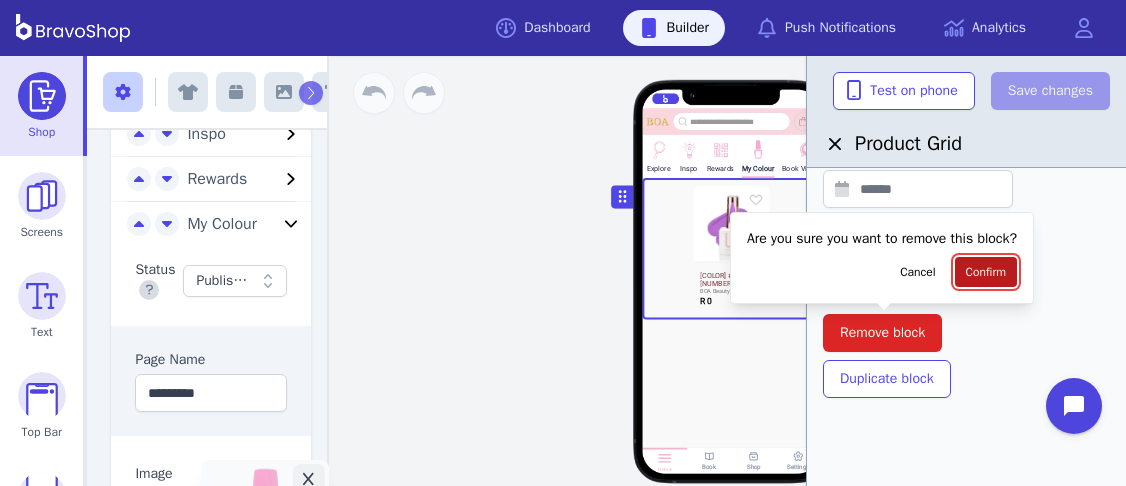 click on "Confirm" at bounding box center [986, 272] 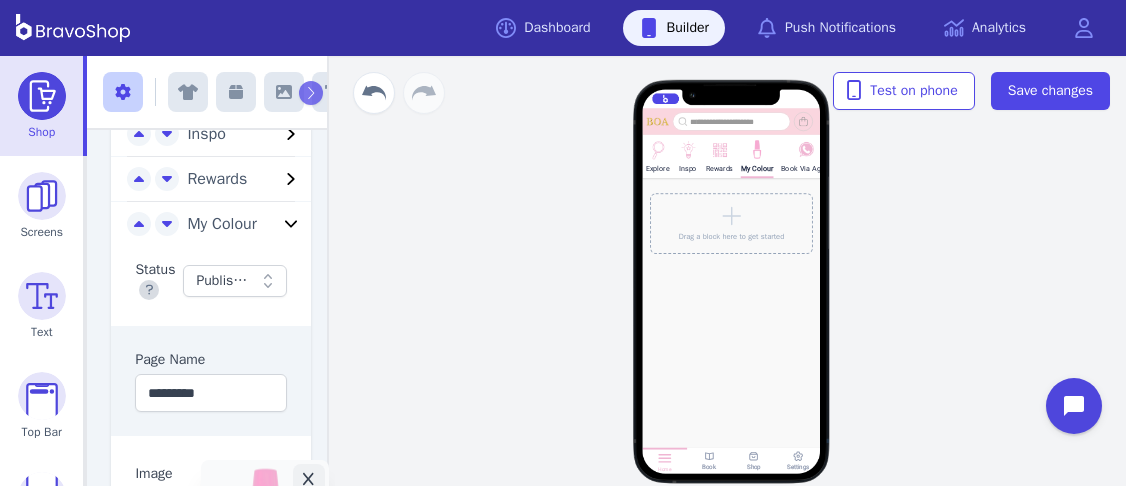 click at bounding box center (188, 92) 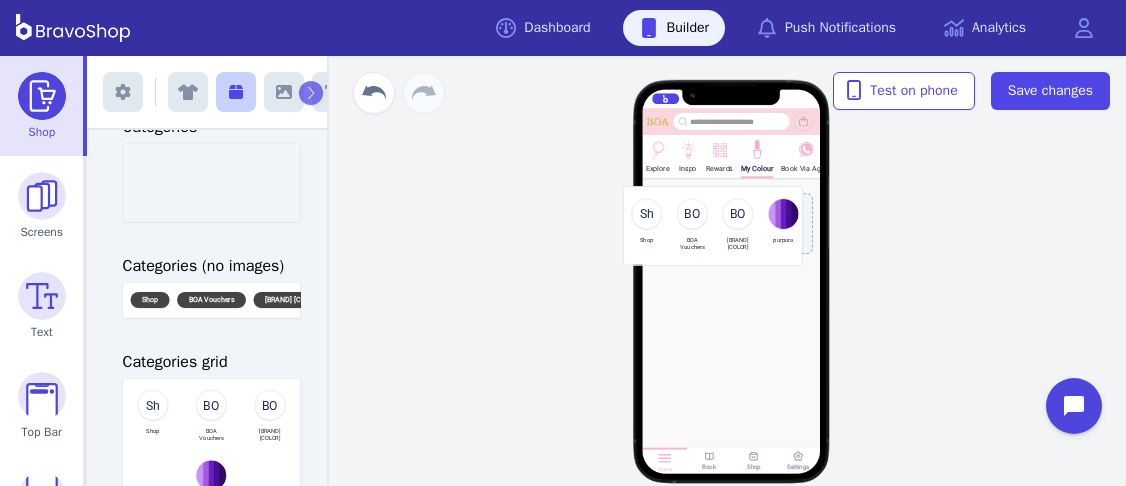 drag, startPoint x: 212, startPoint y: 199, endPoint x: 716, endPoint y: 242, distance: 505.831 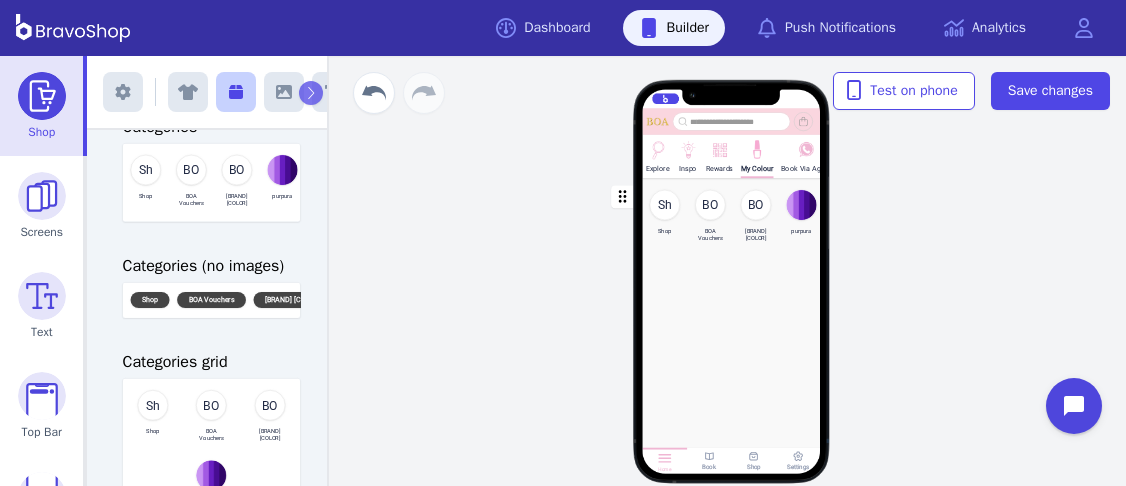 click at bounding box center [732, 217] 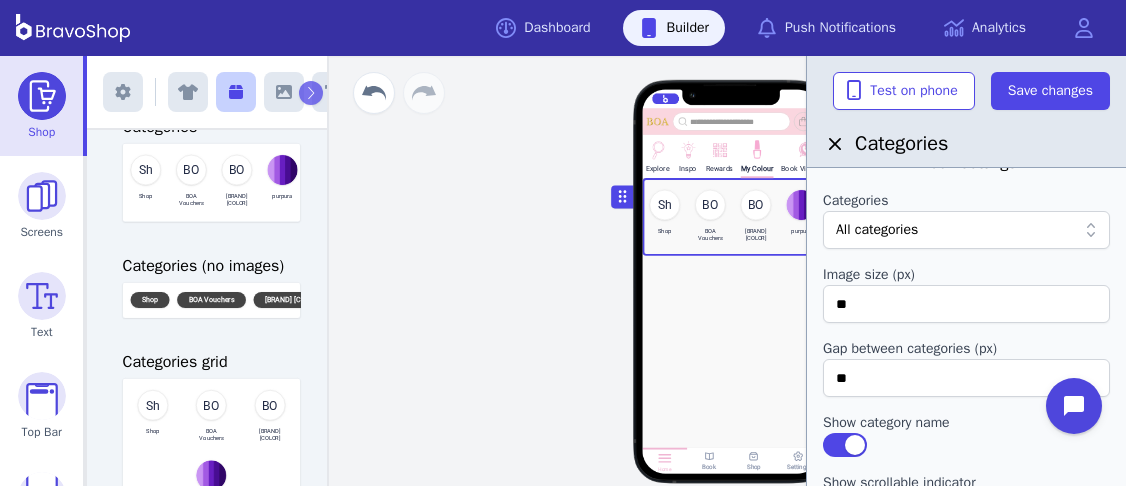 scroll, scrollTop: 0, scrollLeft: 0, axis: both 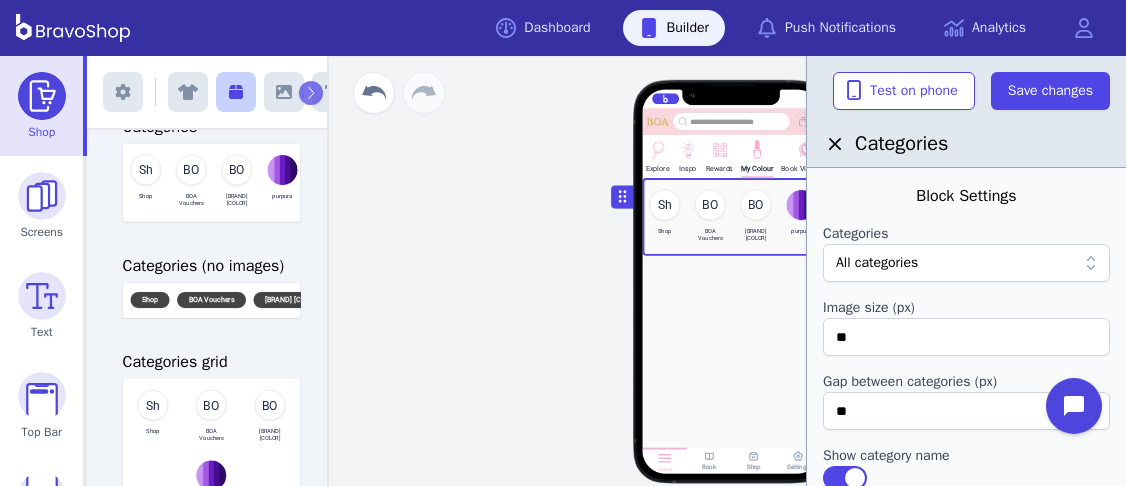 click at bounding box center (956, 263) 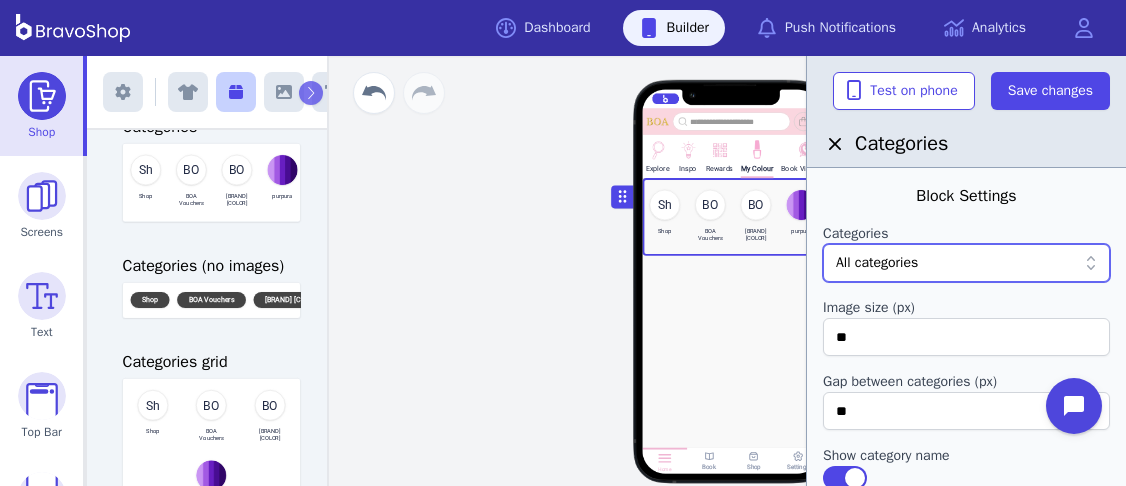 click at bounding box center [956, 263] 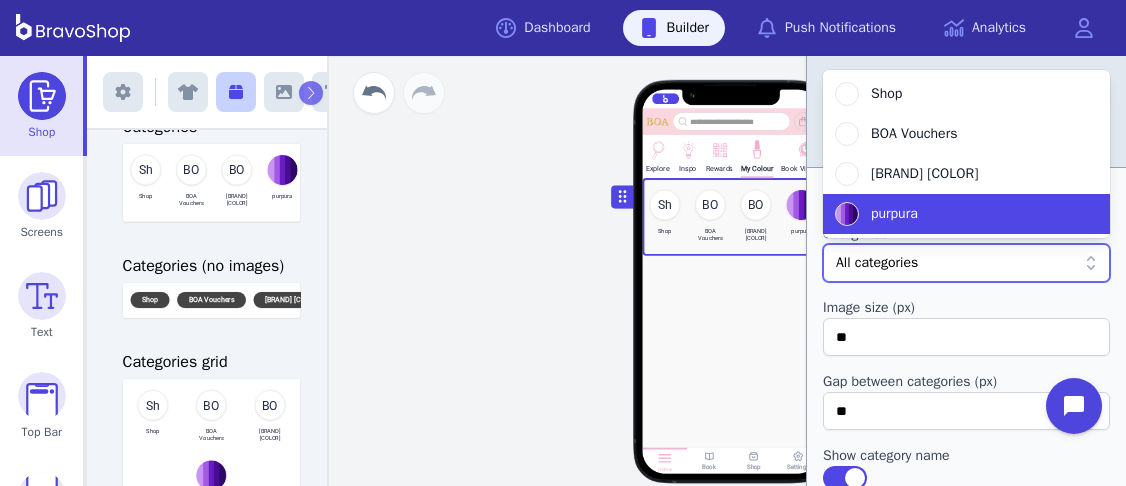 click on "purpura" at bounding box center [954, 214] 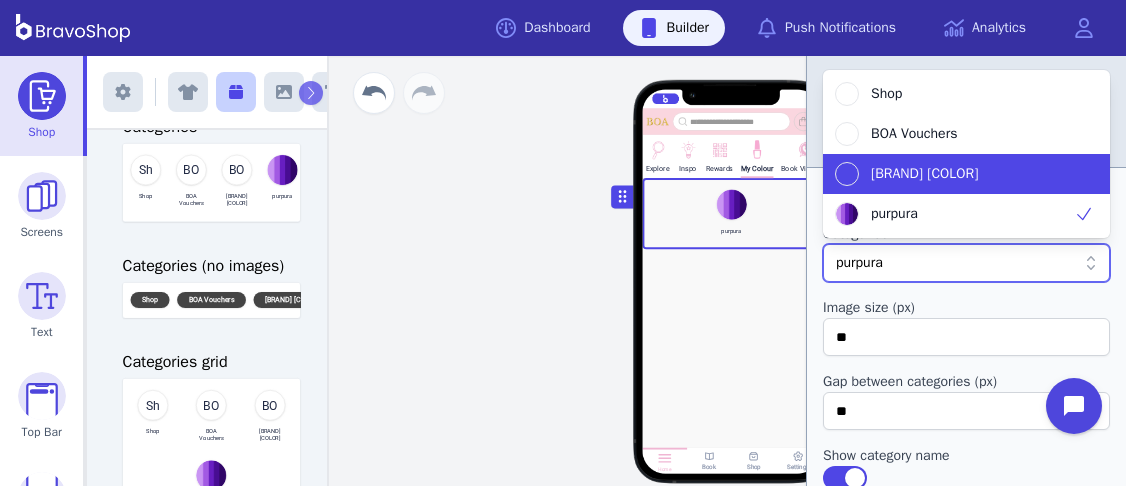 click on "BOA Just Pink" at bounding box center (954, 174) 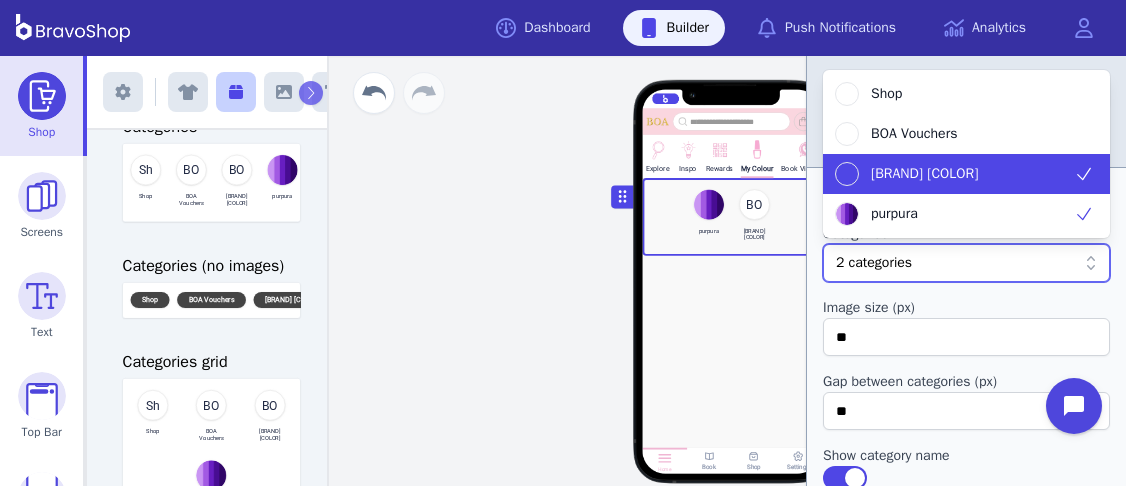 click at bounding box center (1084, 173) 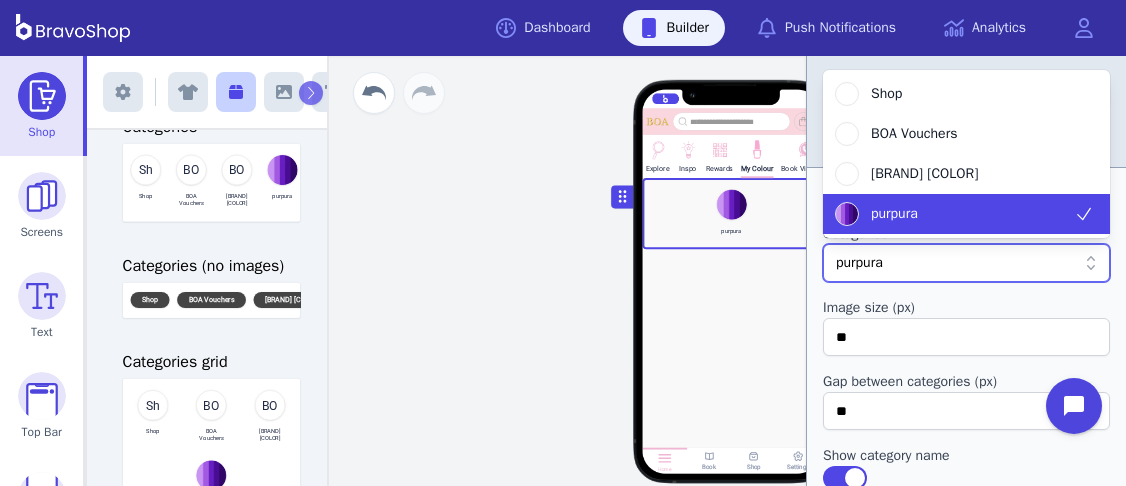 click on "Image size (px)" at bounding box center (966, 308) 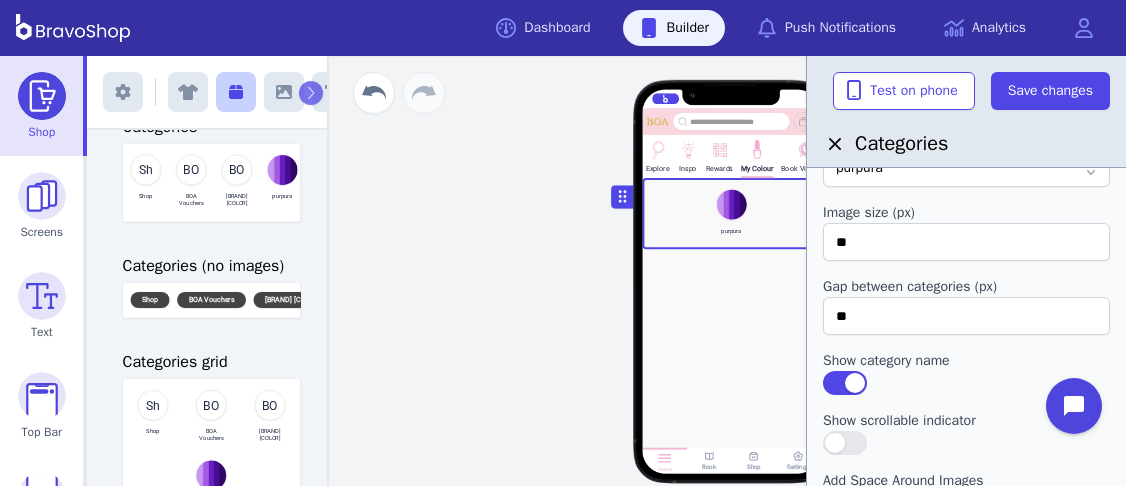 scroll, scrollTop: 96, scrollLeft: 0, axis: vertical 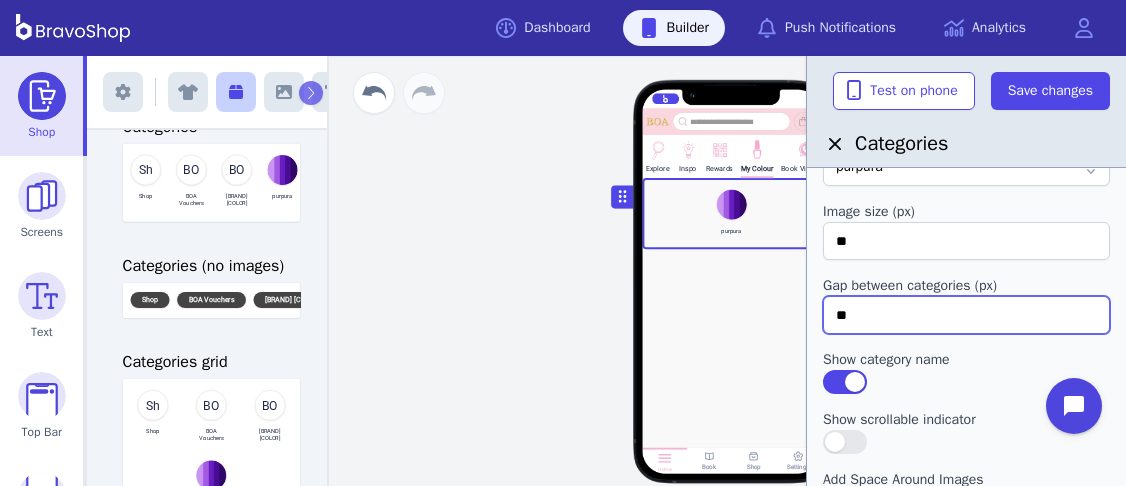 click on "**" at bounding box center (966, 241) 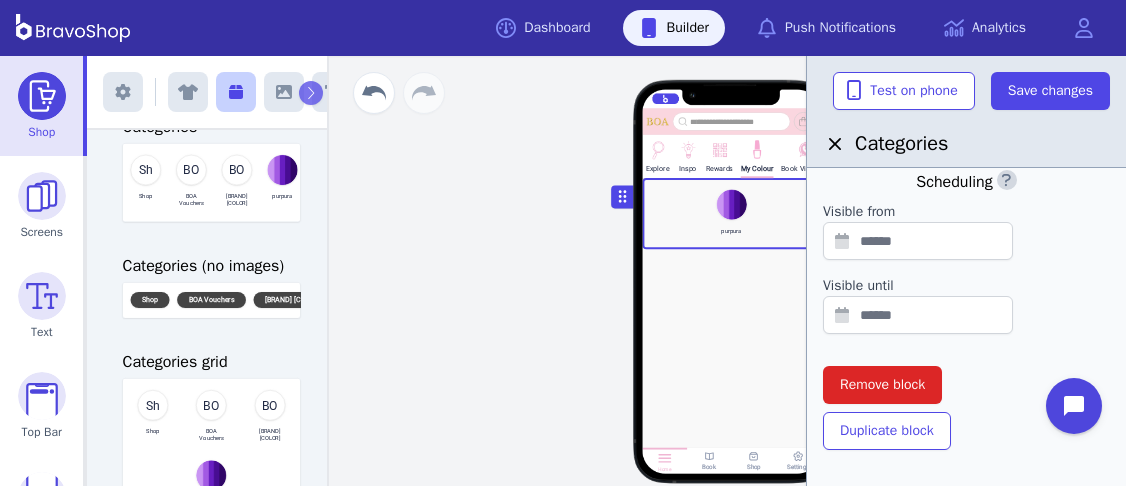 scroll, scrollTop: 878, scrollLeft: 0, axis: vertical 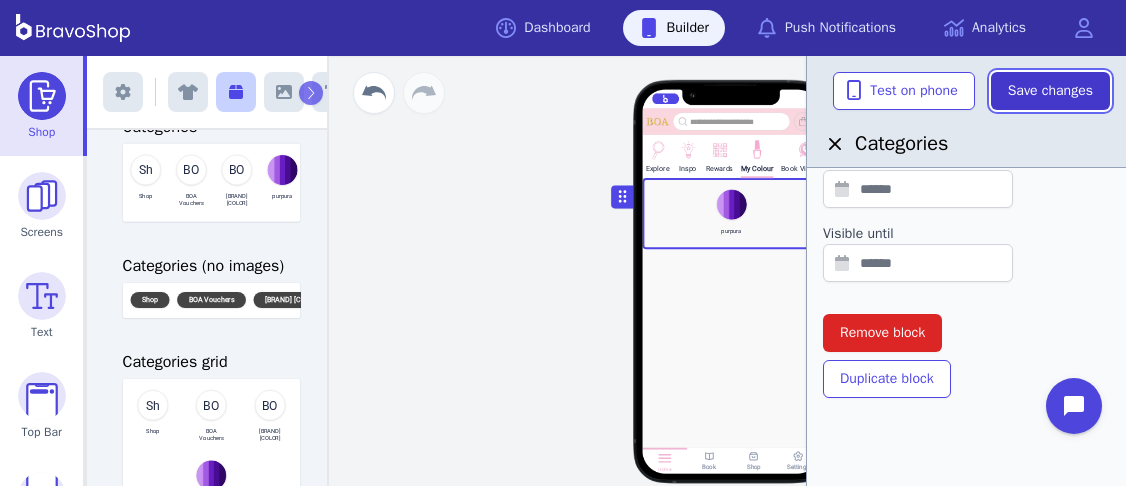 click on "Save changes" at bounding box center (1050, 91) 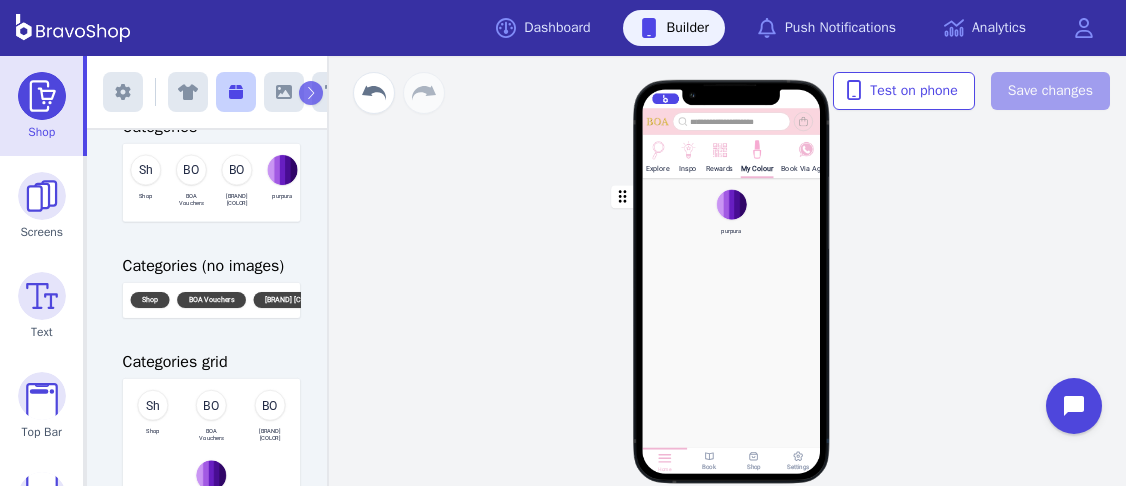 click at bounding box center [732, 213] 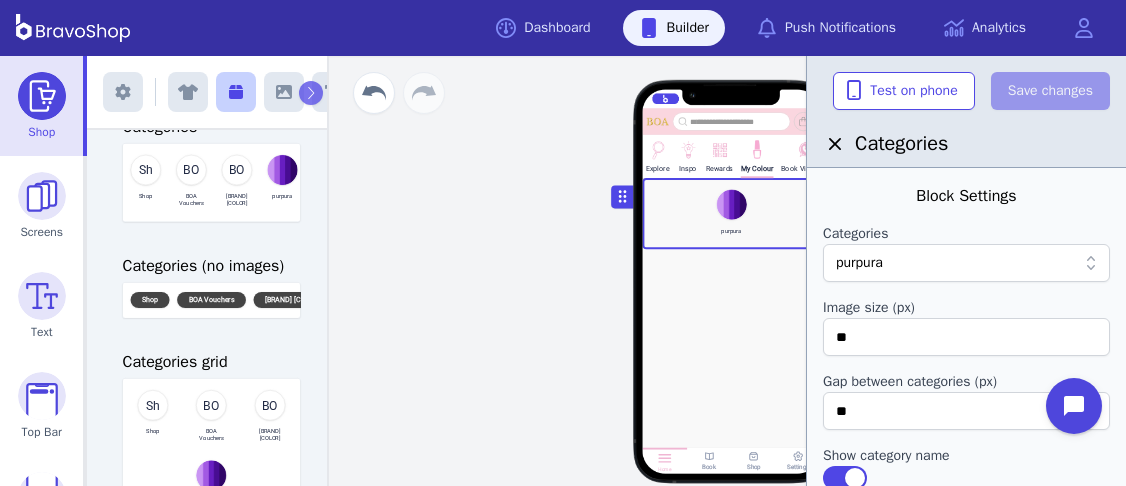 click at bounding box center (966, 216) 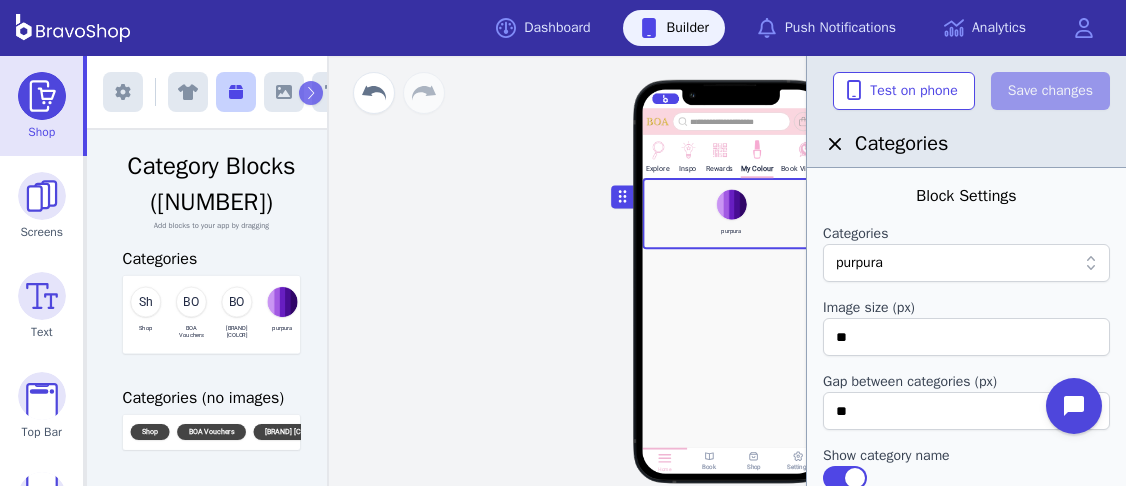 scroll, scrollTop: 0, scrollLeft: 0, axis: both 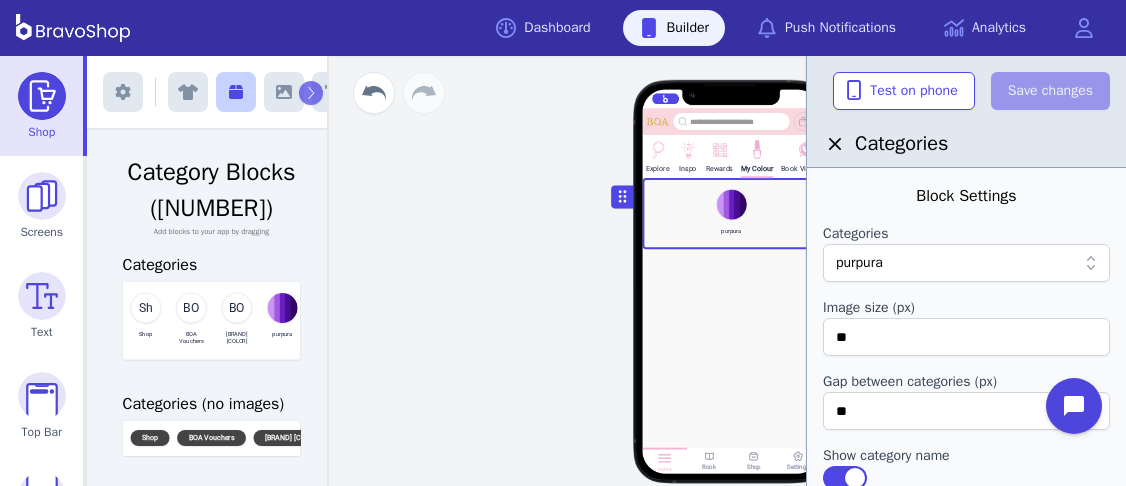 click on "Block Settings" at bounding box center [966, 196] 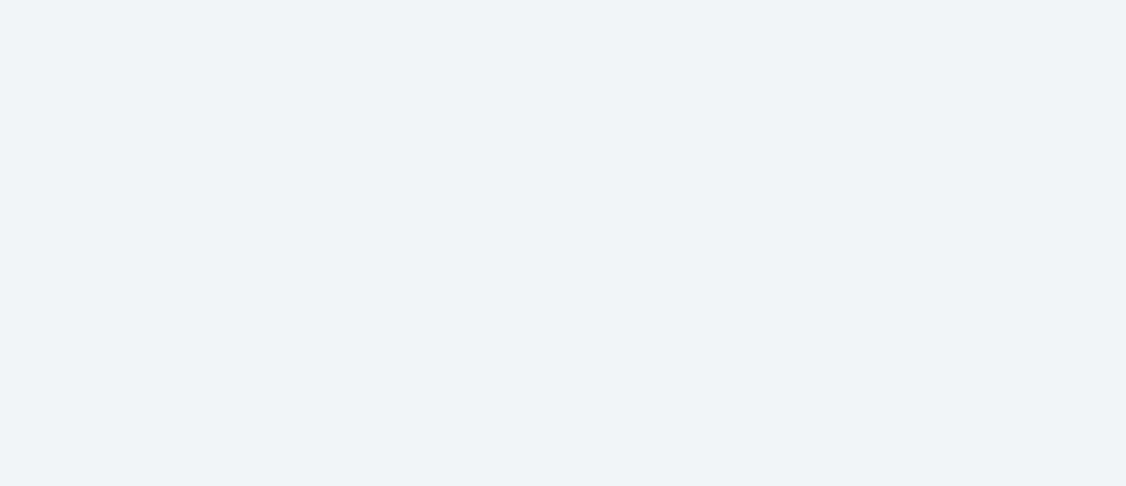 scroll, scrollTop: 0, scrollLeft: 0, axis: both 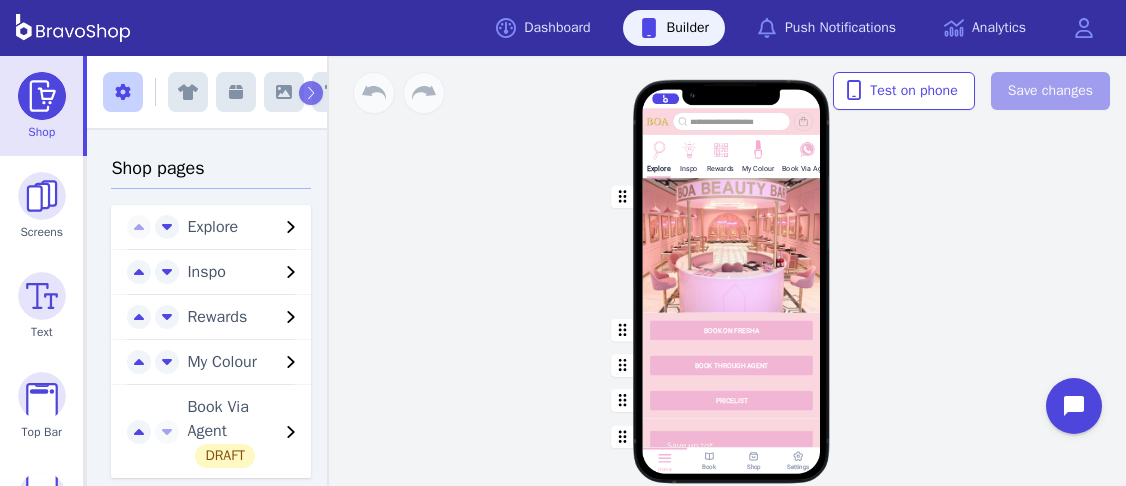 click at bounding box center (658, 148) 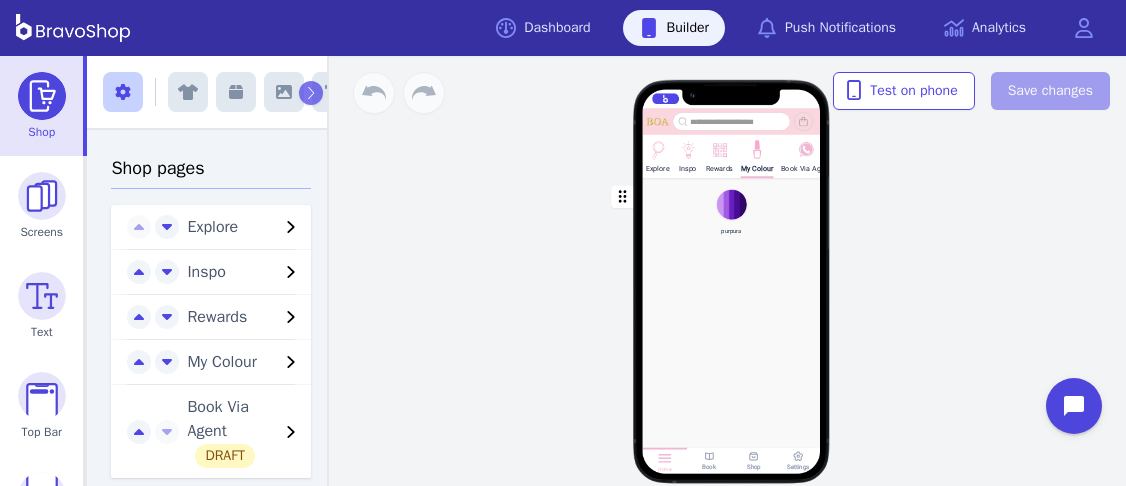 click at bounding box center (732, 213) 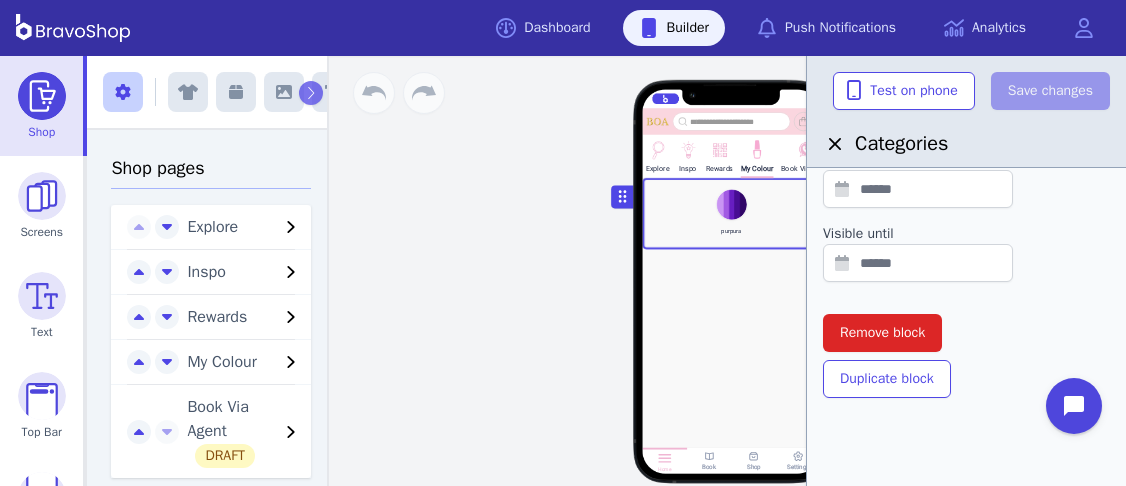 scroll, scrollTop: 857, scrollLeft: 0, axis: vertical 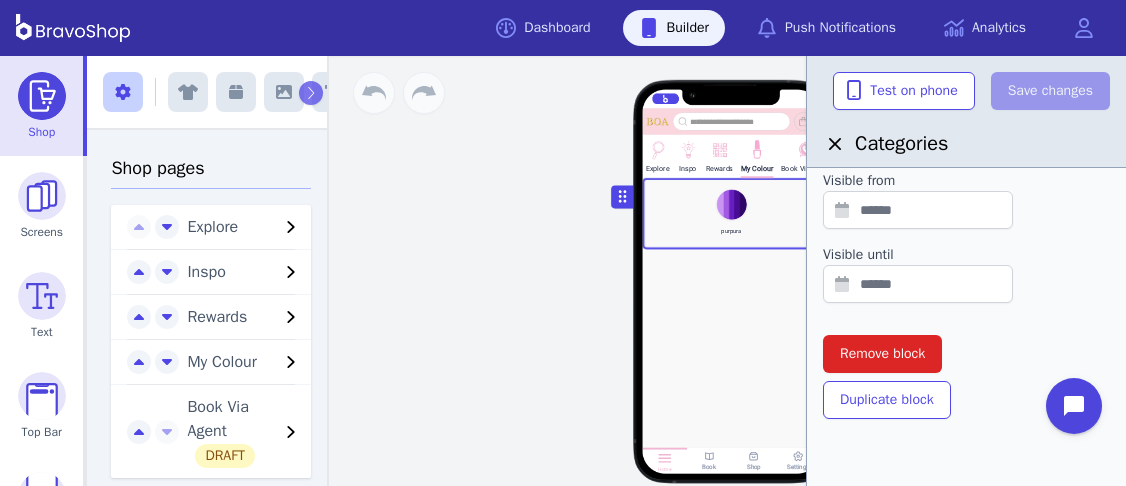 click at bounding box center (732, 213) 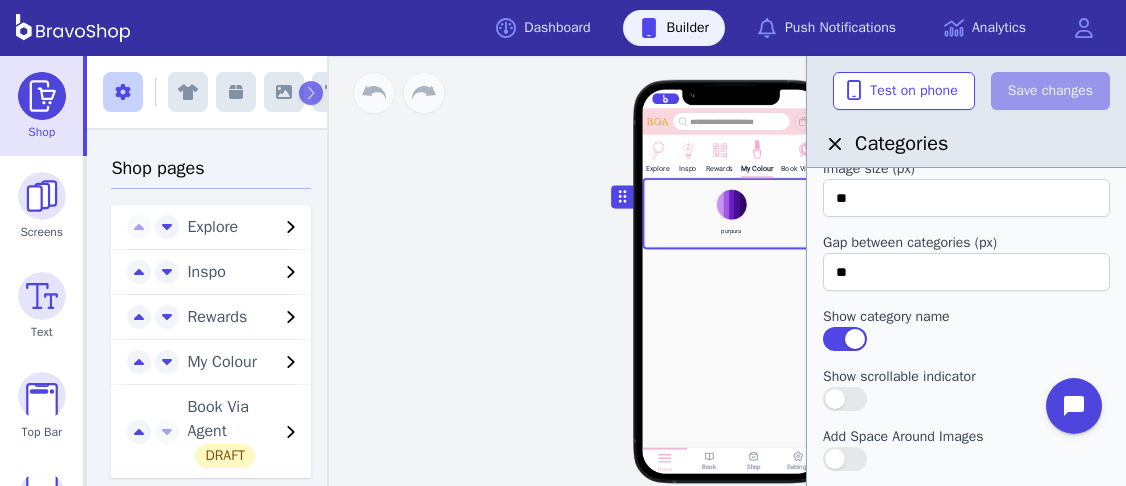 scroll, scrollTop: 0, scrollLeft: 0, axis: both 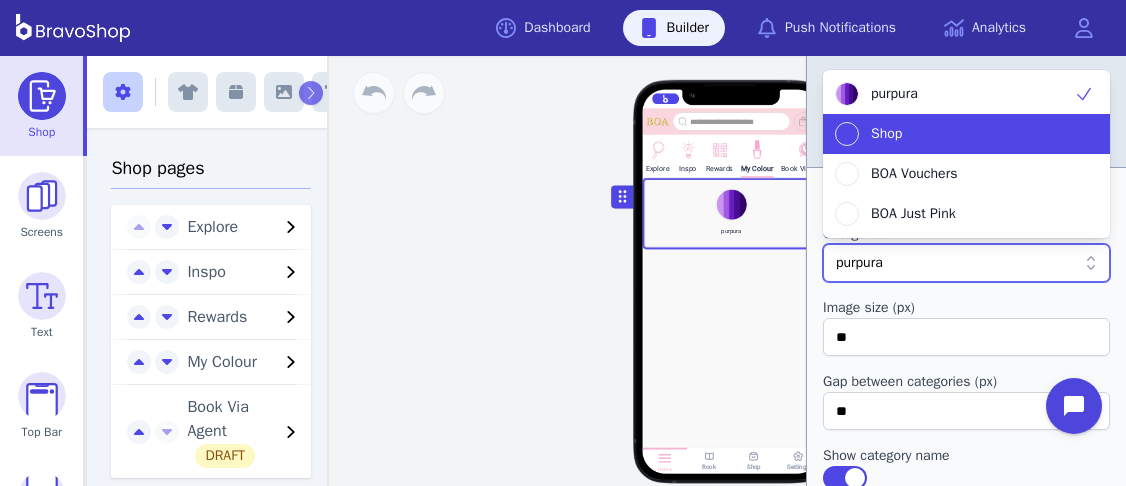 click on "Shop" at bounding box center [954, 134] 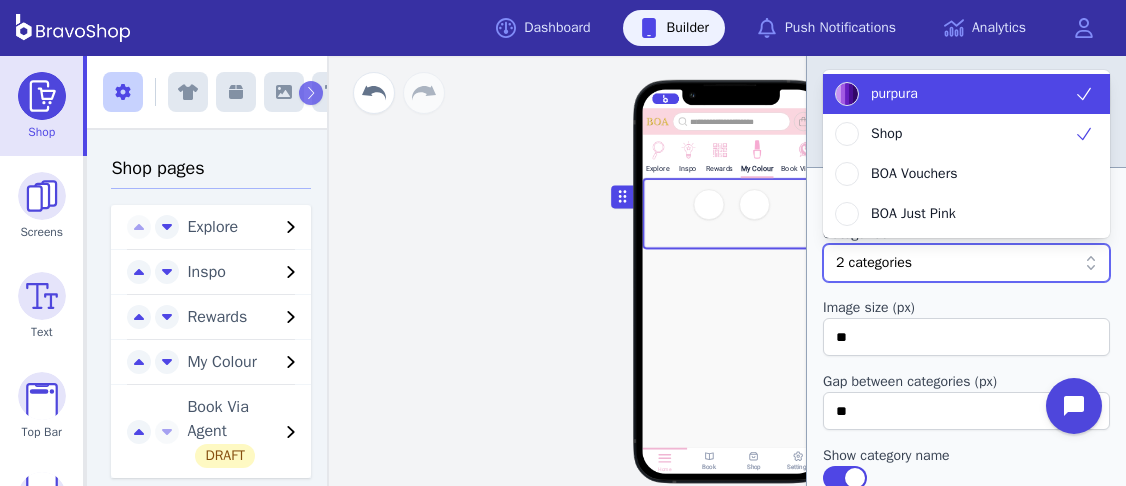 click on "purpura" at bounding box center (954, 94) 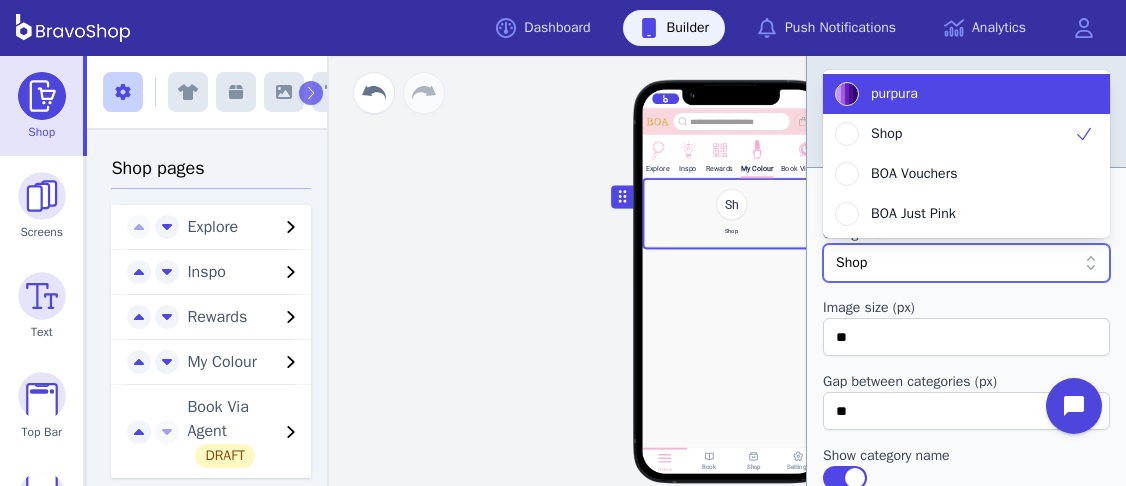 click on "purpura" at bounding box center [954, 94] 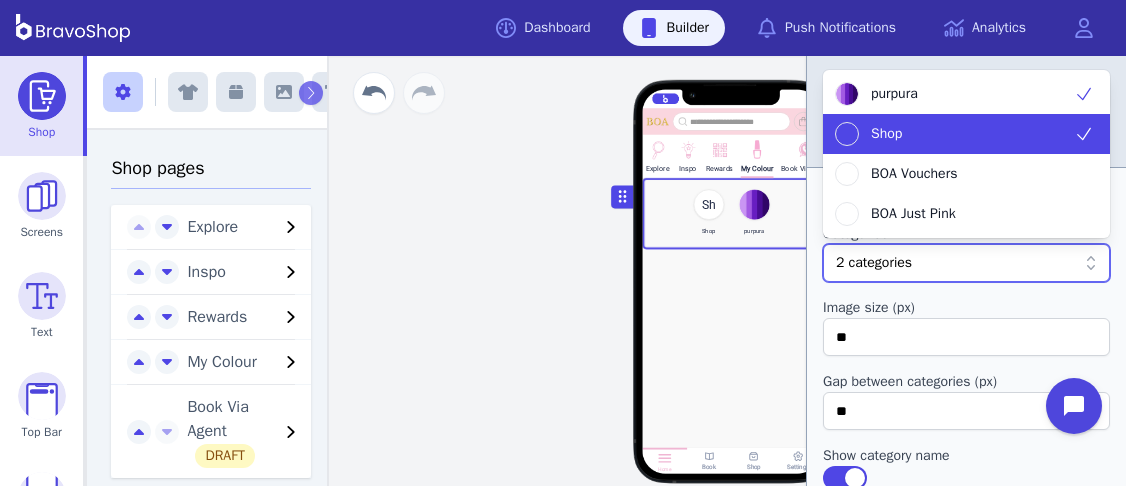 click at bounding box center (1084, 133) 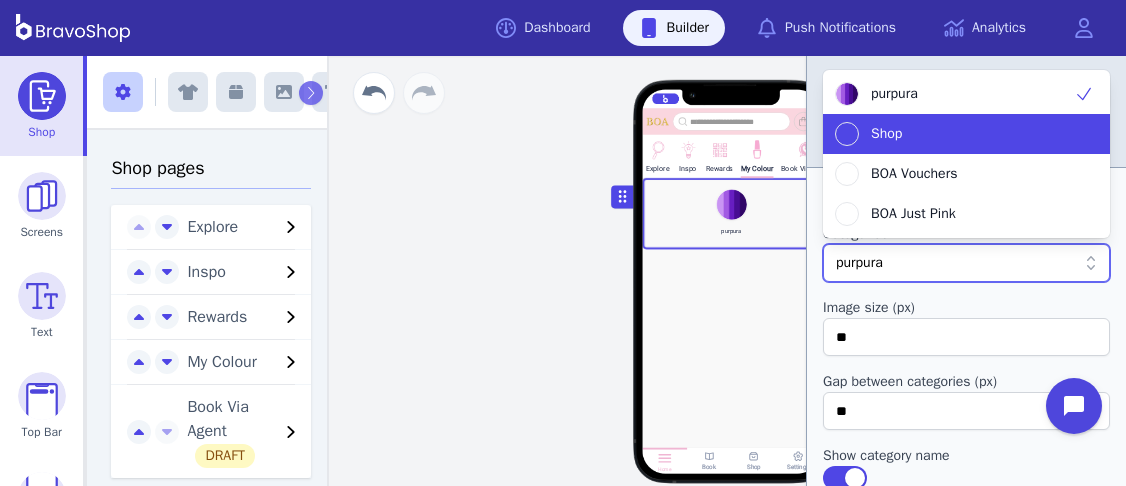 click on "Explore Inspo Rewards My Colour Book Via Agent purpura Drag a block here to get started Home Book  Shop Settings" at bounding box center [731, 291] 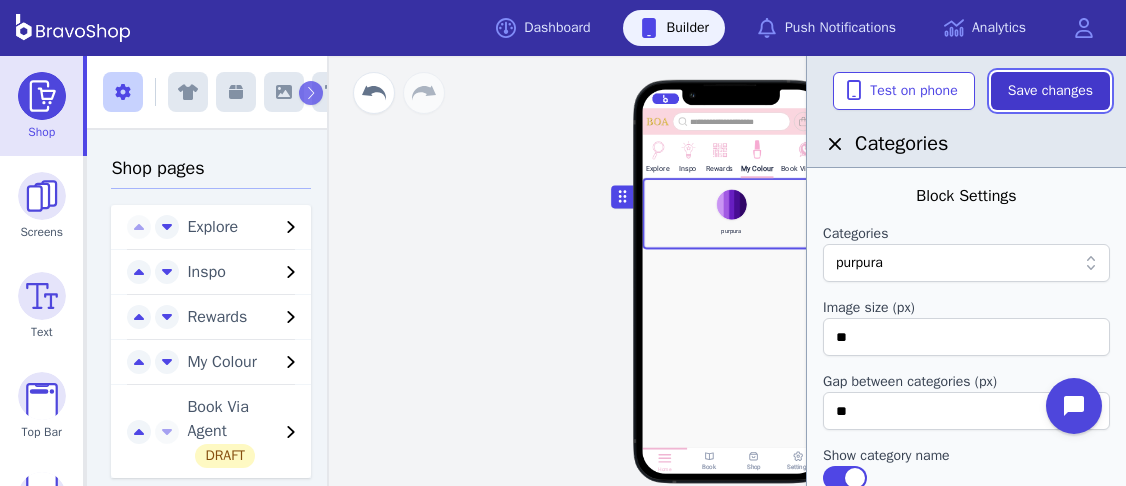 click on "Save changes" at bounding box center (1050, 91) 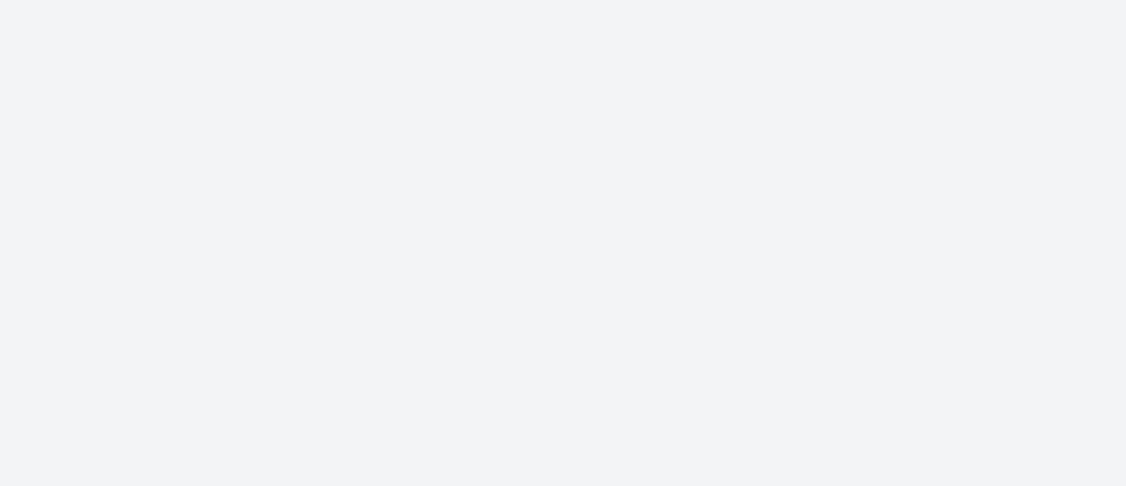 scroll, scrollTop: 0, scrollLeft: 0, axis: both 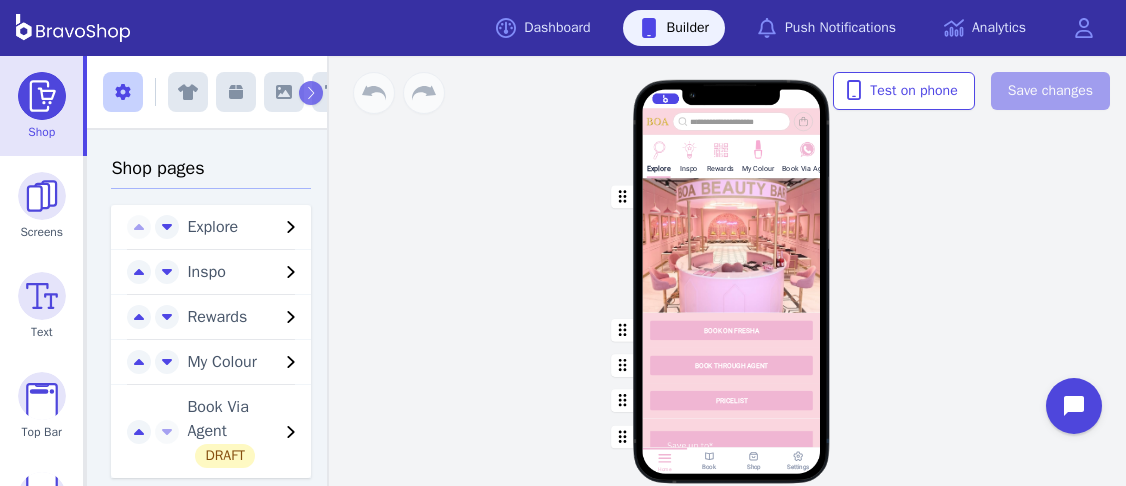 click at bounding box center [658, 148] 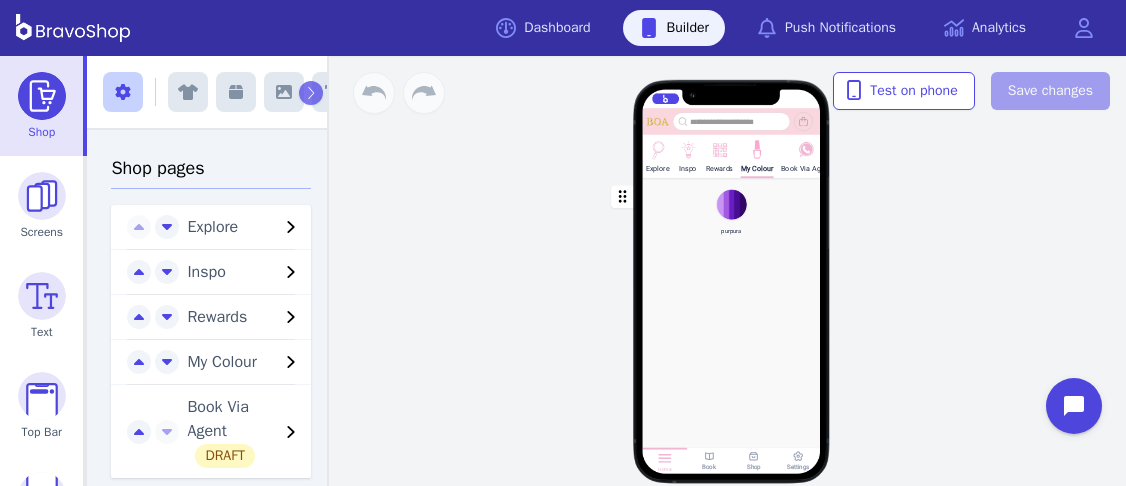 click at bounding box center (732, 213) 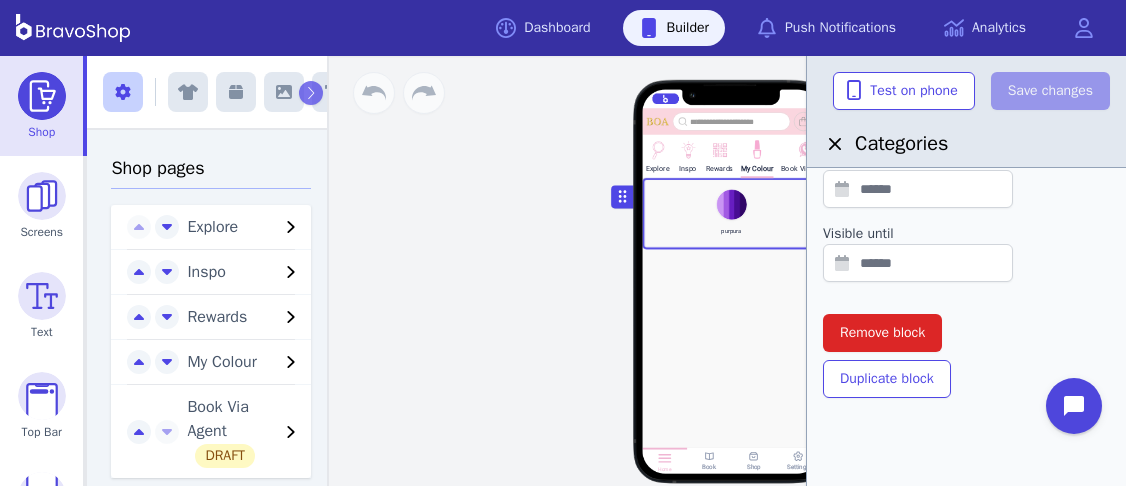 scroll, scrollTop: 857, scrollLeft: 0, axis: vertical 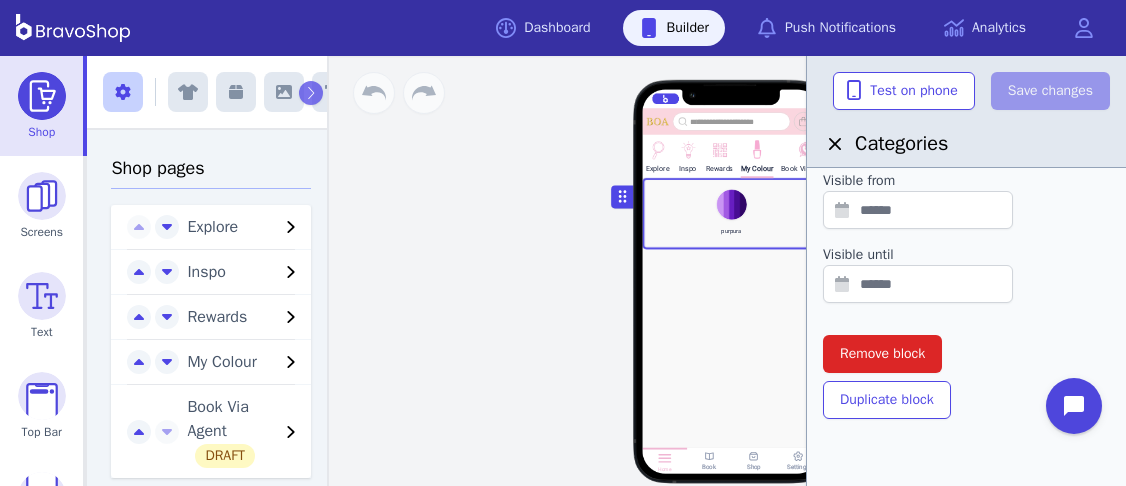 click at bounding box center [732, 213] 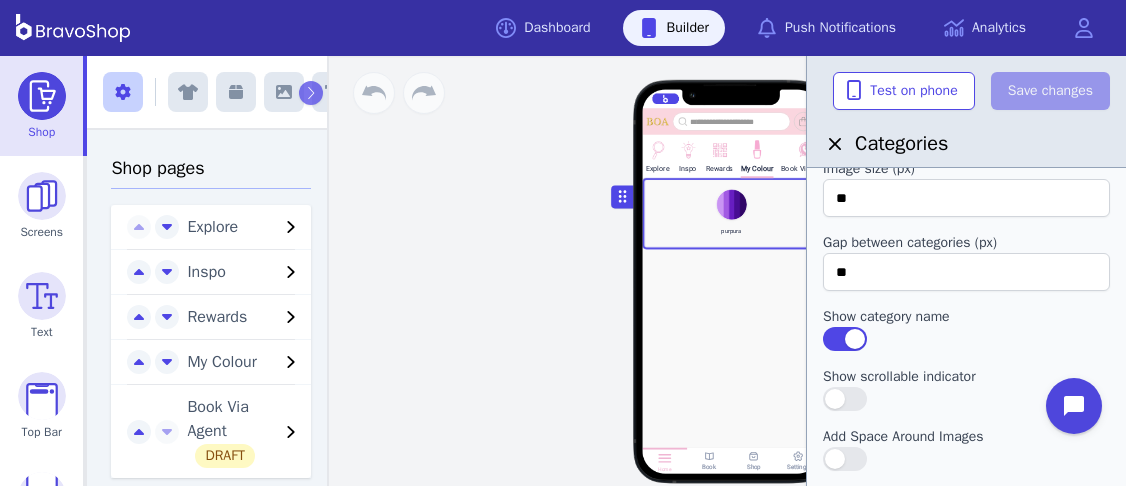 scroll, scrollTop: 0, scrollLeft: 0, axis: both 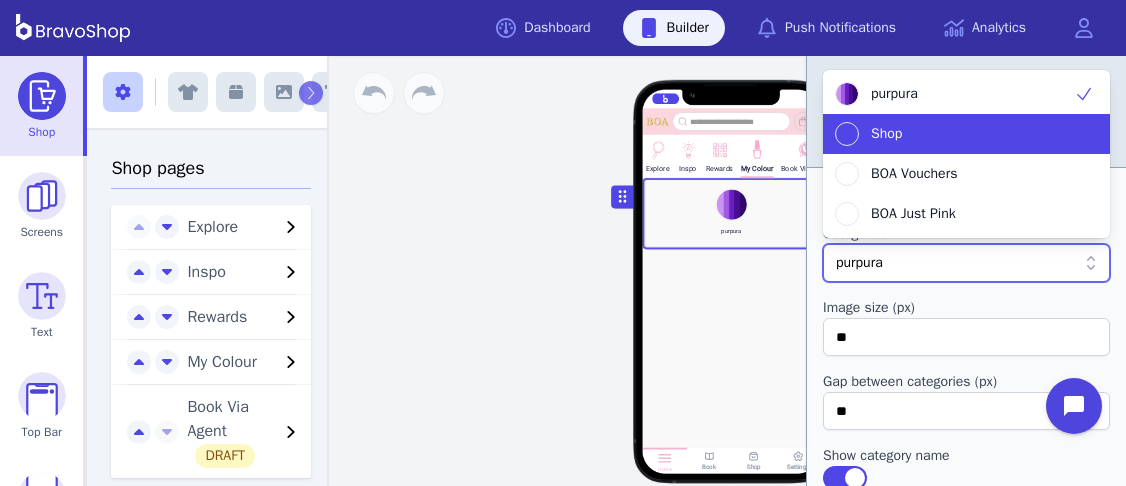 click on "Shop" at bounding box center (954, 134) 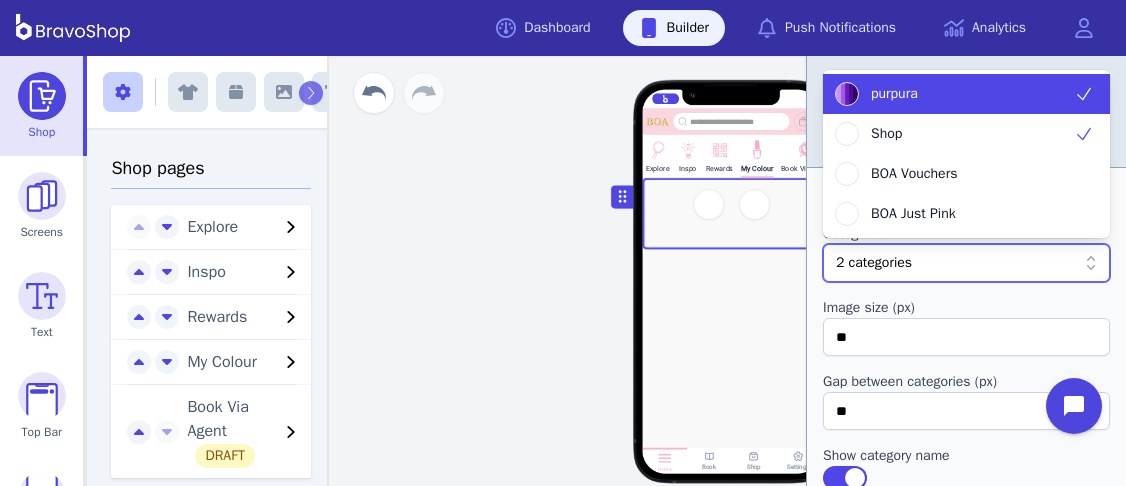 click on "purpura" at bounding box center [954, 94] 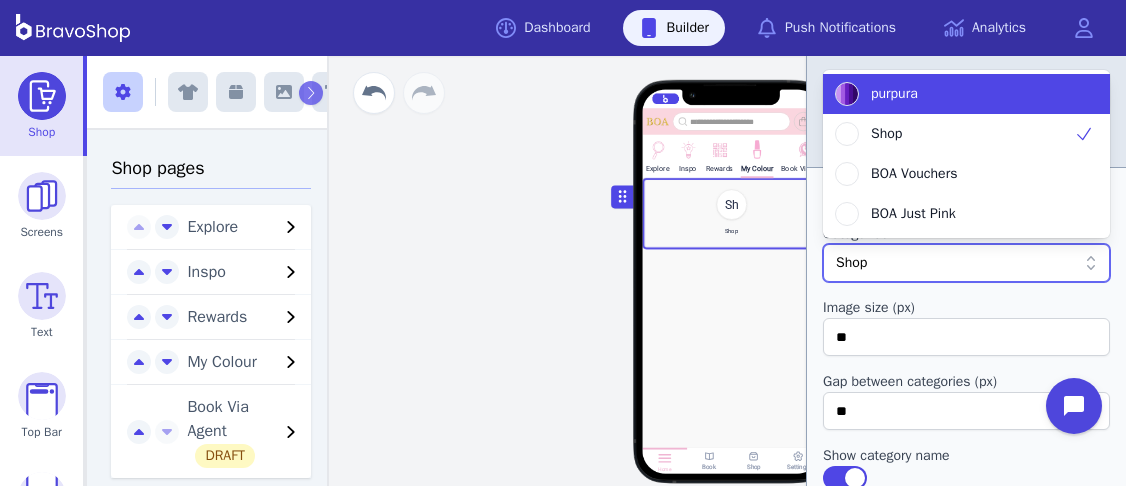 click on "purpura" at bounding box center [954, 94] 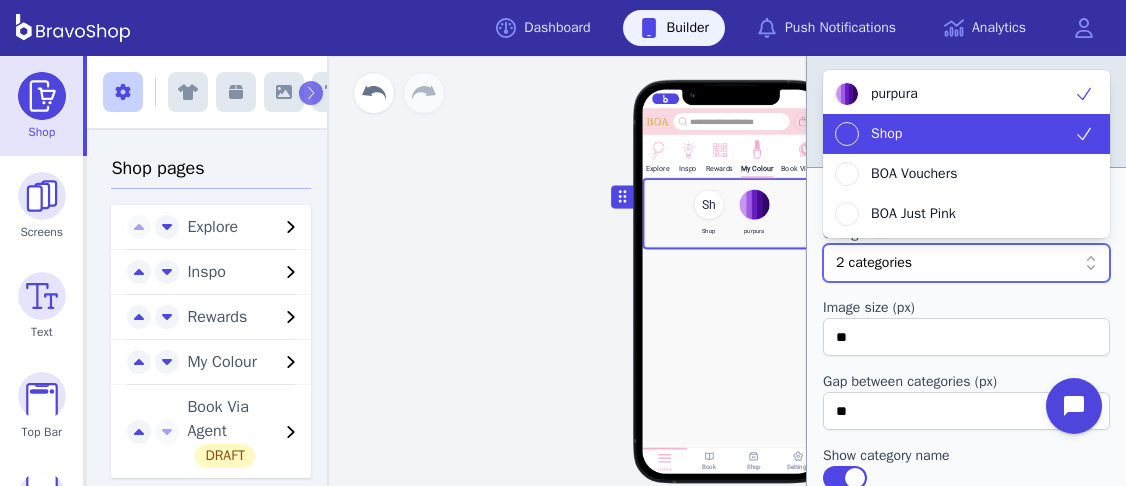 click at bounding box center (1084, 133) 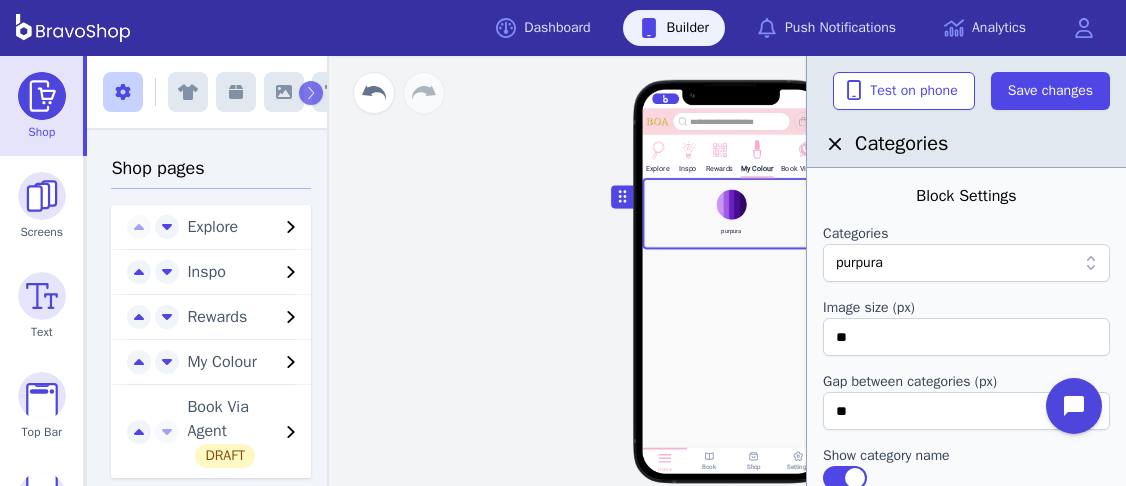 click on "Explore Inspo Rewards My Colour Book Via Agent purpura Drag a block here to get started Home Book  Shop Settings" at bounding box center [731, 291] 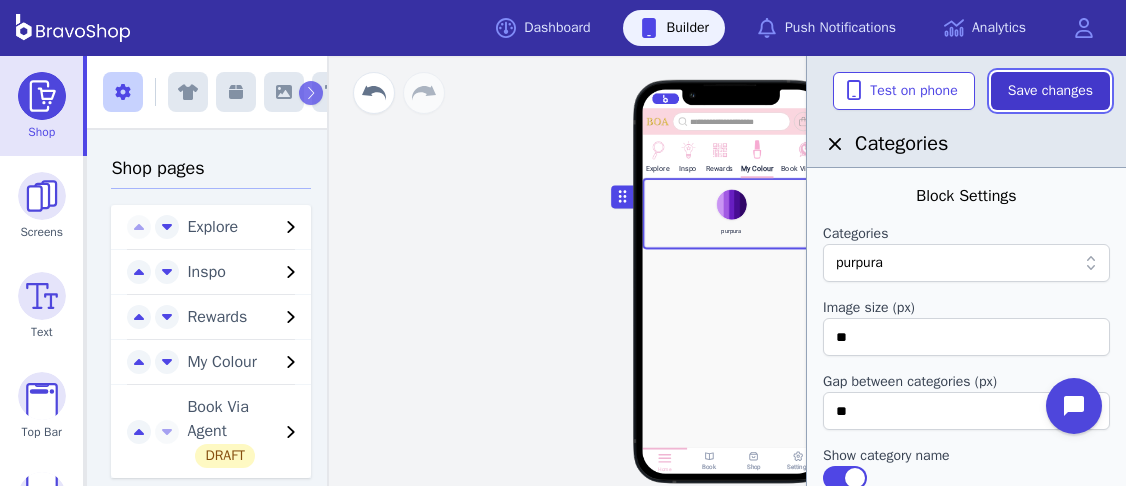 click on "Save changes" at bounding box center [1050, 91] 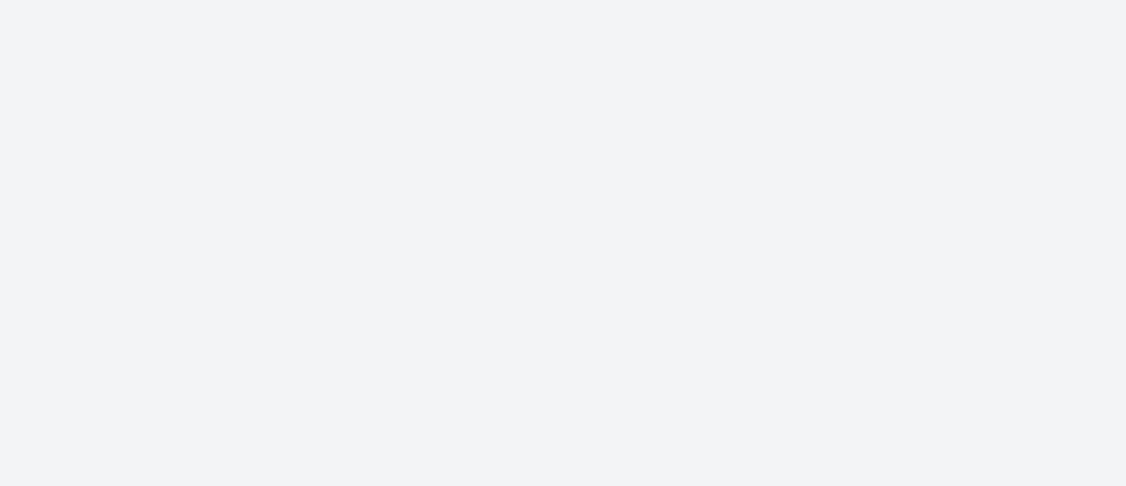 scroll, scrollTop: 0, scrollLeft: 0, axis: both 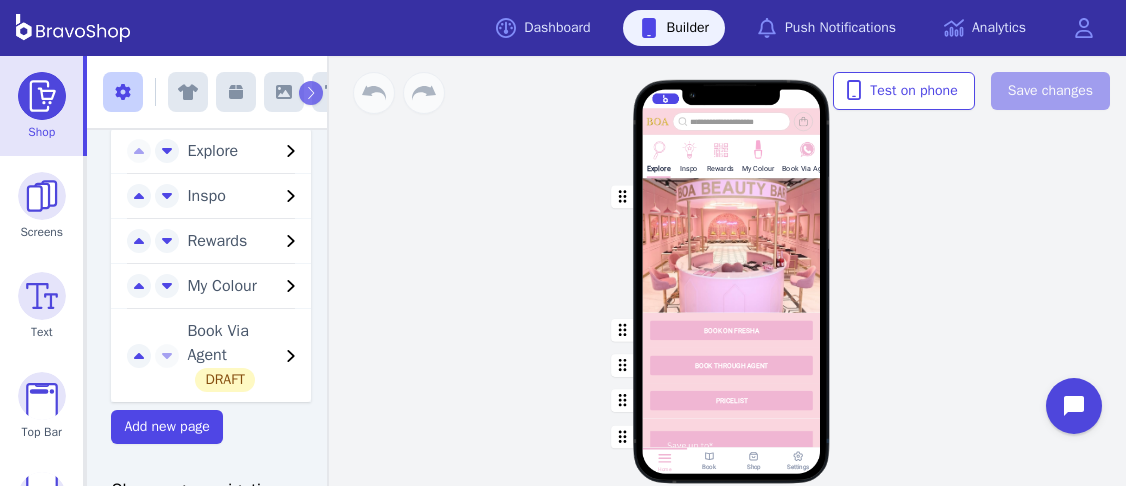 click at bounding box center (658, 162) 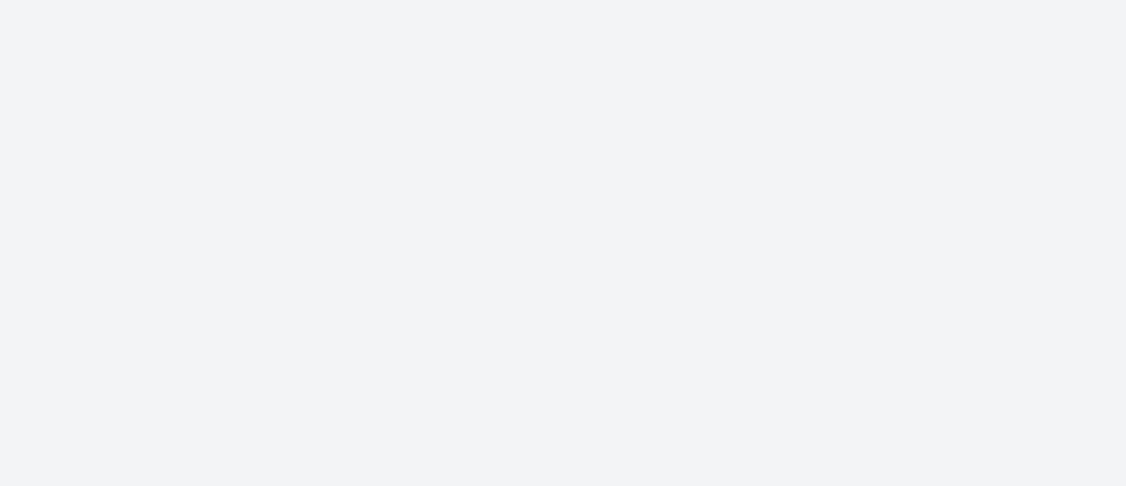 scroll, scrollTop: 0, scrollLeft: 0, axis: both 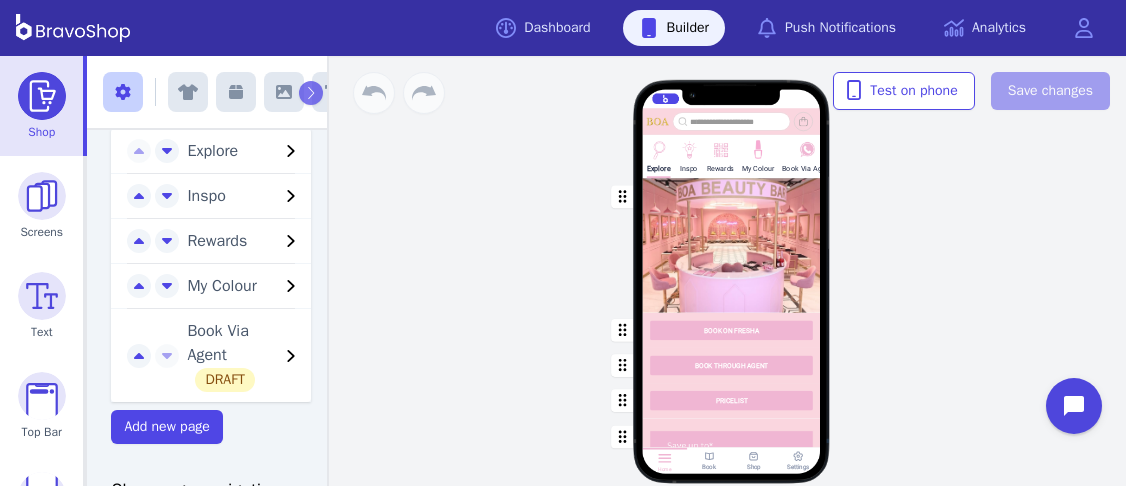 click at bounding box center [658, 162] 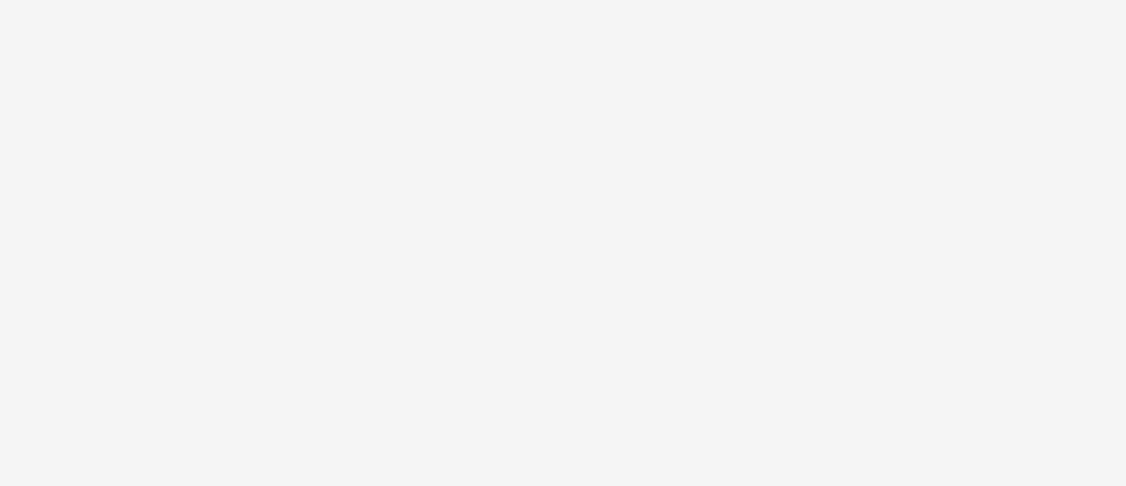 scroll, scrollTop: 0, scrollLeft: 0, axis: both 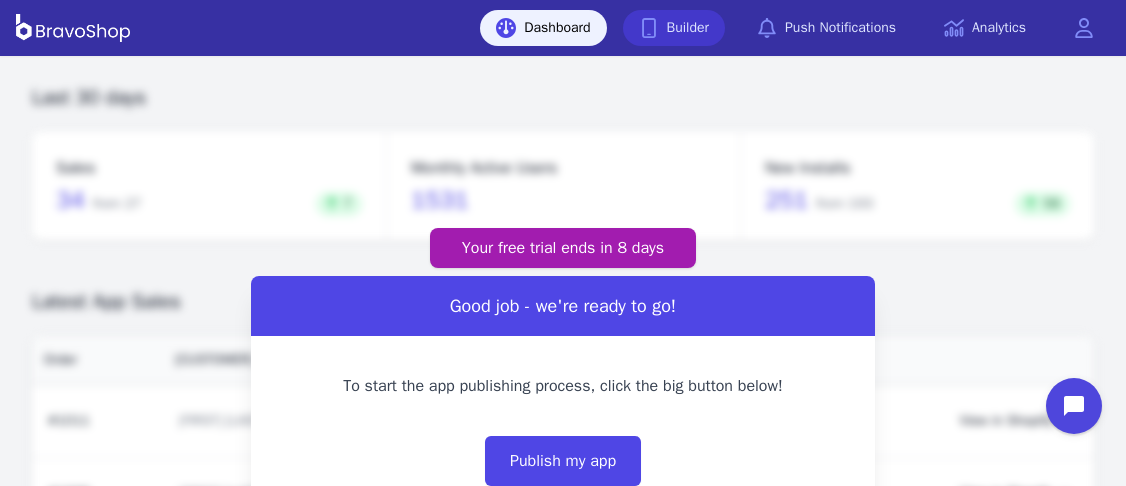 click on "Builder" at bounding box center [674, 28] 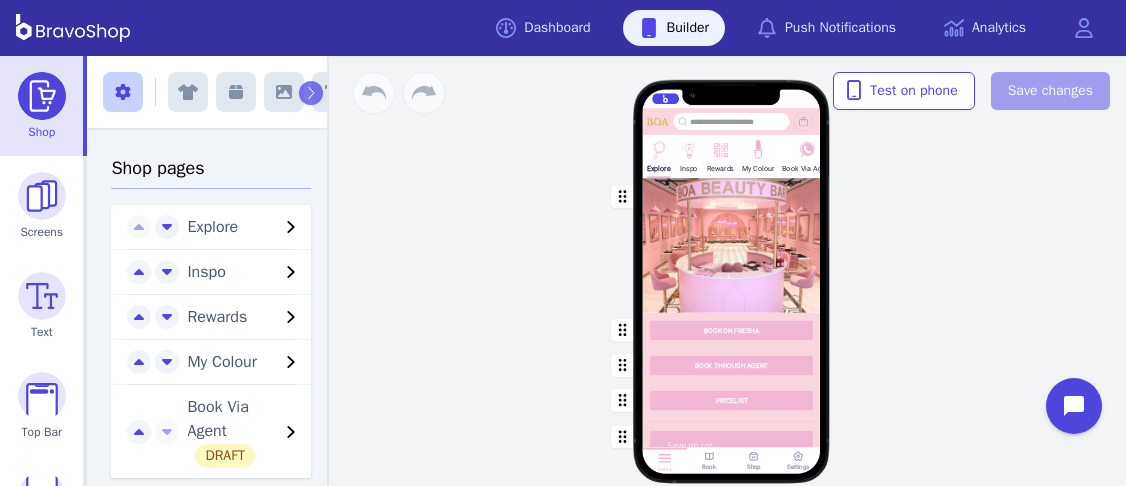 click at bounding box center [658, 148] 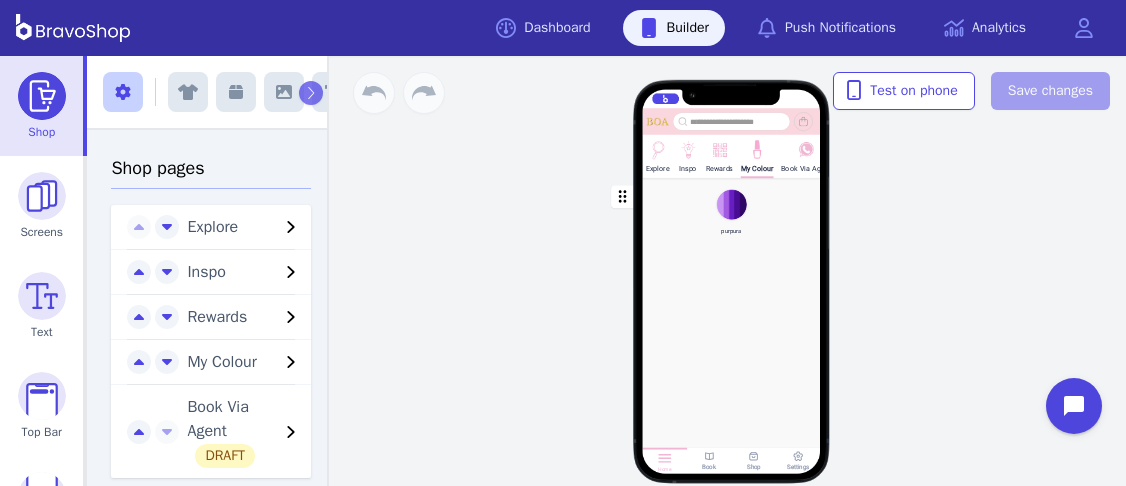 click at bounding box center [732, 213] 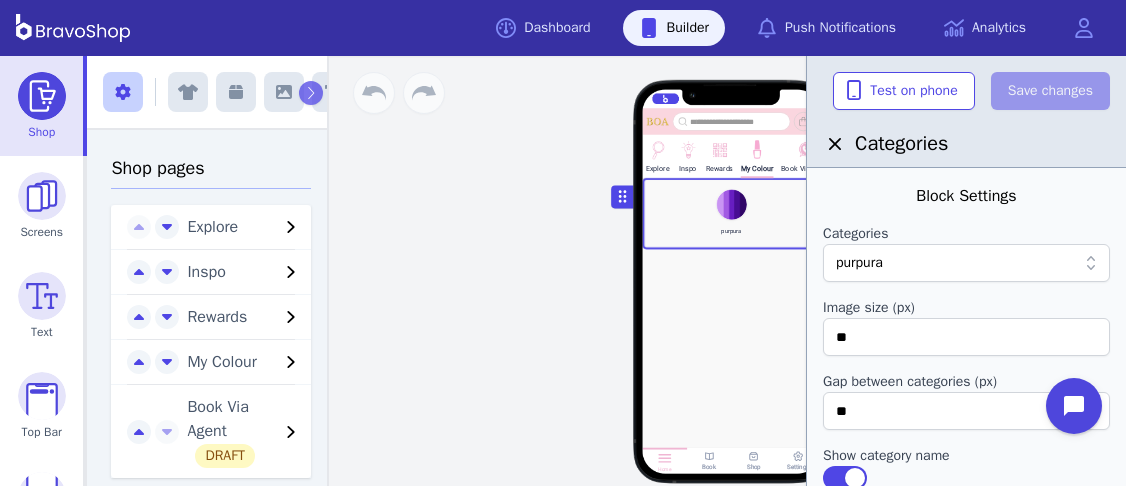 click at bounding box center (979, 263) 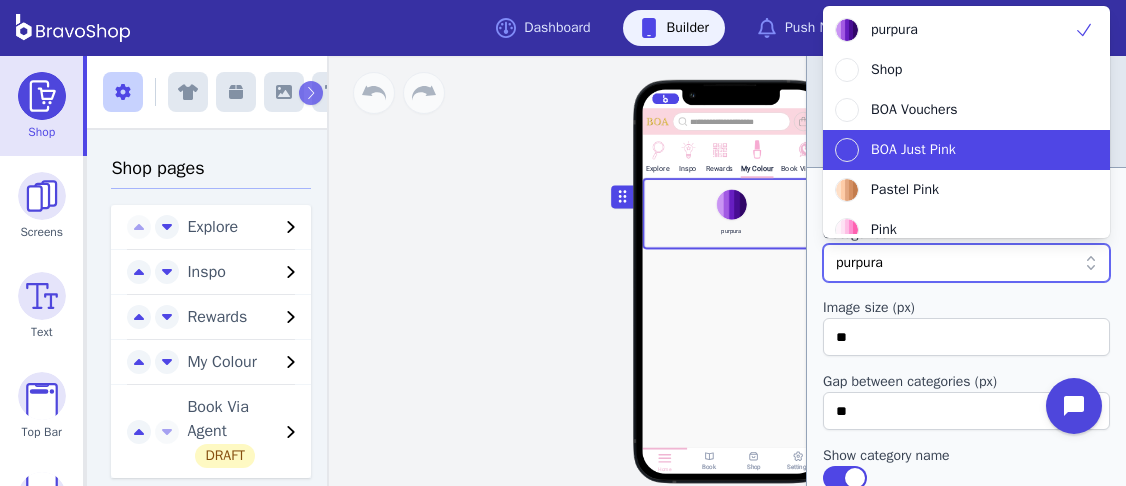 scroll, scrollTop: 16, scrollLeft: 0, axis: vertical 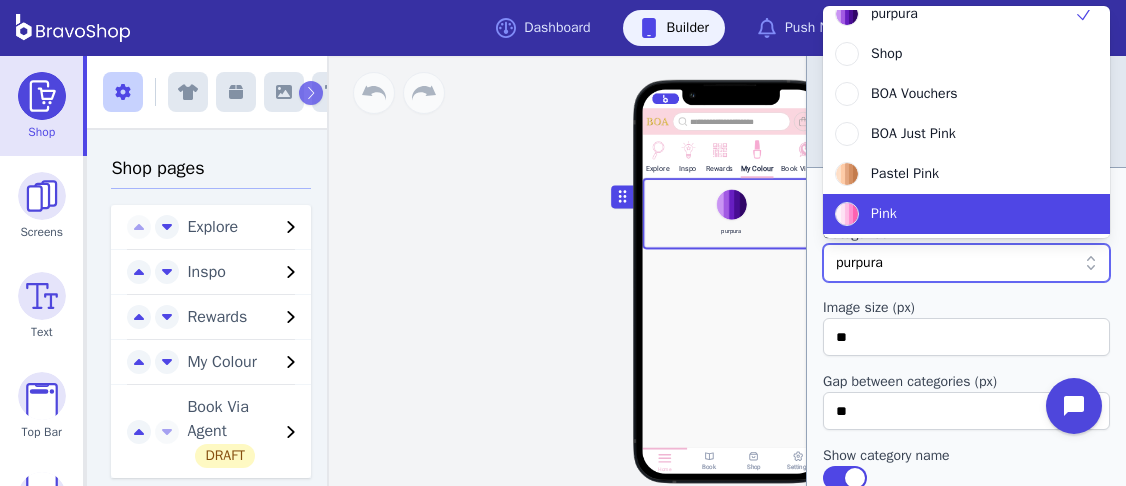 click on "Pink" at bounding box center (954, 214) 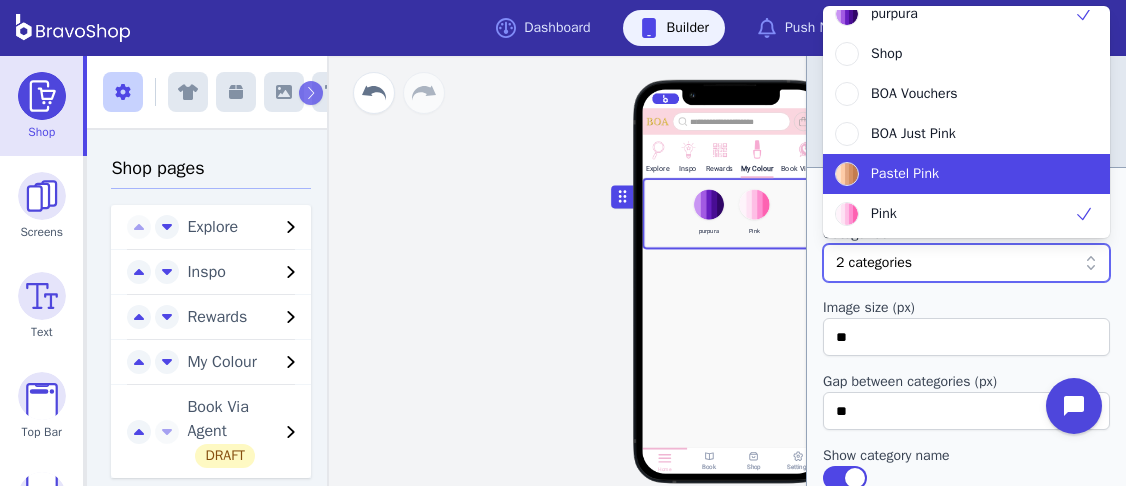 click on "Pastel Pink" at bounding box center (966, 174) 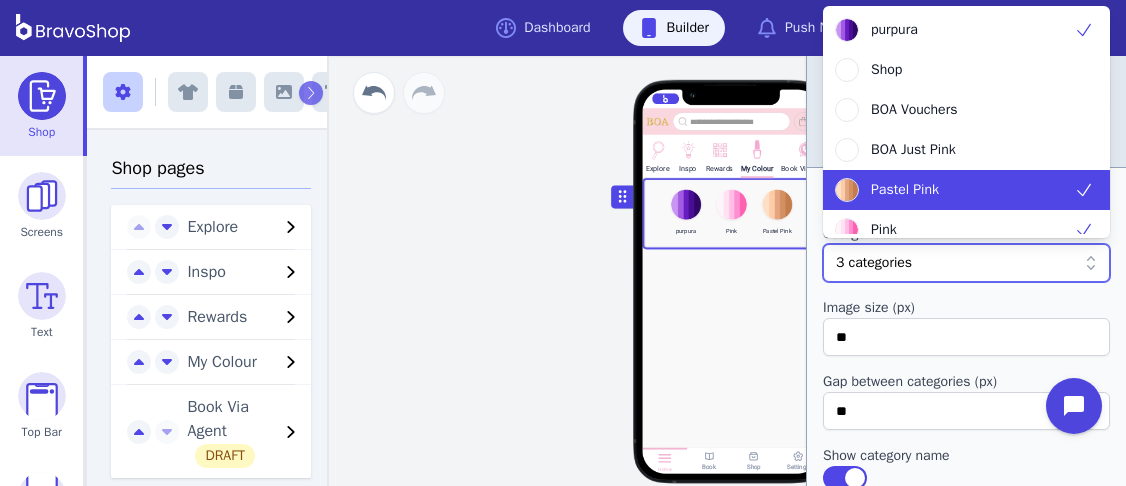 scroll, scrollTop: 16, scrollLeft: 0, axis: vertical 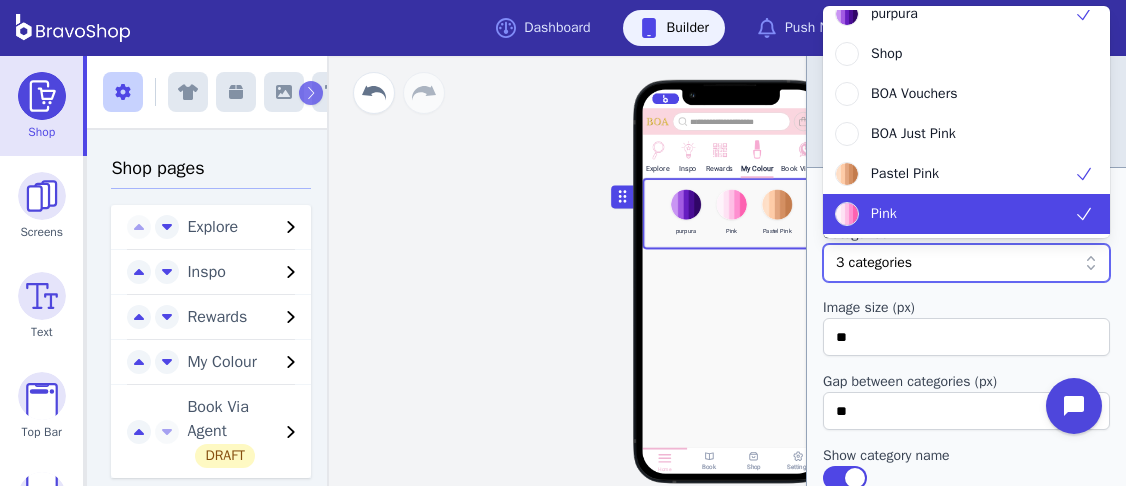 click on "Explore Inspo Rewards My Colour Book Via Agent purpura Pink Pastel Pink Drag a block here to get started Home Book  Shop Settings" at bounding box center [731, 271] 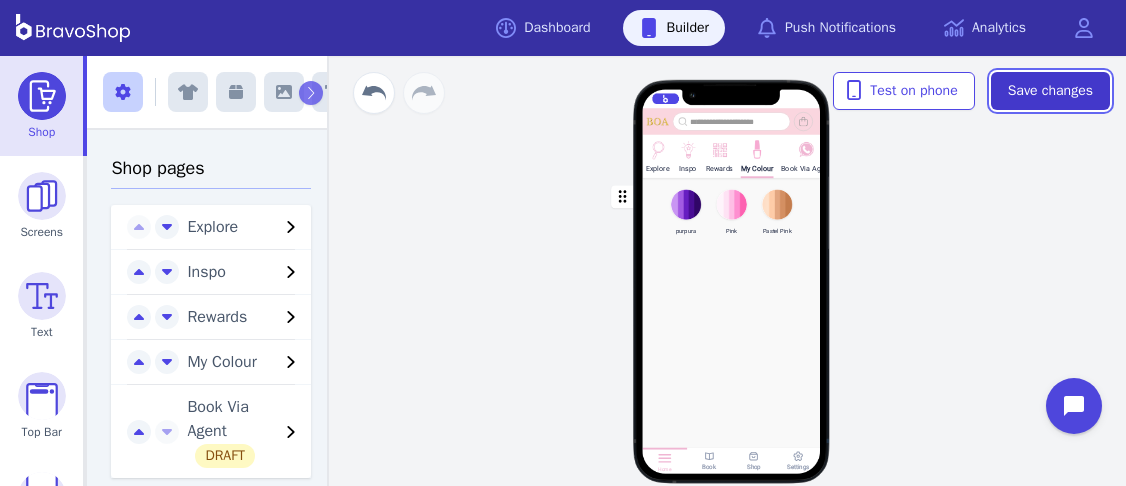 click on "Save changes" at bounding box center [1050, 91] 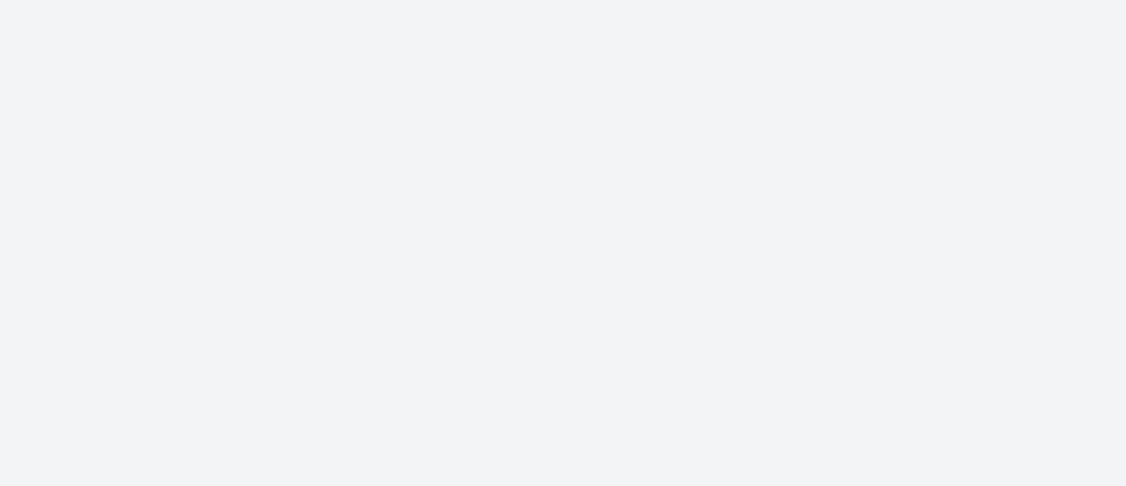 scroll, scrollTop: 0, scrollLeft: 0, axis: both 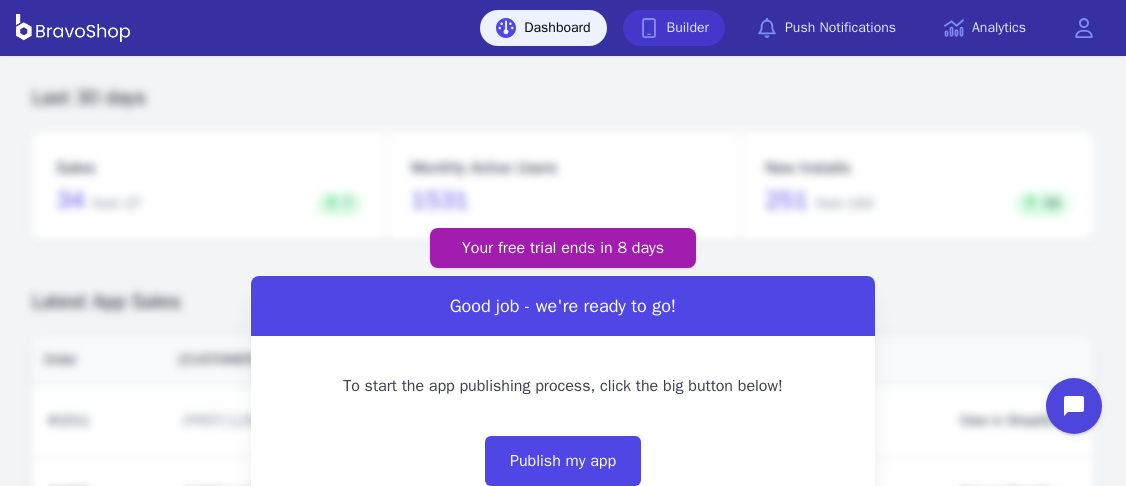 click on "Builder" at bounding box center [674, 28] 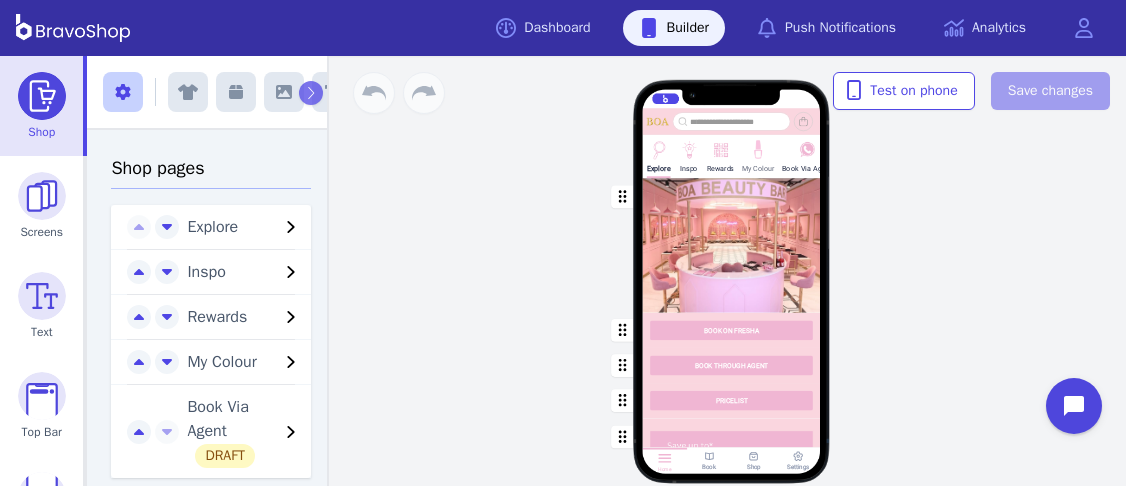 click at bounding box center (658, 148) 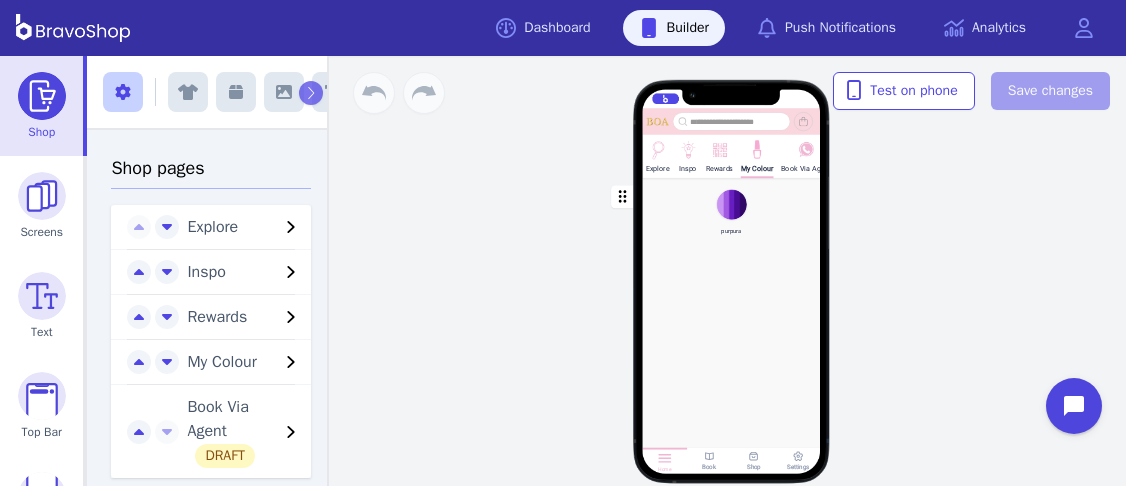 click at bounding box center [732, 213] 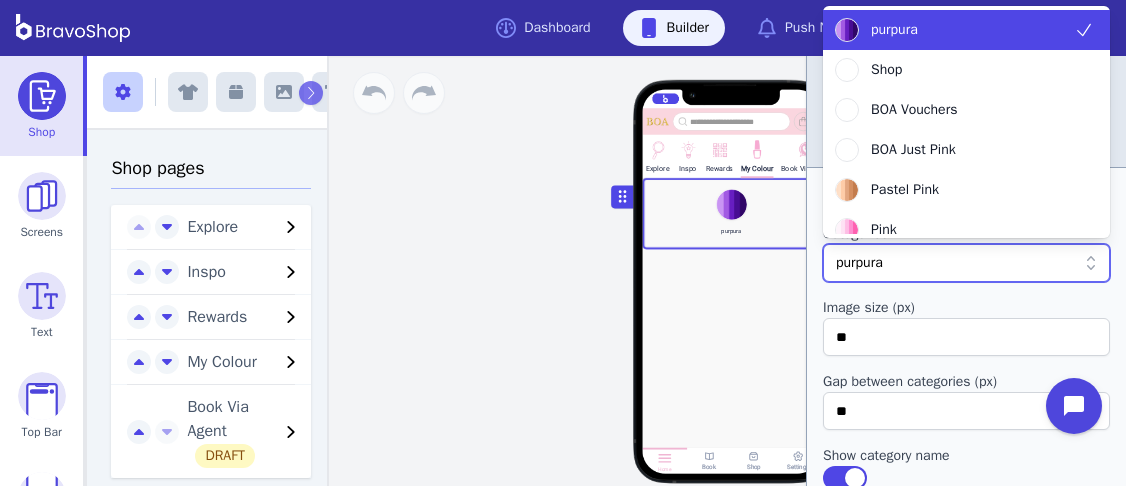 click at bounding box center [979, 263] 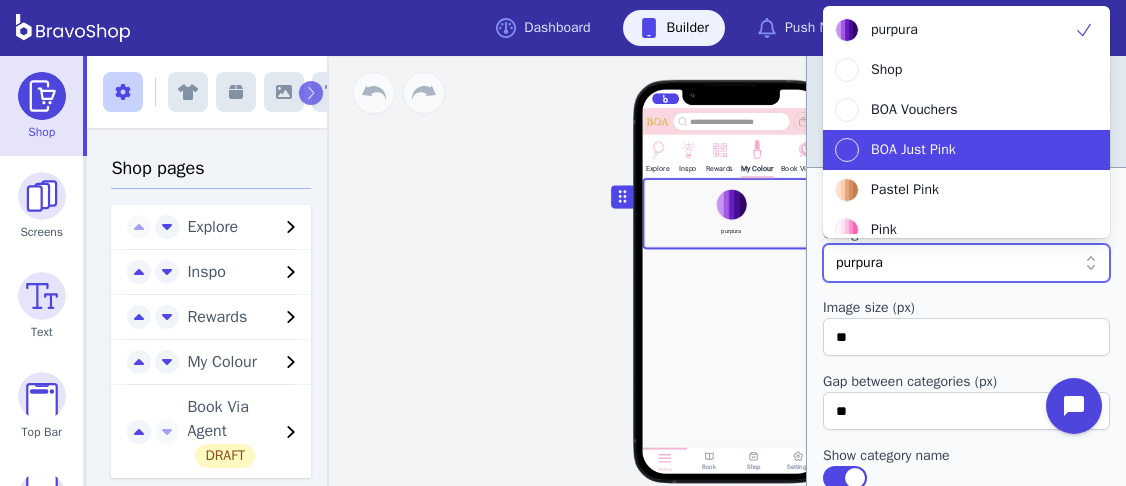 scroll, scrollTop: 16, scrollLeft: 0, axis: vertical 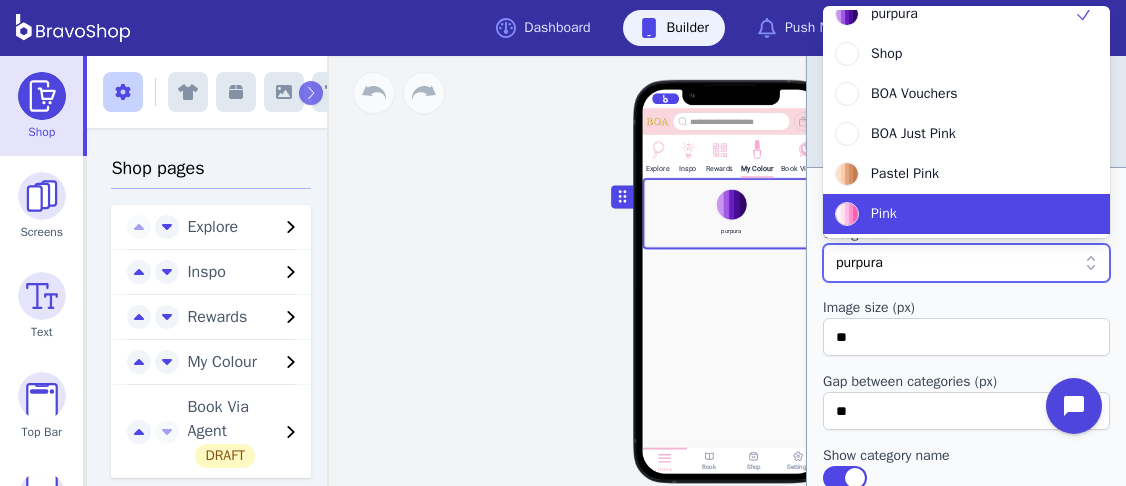 click on "Pink" at bounding box center (954, 214) 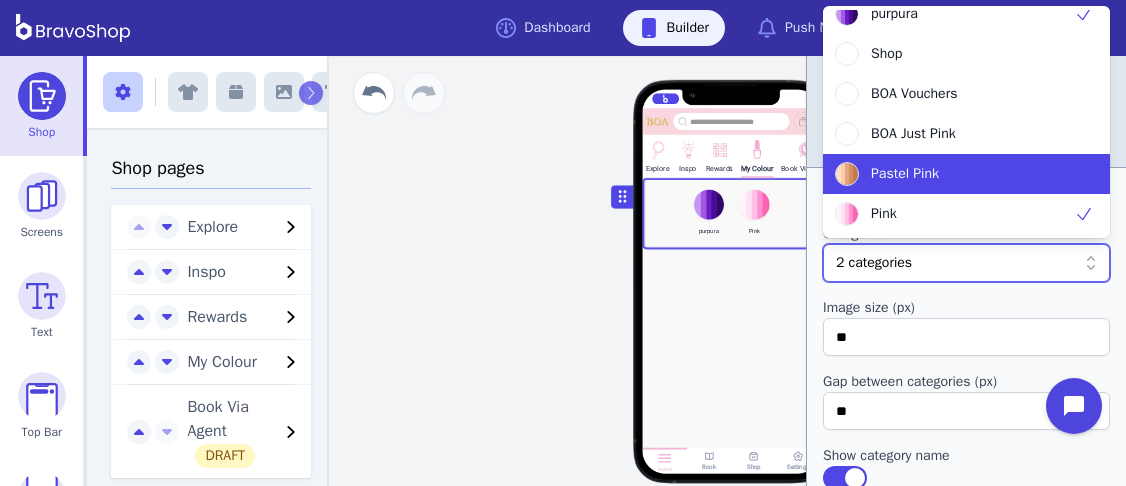 click on "Pastel Pink" at bounding box center (966, 174) 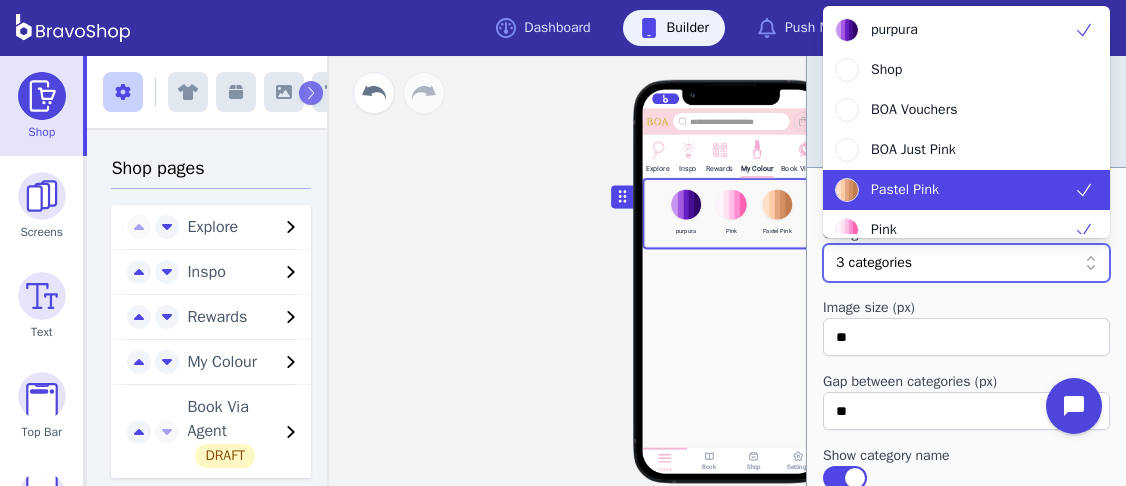 scroll, scrollTop: 16, scrollLeft: 0, axis: vertical 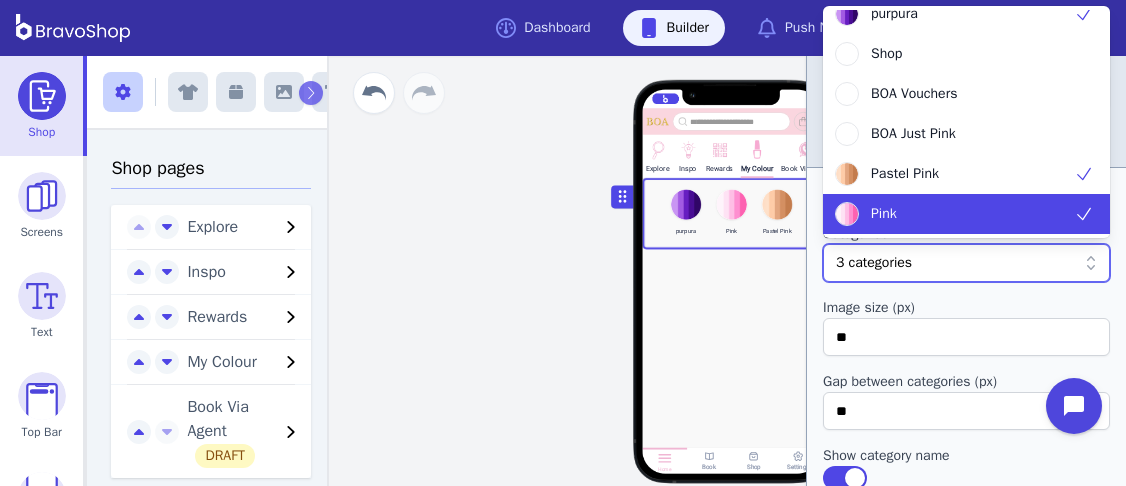 click on "Explore Inspo Rewards My Colour Book Via Agent purpura Pink Pastel Pink Drag a block here to get started Home Book  Shop Settings" at bounding box center (731, 271) 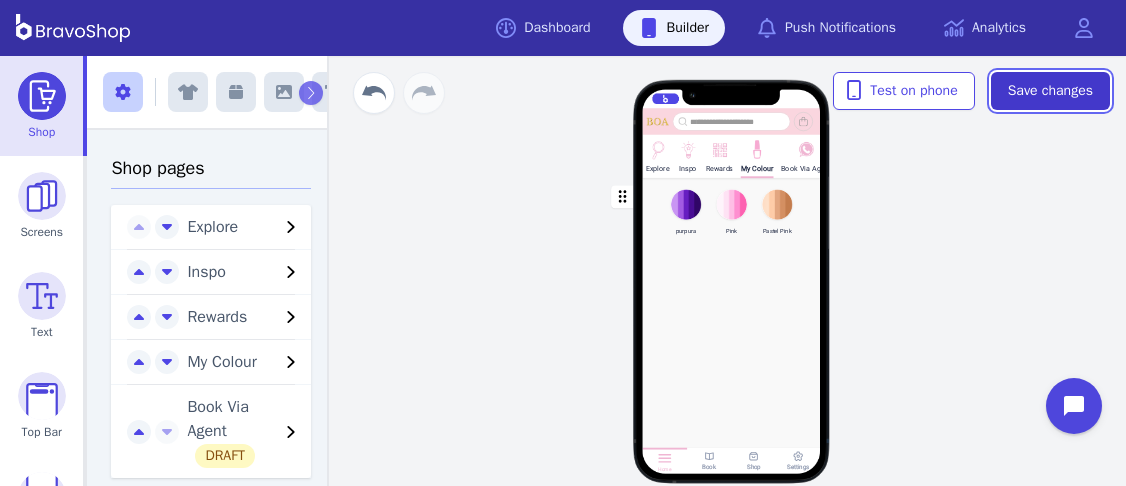 click on "Save changes" at bounding box center [1050, 91] 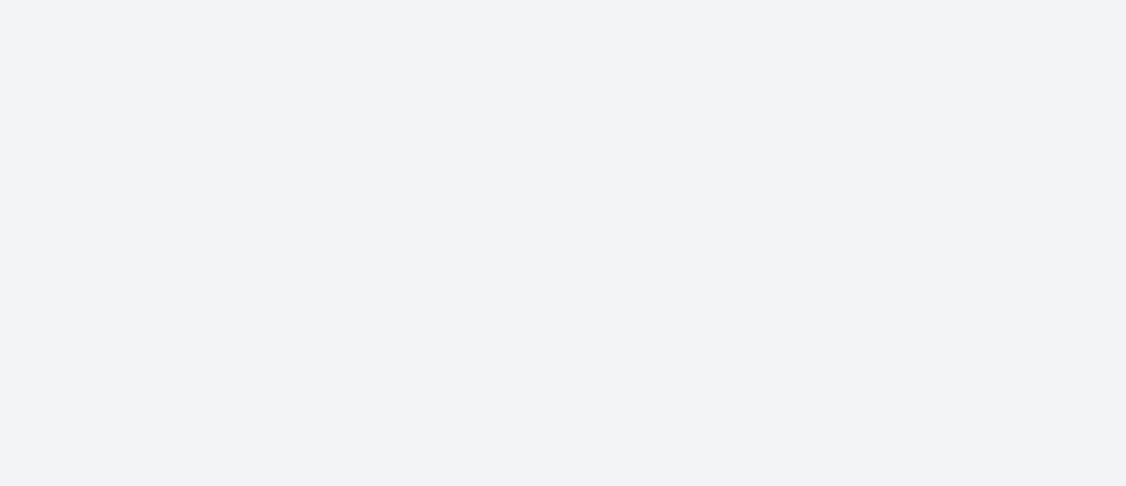 scroll, scrollTop: 0, scrollLeft: 0, axis: both 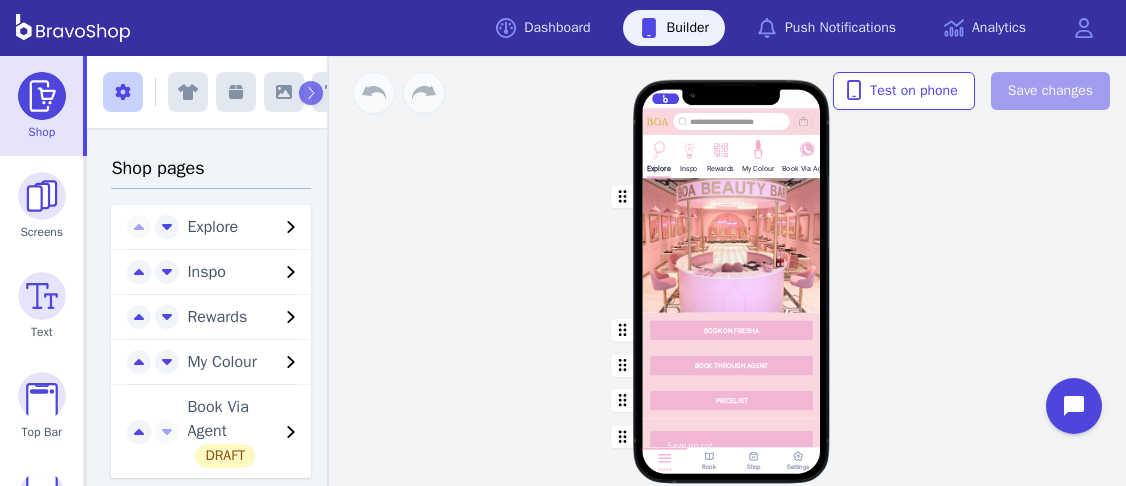click at bounding box center (658, 148) 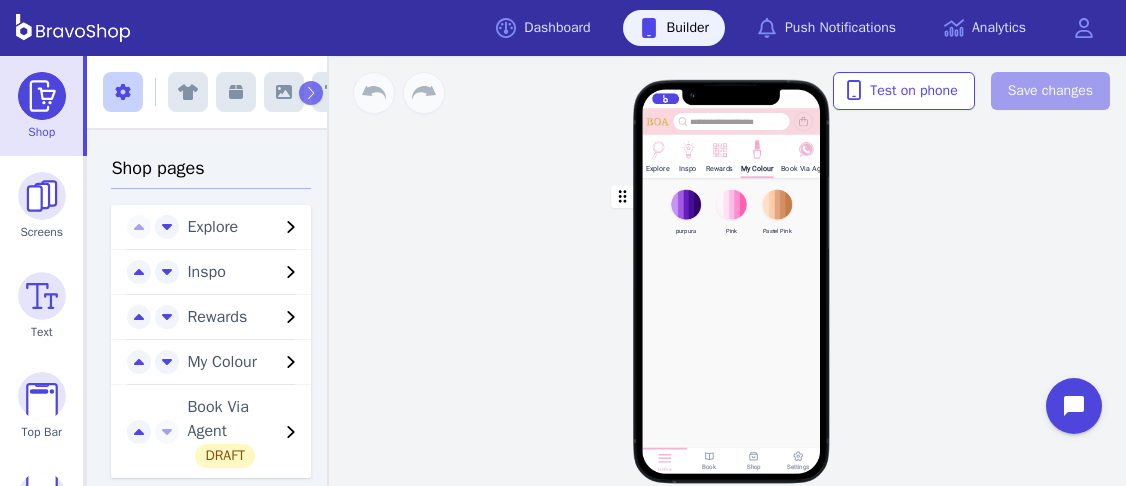 click at bounding box center (732, 213) 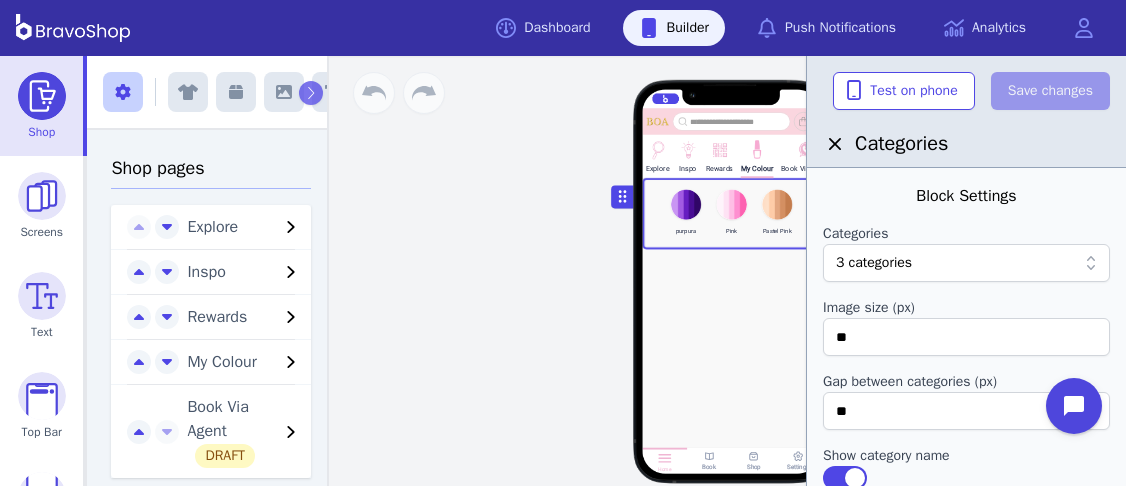scroll, scrollTop: 878, scrollLeft: 0, axis: vertical 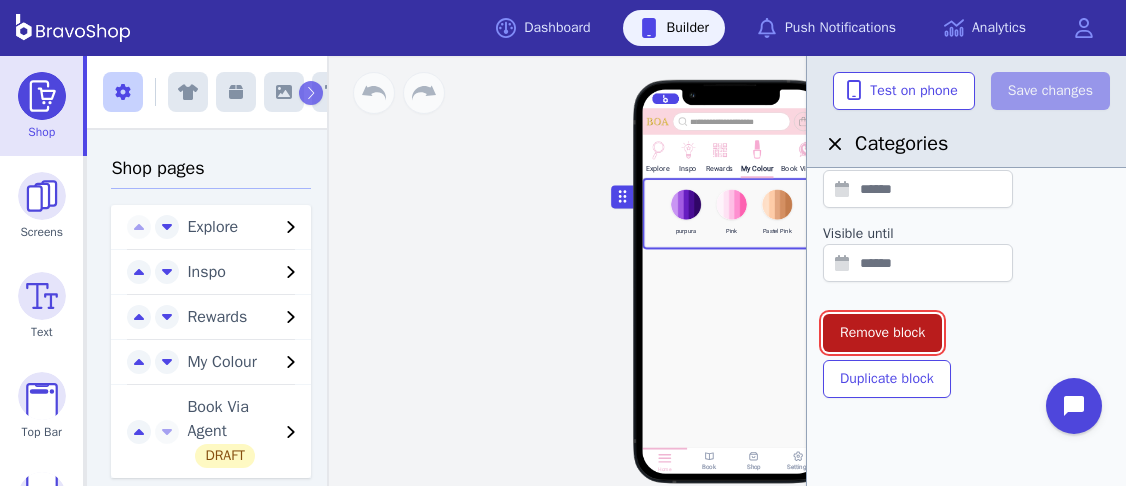 click on "Remove block" at bounding box center (882, 333) 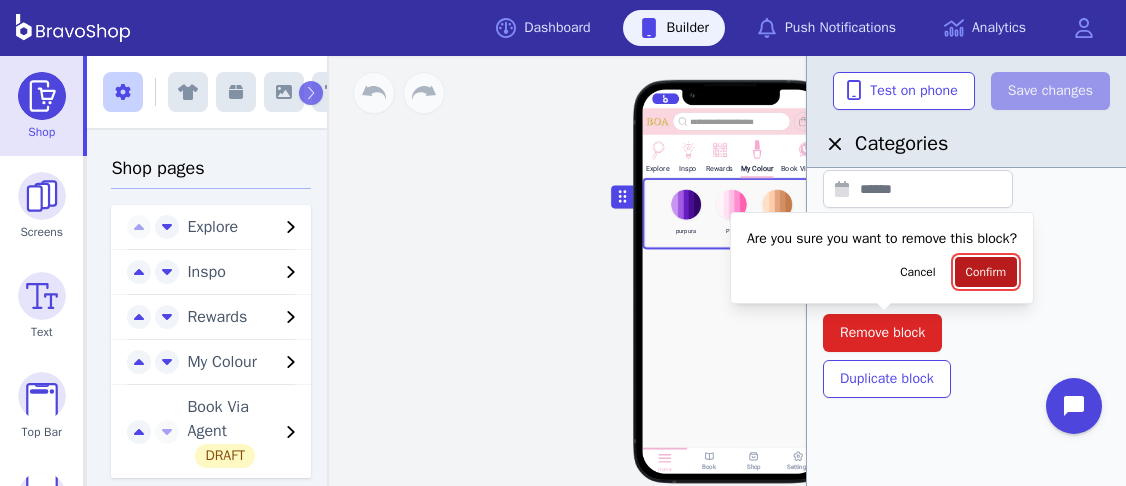 click on "Confirm" at bounding box center [986, 272] 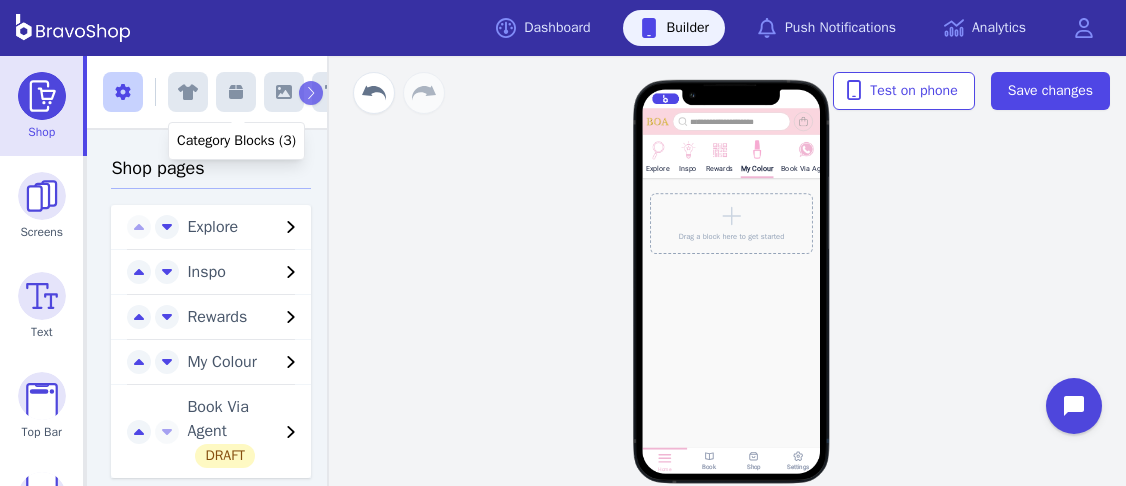 click at bounding box center [236, 92] 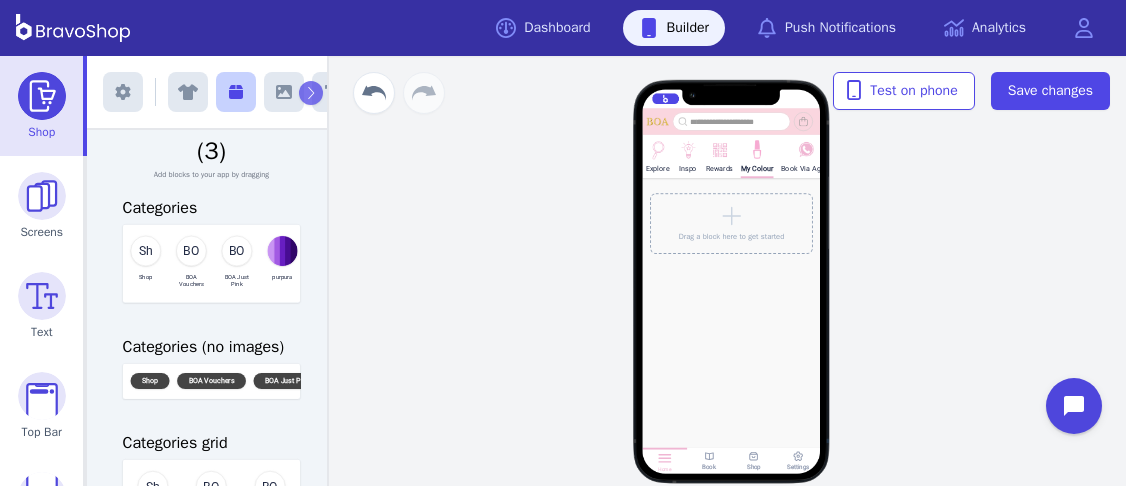 scroll, scrollTop: 58, scrollLeft: 0, axis: vertical 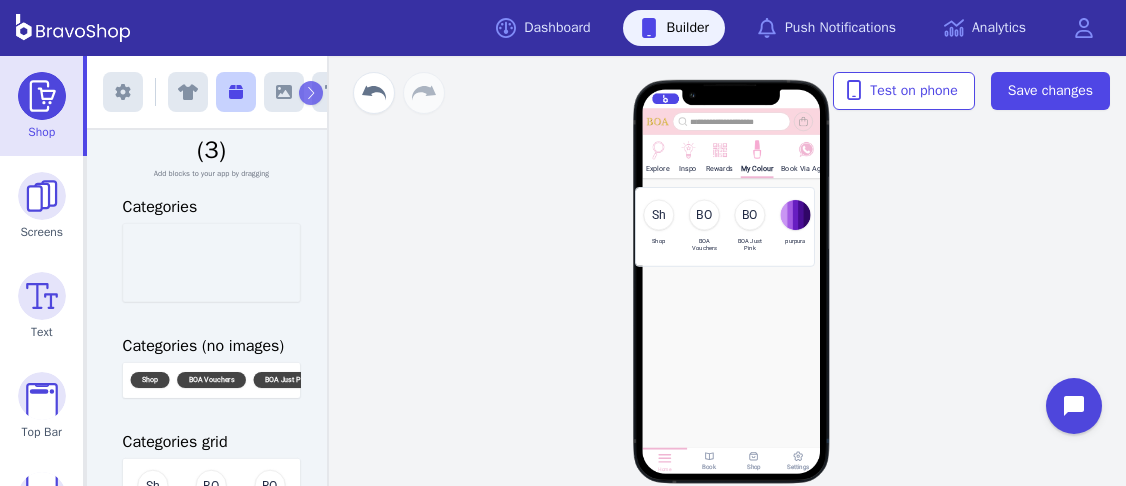 drag, startPoint x: 215, startPoint y: 259, endPoint x: 731, endPoint y: 223, distance: 517.2543 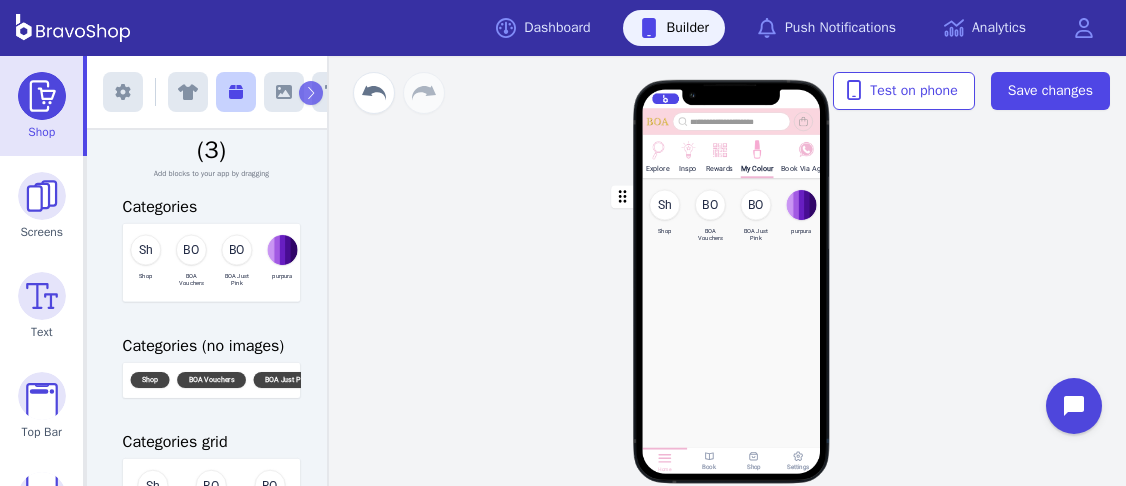 click at bounding box center [732, 217] 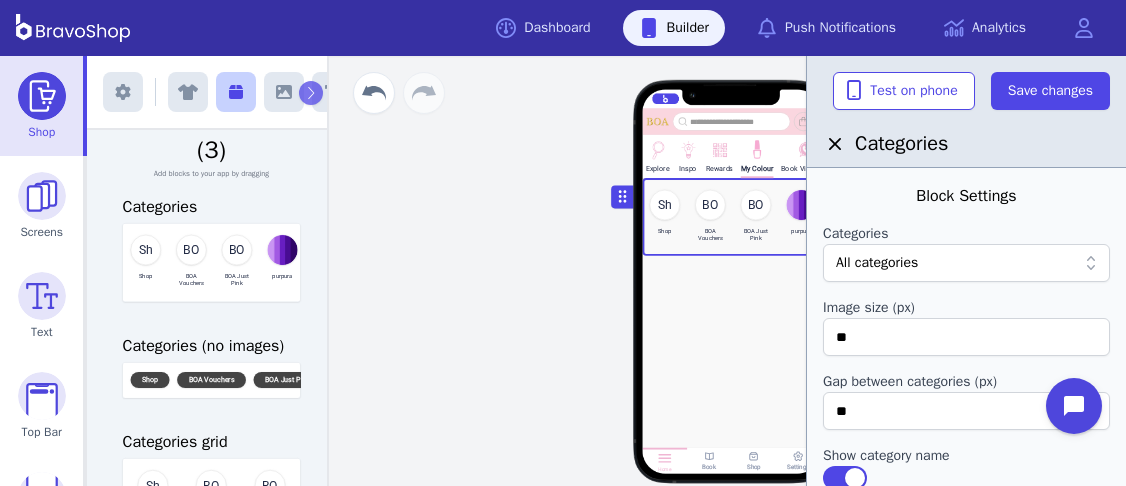 click at bounding box center [956, 263] 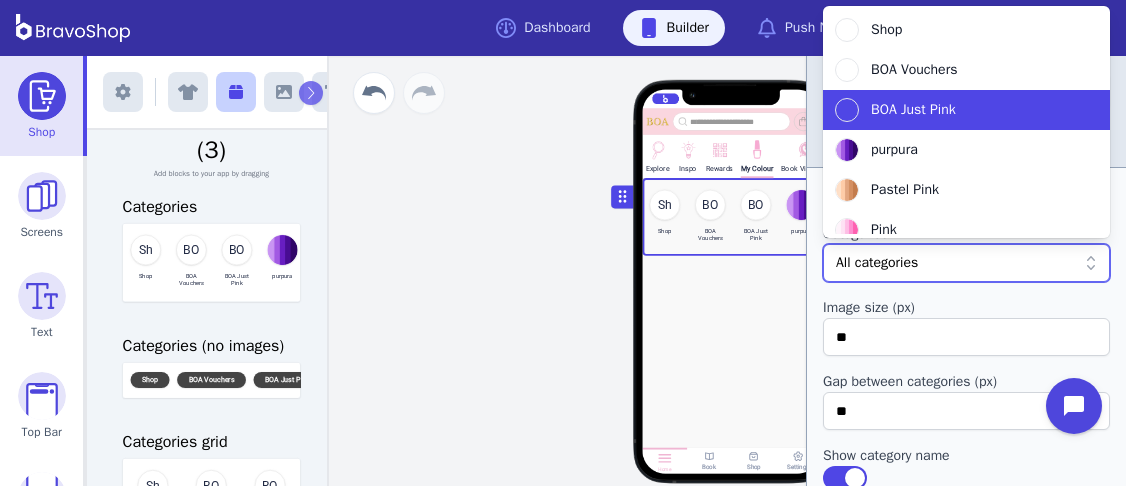 scroll, scrollTop: 56, scrollLeft: 0, axis: vertical 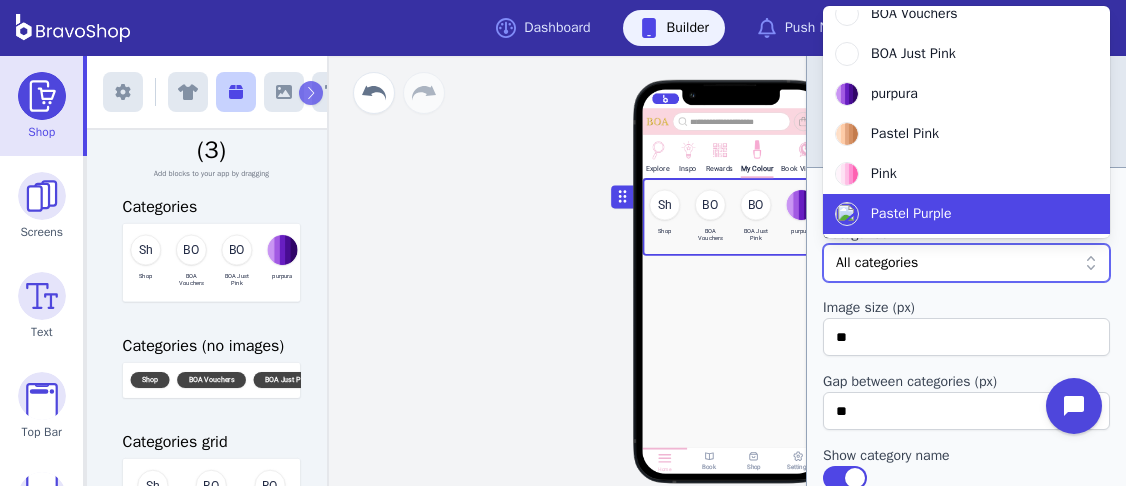 click on "Pastel Purple" at bounding box center (954, 214) 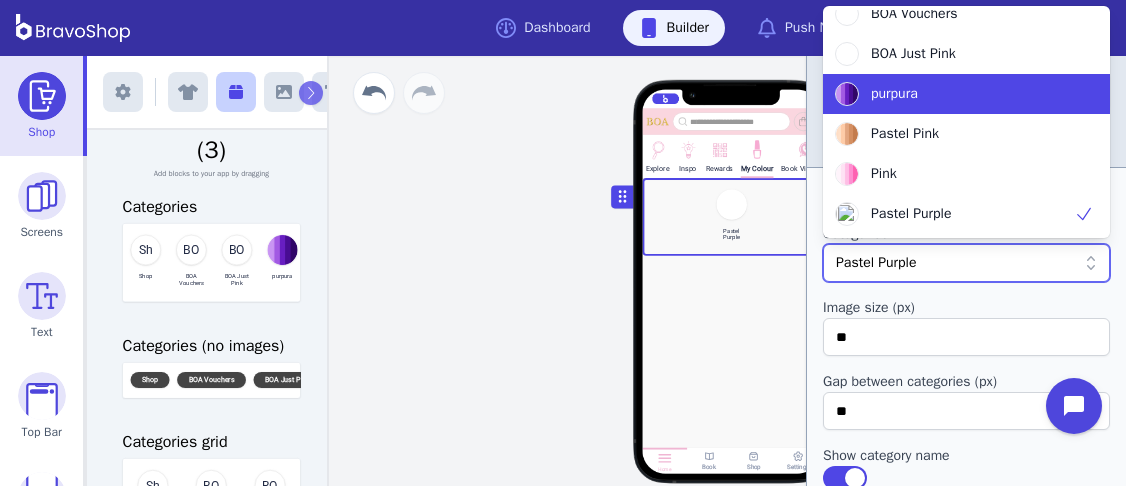 click on "purpura" at bounding box center [954, 94] 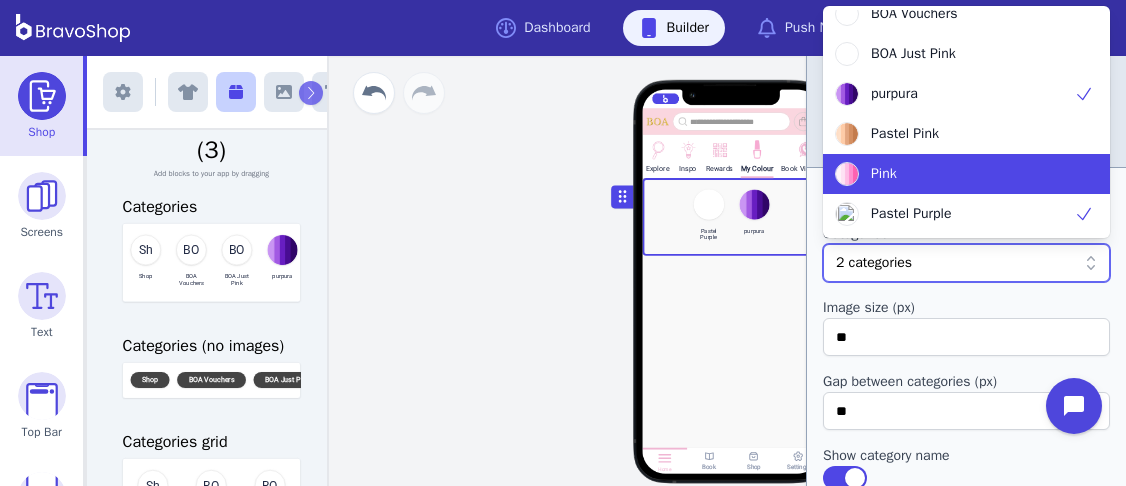 click on "Pink" at bounding box center (954, 174) 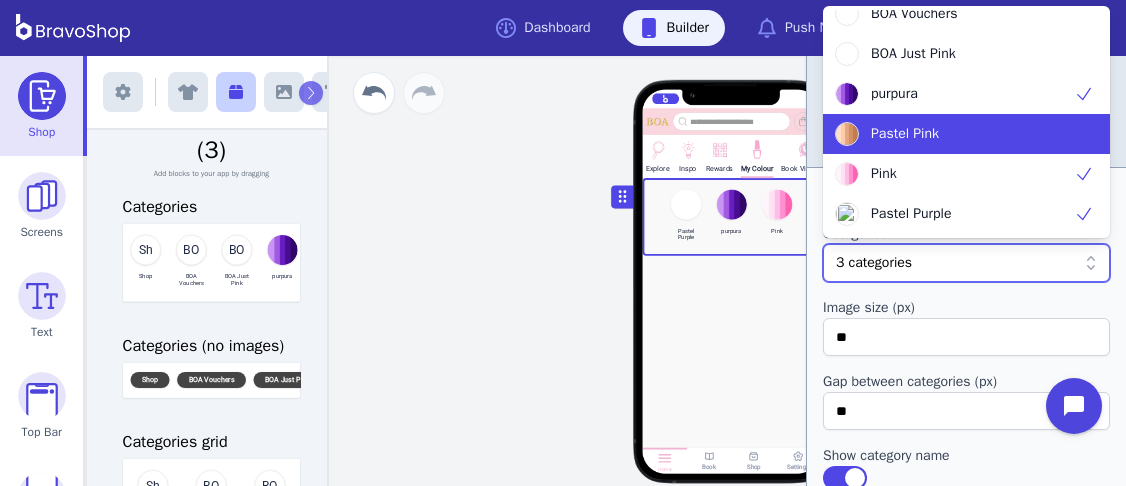 click on "Pastel Pink" at bounding box center (954, 134) 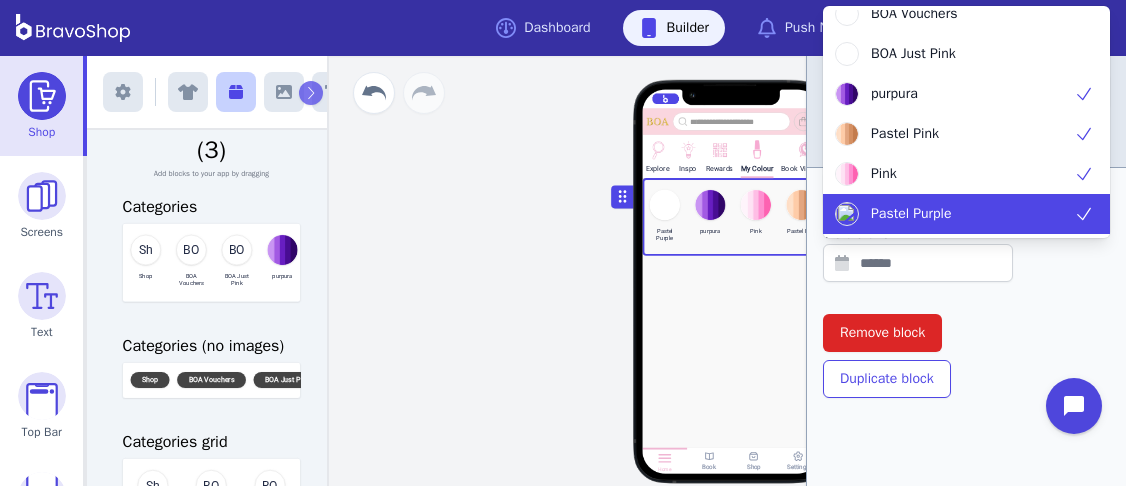 scroll, scrollTop: 0, scrollLeft: 0, axis: both 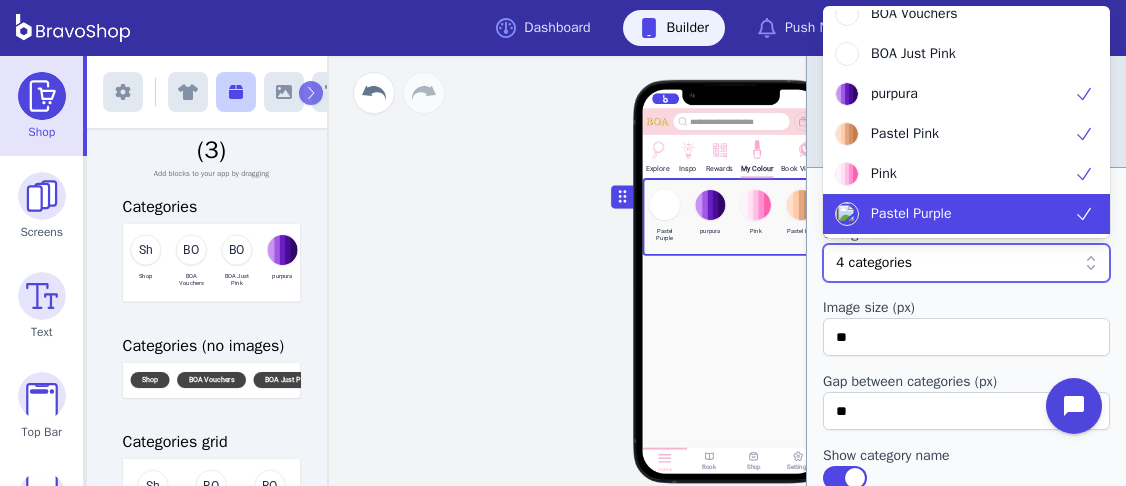 click on "Image size (px)" at bounding box center [966, 308] 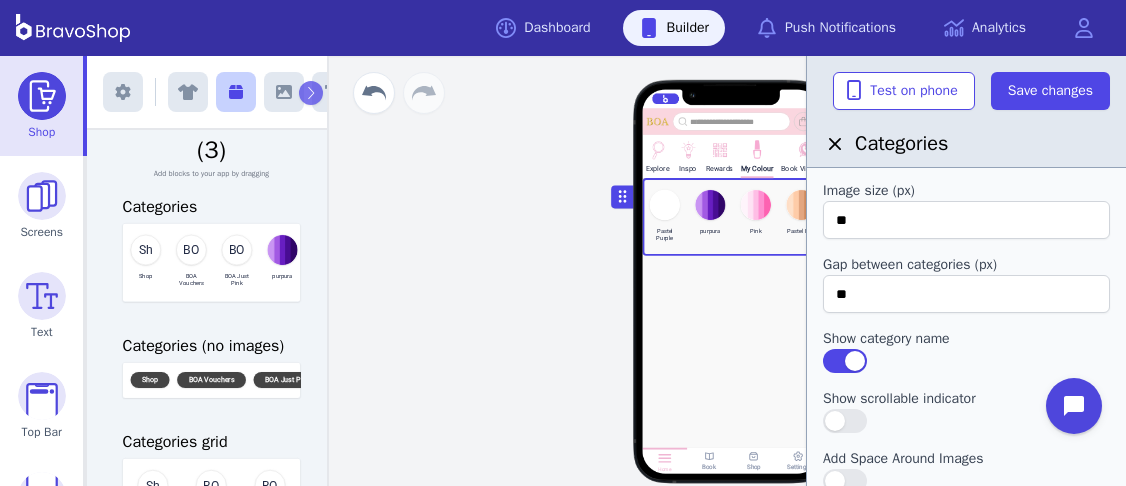 scroll, scrollTop: 118, scrollLeft: 0, axis: vertical 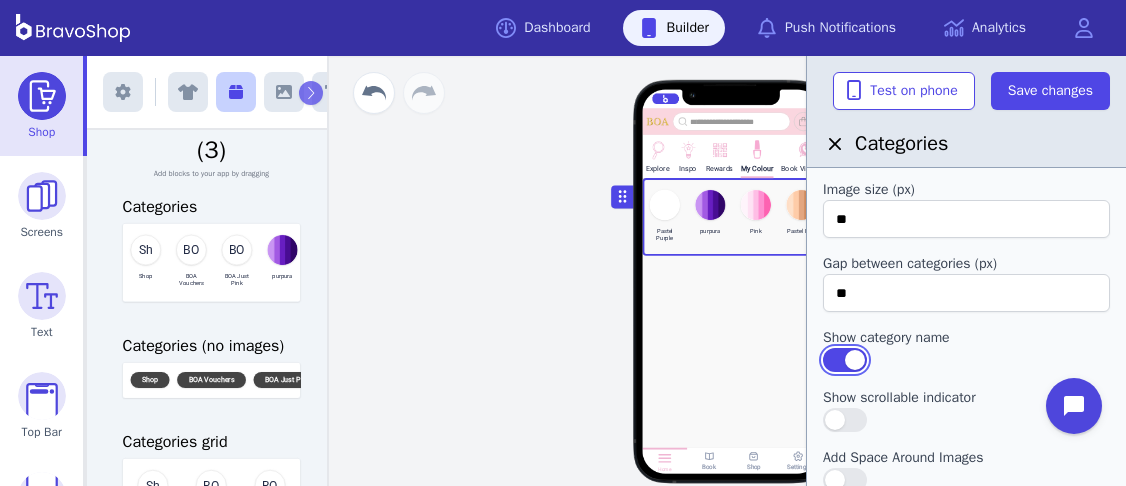 click at bounding box center [845, 360] 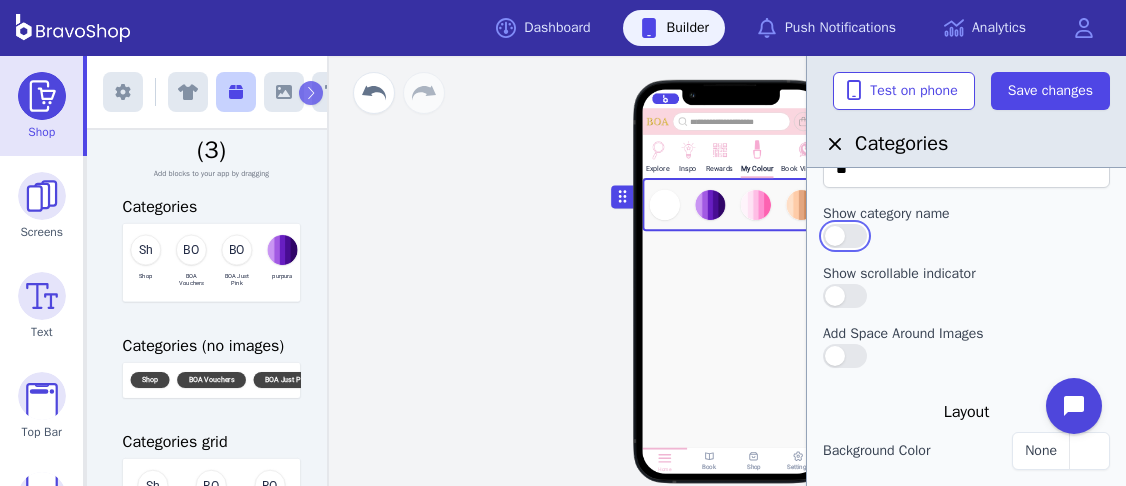 scroll, scrollTop: 243, scrollLeft: 0, axis: vertical 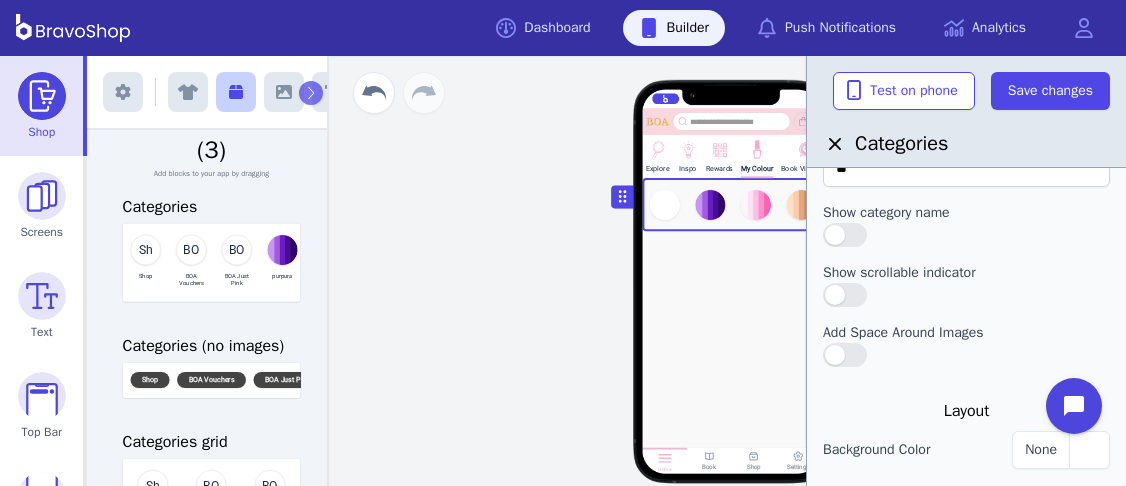 click at bounding box center [966, 355] 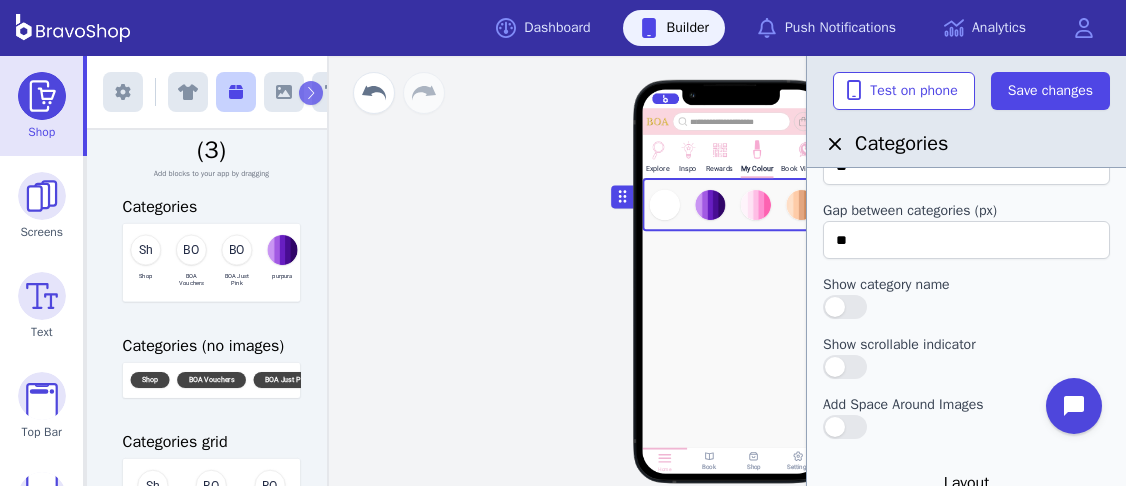 scroll, scrollTop: 174, scrollLeft: 0, axis: vertical 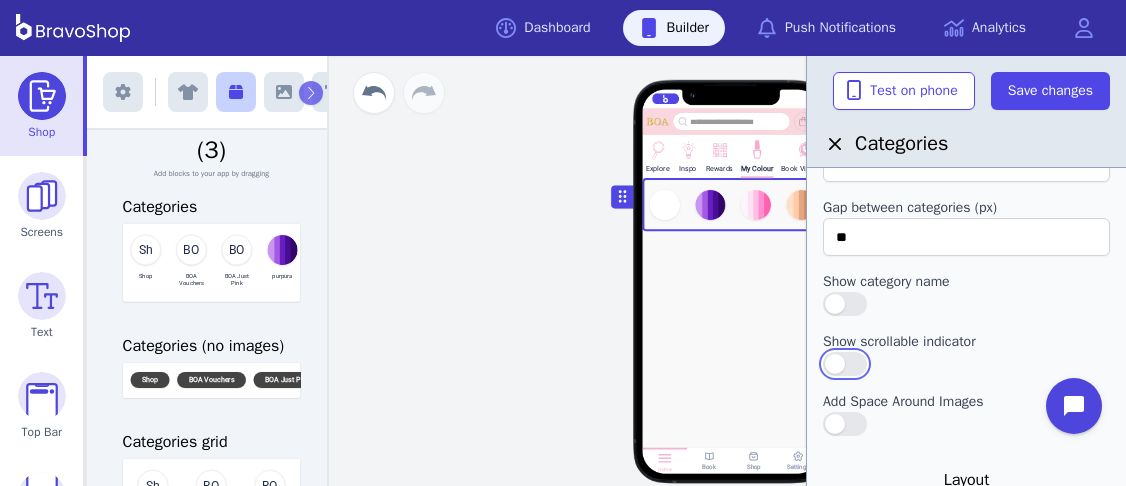 click at bounding box center [845, 364] 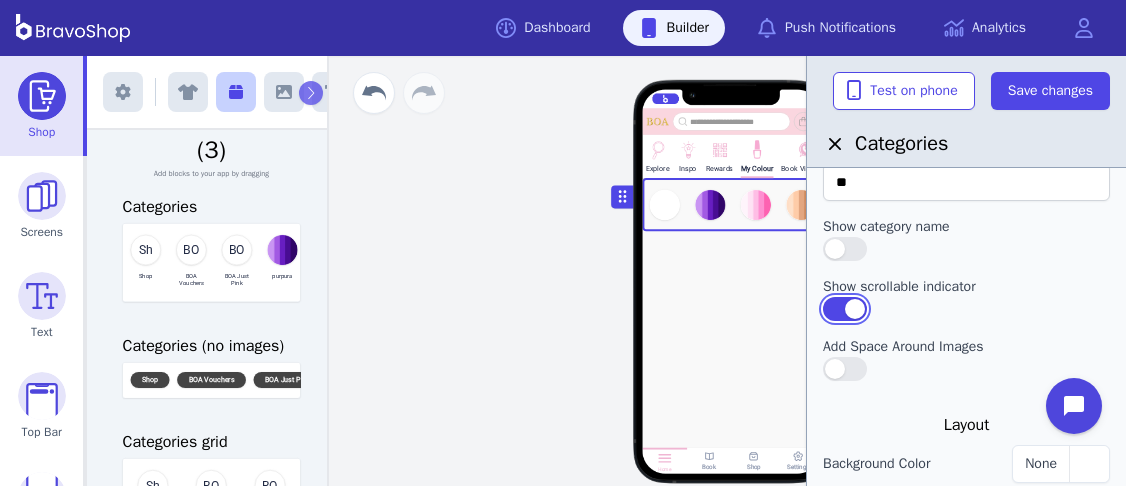 scroll, scrollTop: 230, scrollLeft: 0, axis: vertical 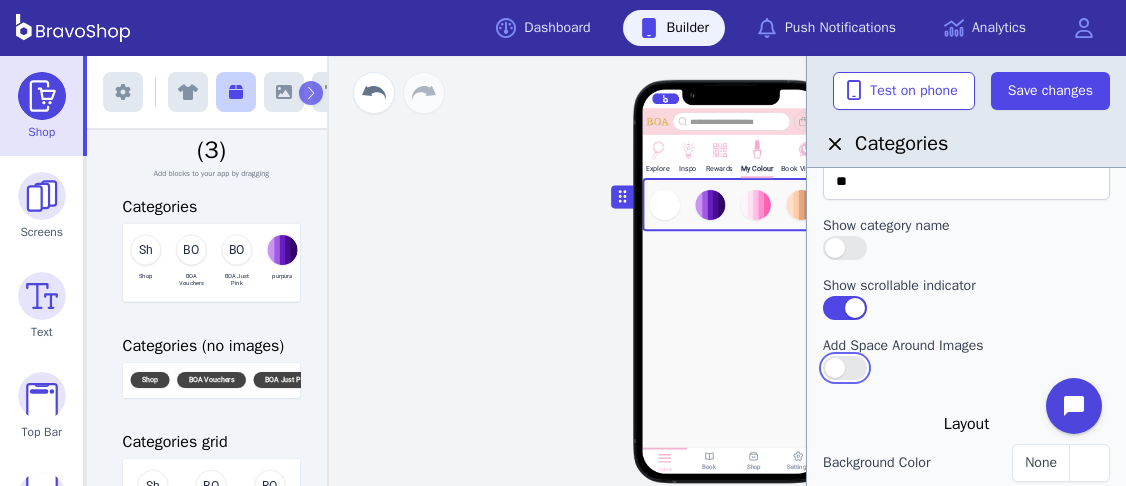 click at bounding box center (845, 368) 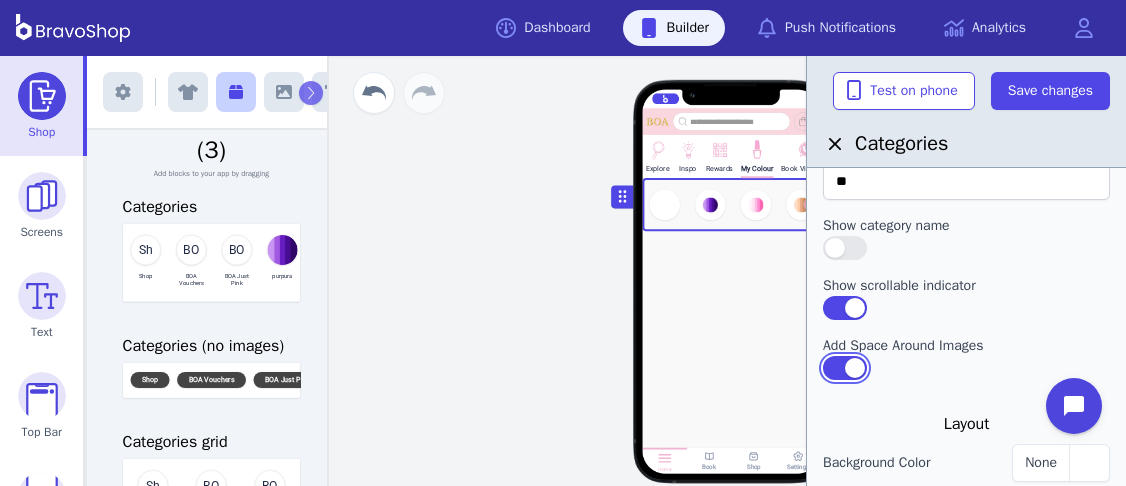 click at bounding box center [845, 368] 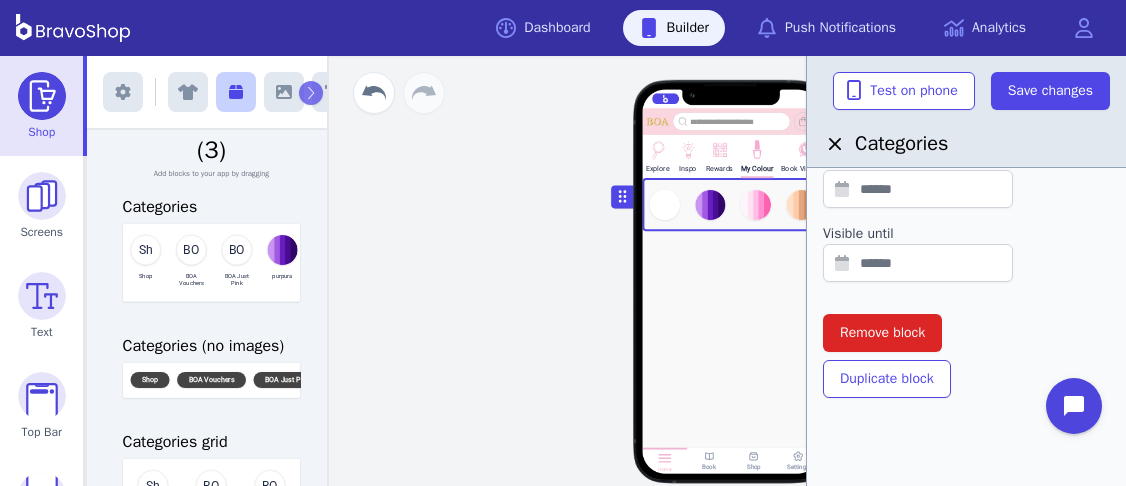 scroll, scrollTop: 851, scrollLeft: 0, axis: vertical 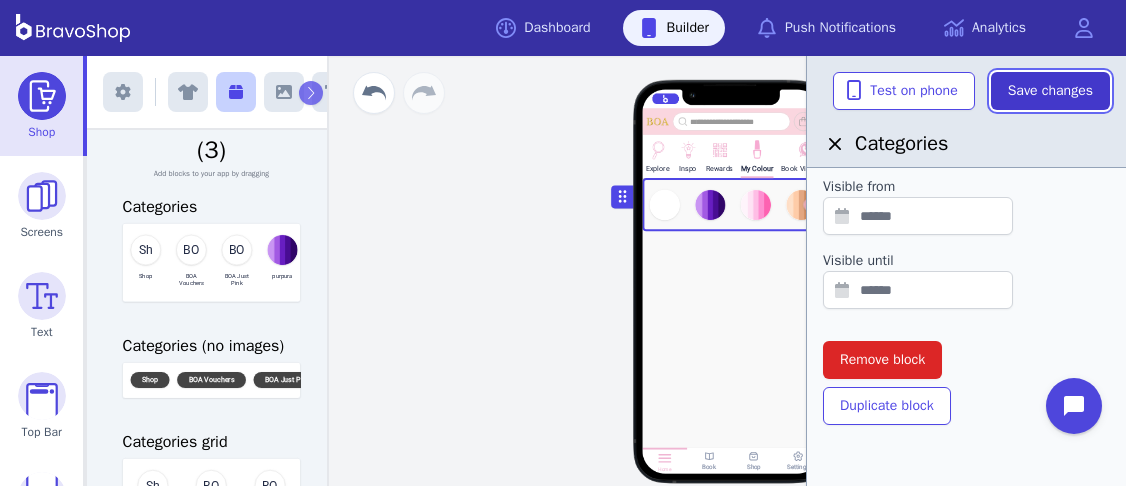 click on "Save changes" at bounding box center (1050, 91) 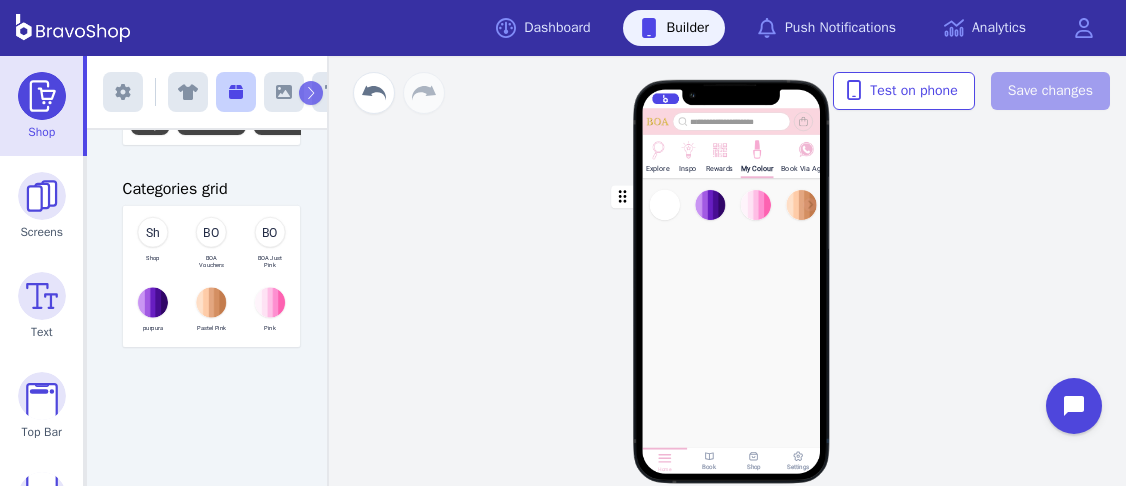 scroll, scrollTop: 313, scrollLeft: 0, axis: vertical 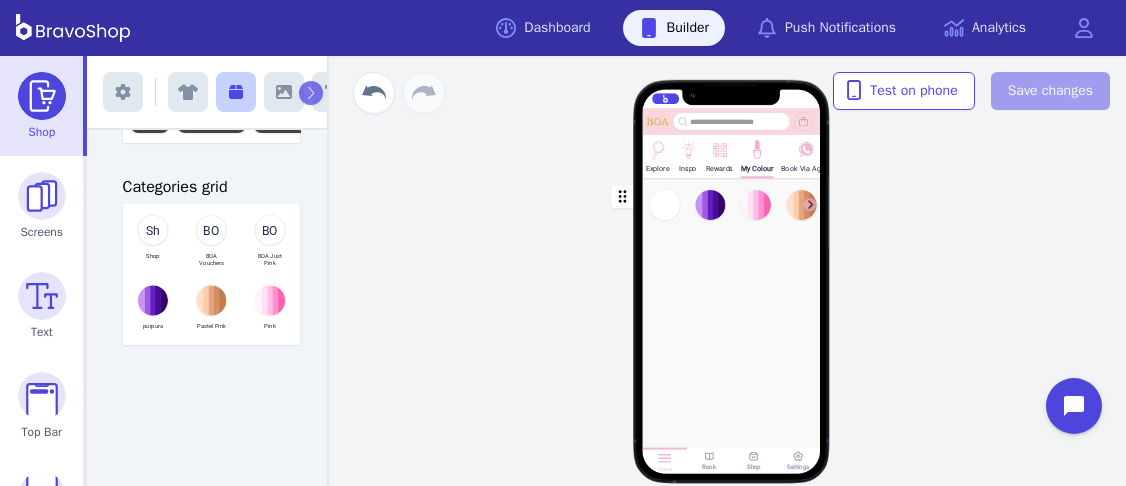 click at bounding box center (732, 204) 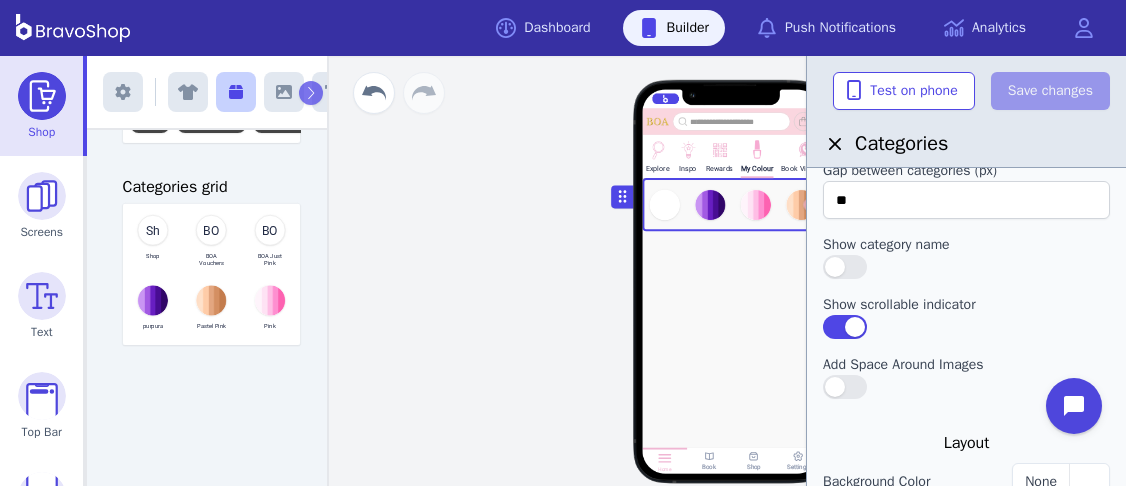 scroll, scrollTop: 194, scrollLeft: 0, axis: vertical 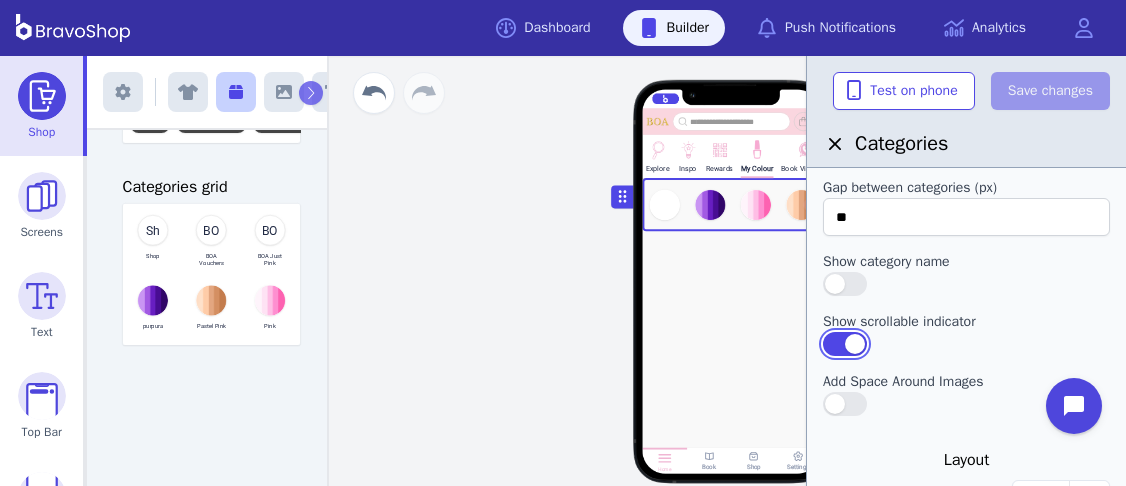 click at bounding box center (845, 344) 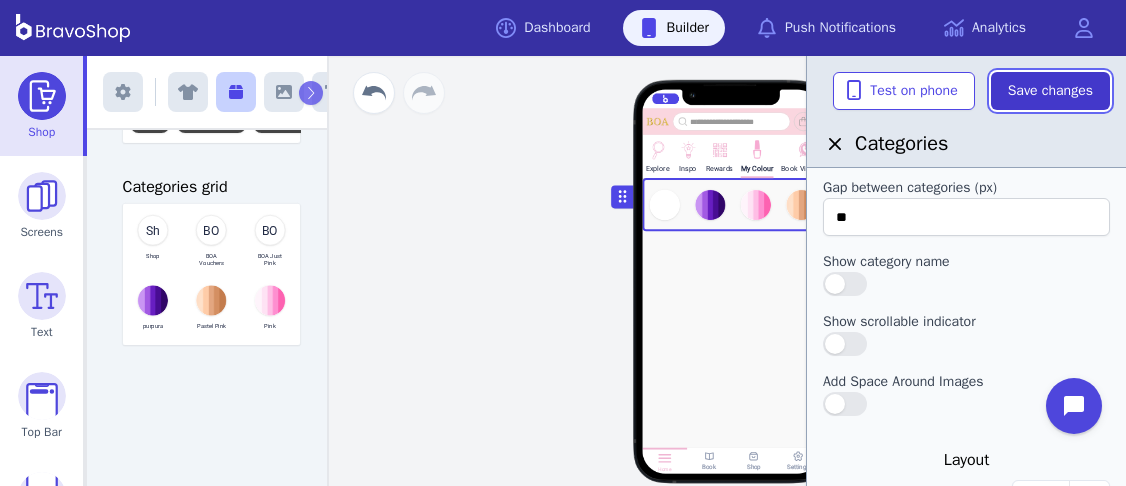 click on "Save changes" at bounding box center (1050, 91) 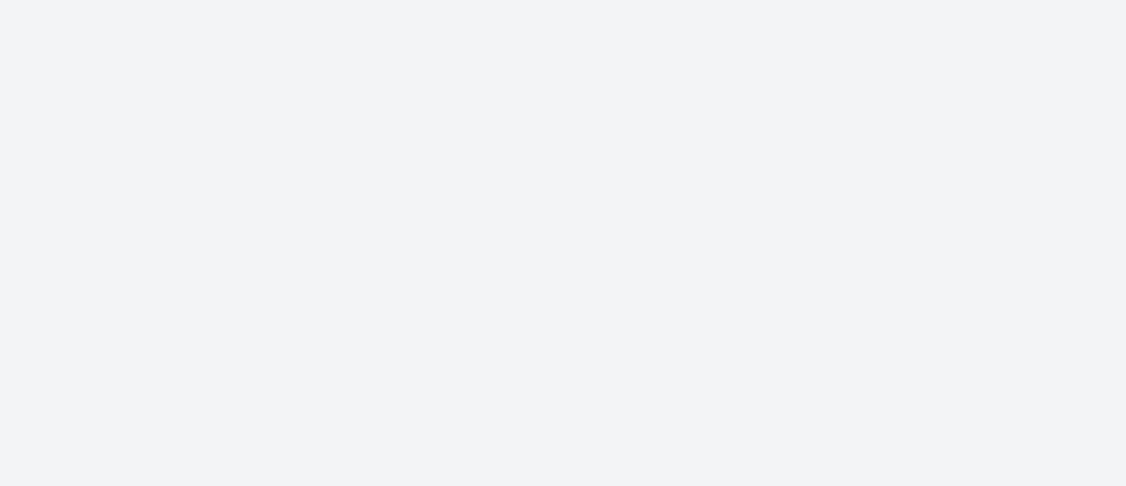 scroll, scrollTop: 0, scrollLeft: 0, axis: both 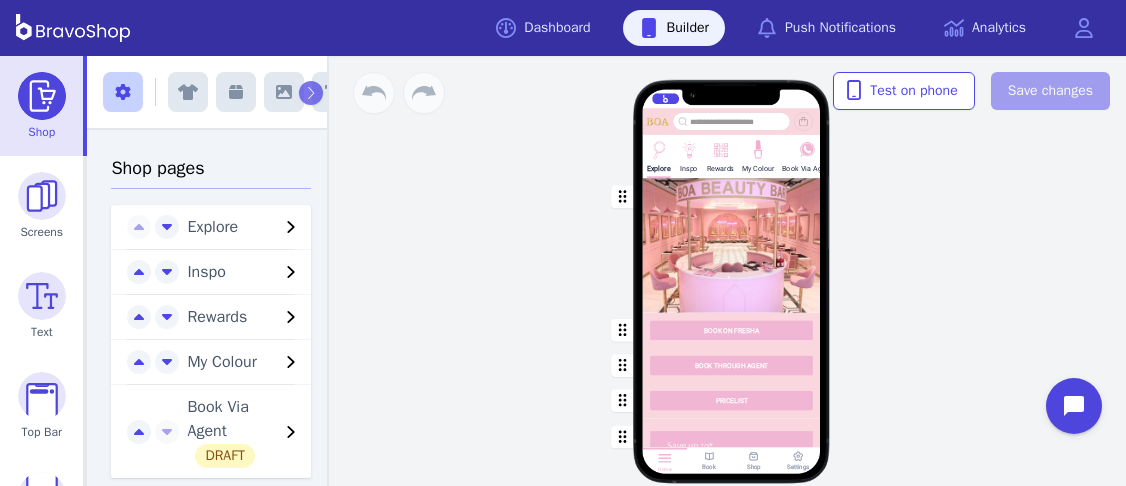 click at bounding box center (658, 148) 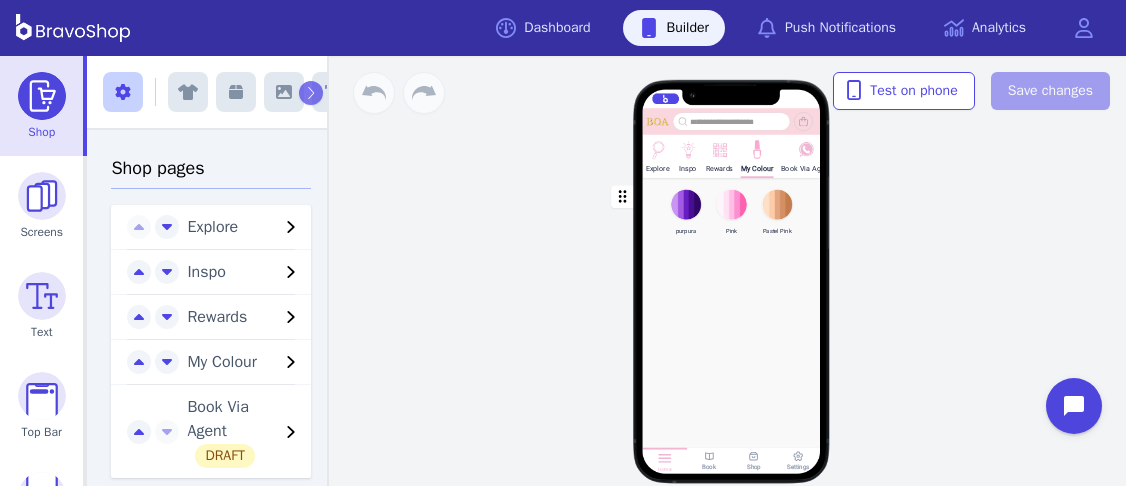 click at bounding box center [732, 213] 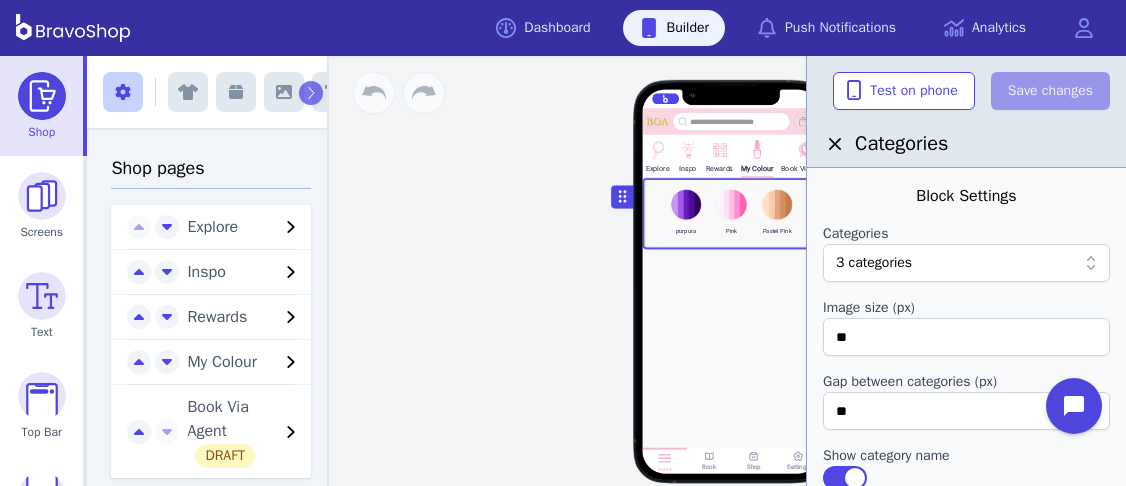 scroll, scrollTop: 878, scrollLeft: 0, axis: vertical 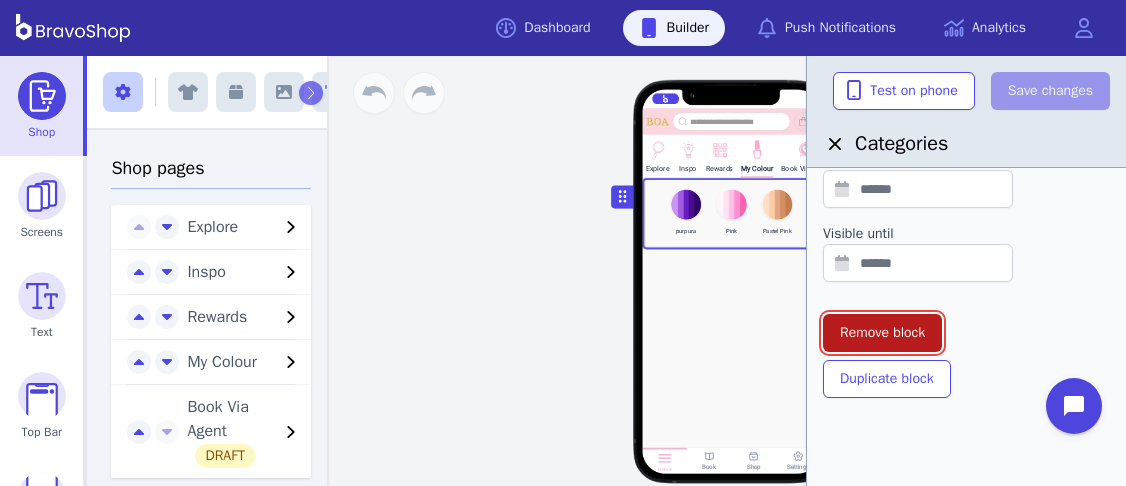 click on "Remove block" at bounding box center [882, 333] 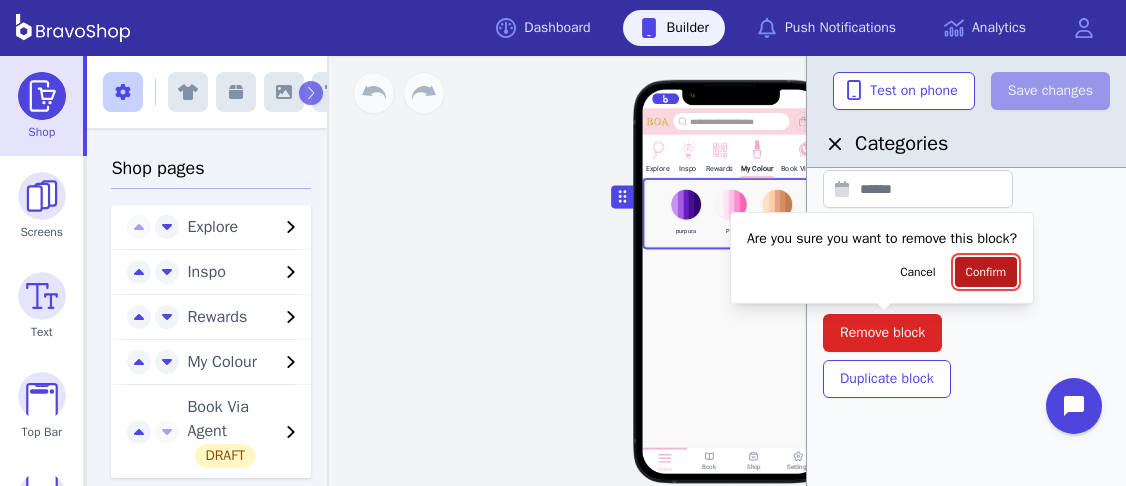 click on "Confirm" at bounding box center [986, 272] 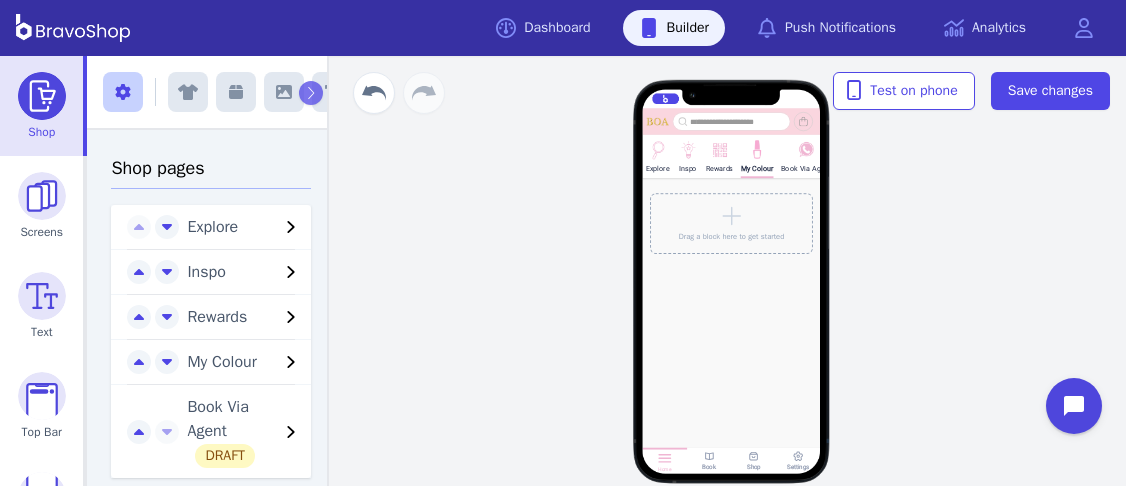click at bounding box center [236, 92] 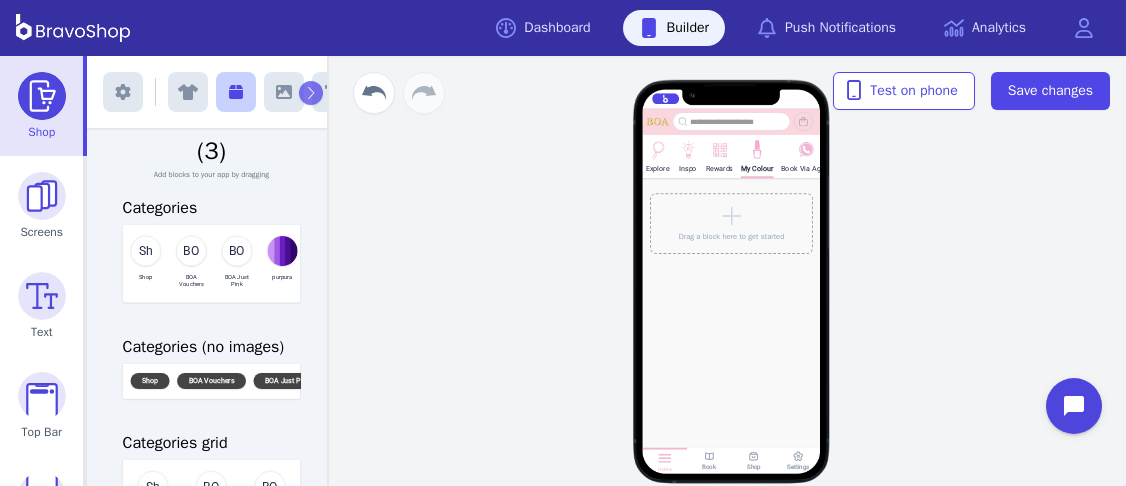 scroll, scrollTop: 58, scrollLeft: 0, axis: vertical 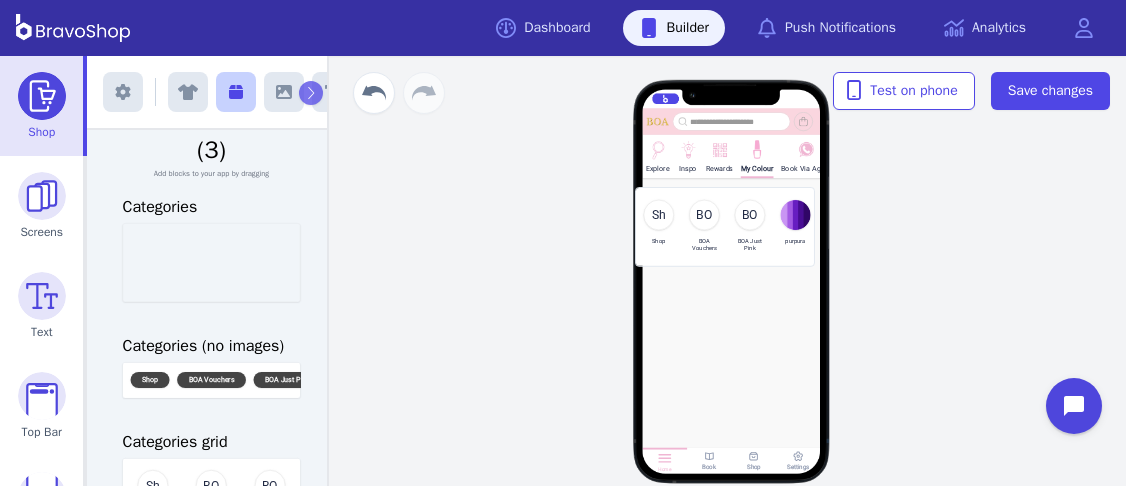 drag, startPoint x: 215, startPoint y: 259, endPoint x: 731, endPoint y: 223, distance: 517.2543 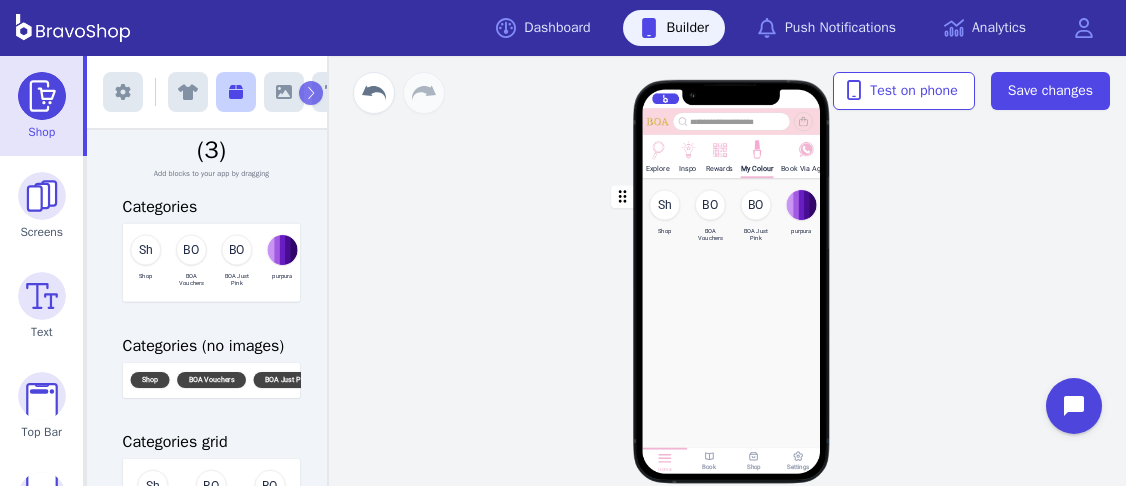 click at bounding box center [732, 217] 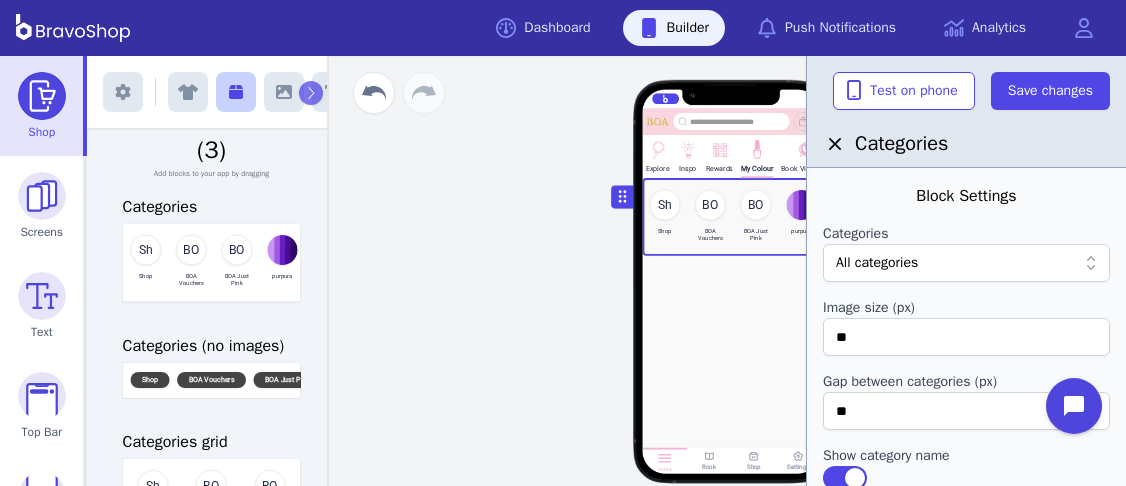 click at bounding box center [956, 263] 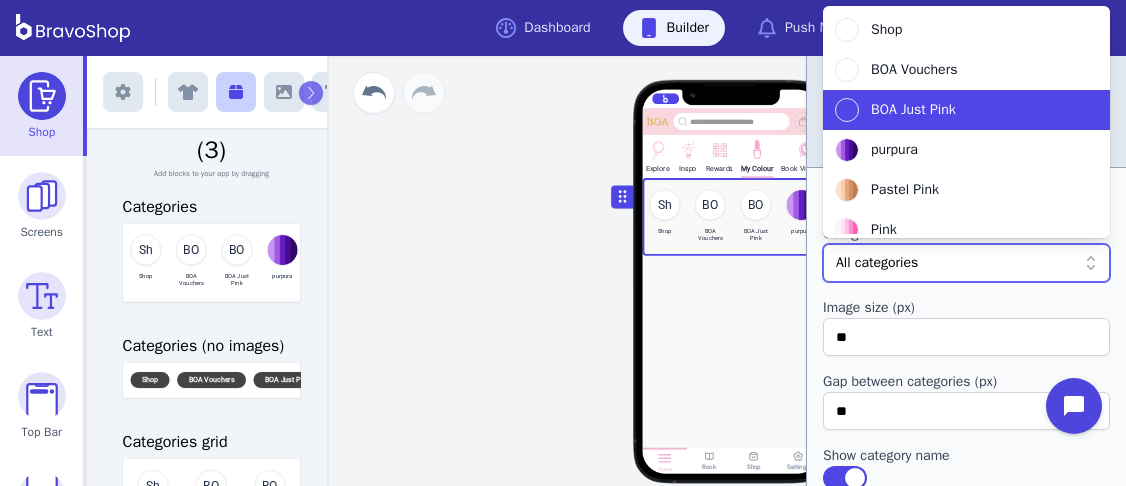 scroll, scrollTop: 56, scrollLeft: 0, axis: vertical 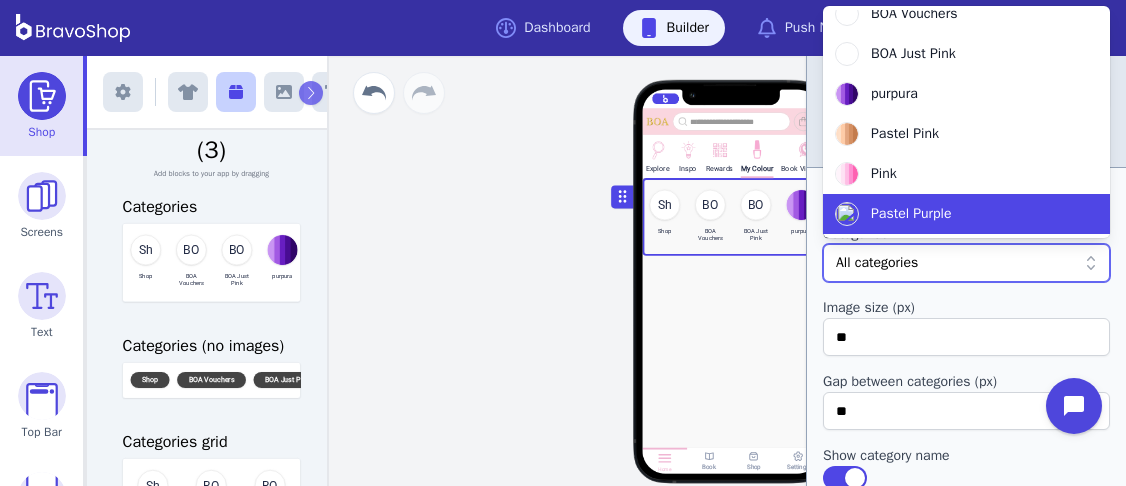 click on "Pastel Purple" at bounding box center [954, 214] 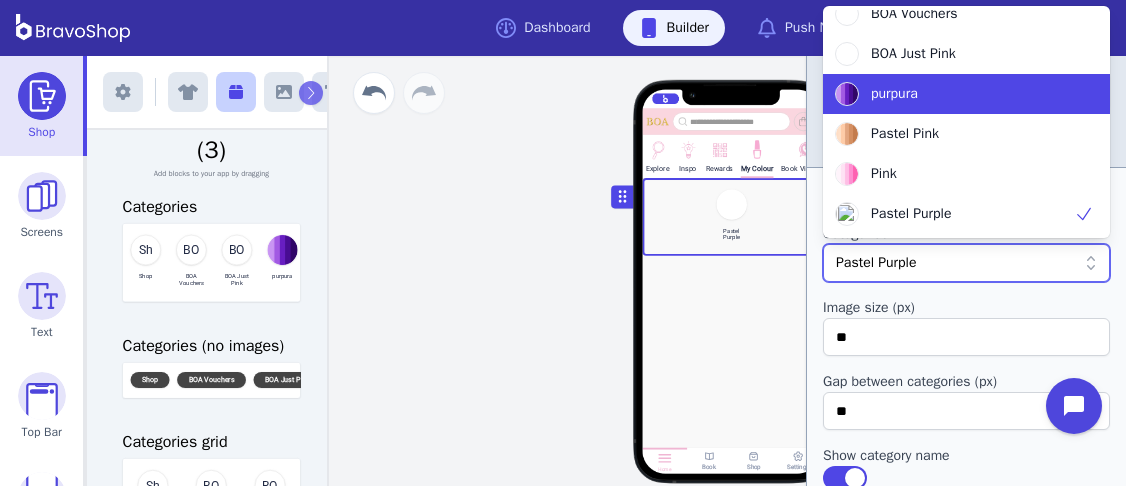 click on "purpura" at bounding box center [954, 94] 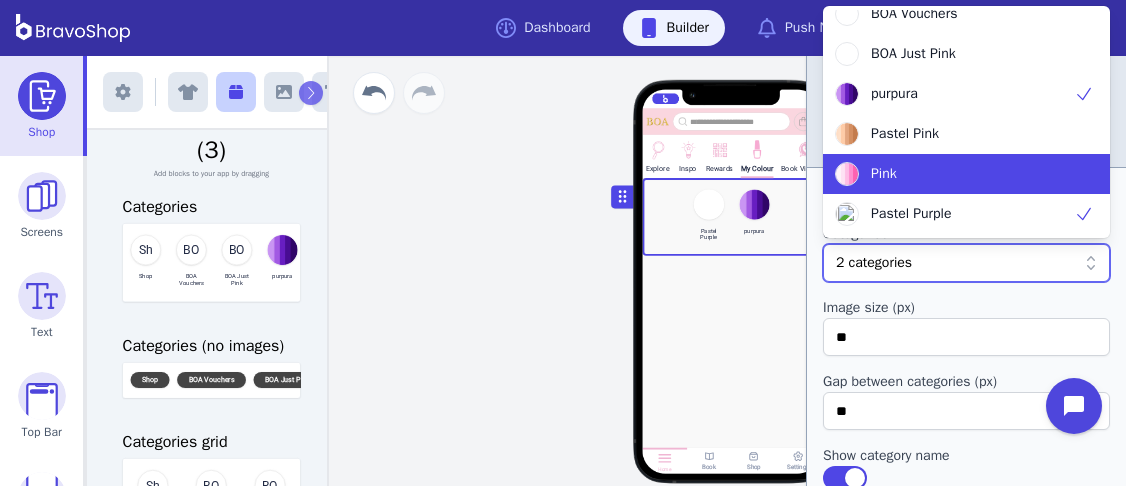 click on "Pink" at bounding box center [954, 174] 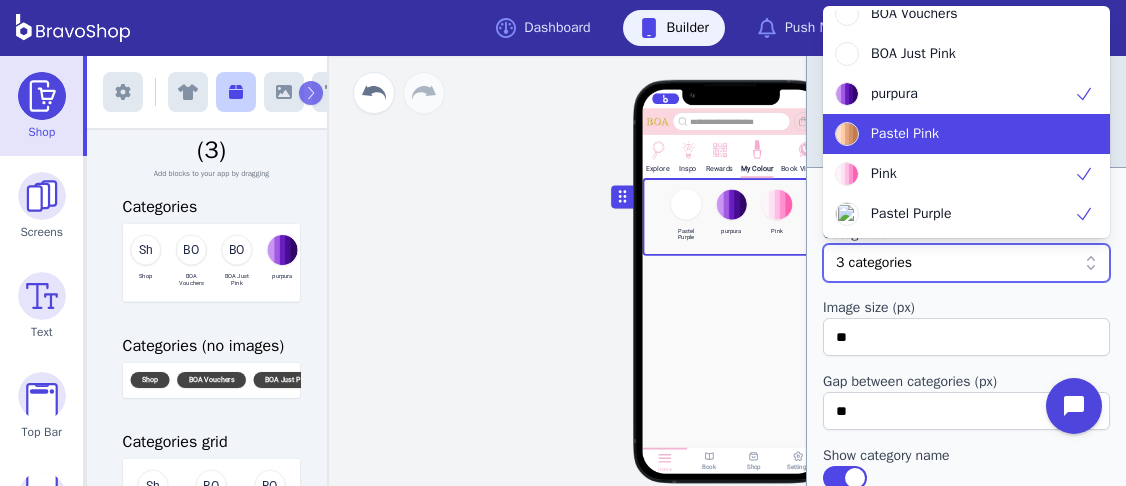 click on "Pastel Pink" at bounding box center (954, 134) 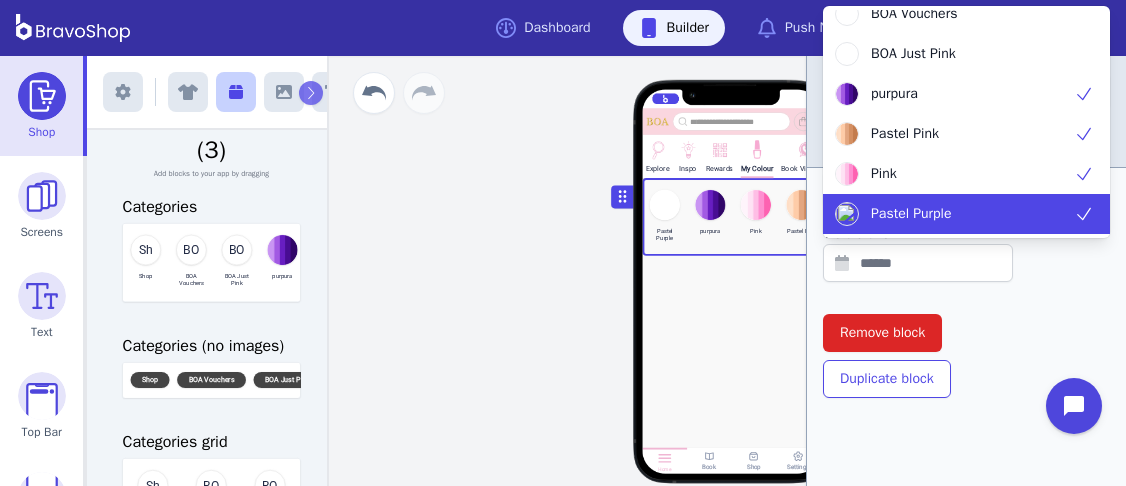 scroll, scrollTop: 0, scrollLeft: 0, axis: both 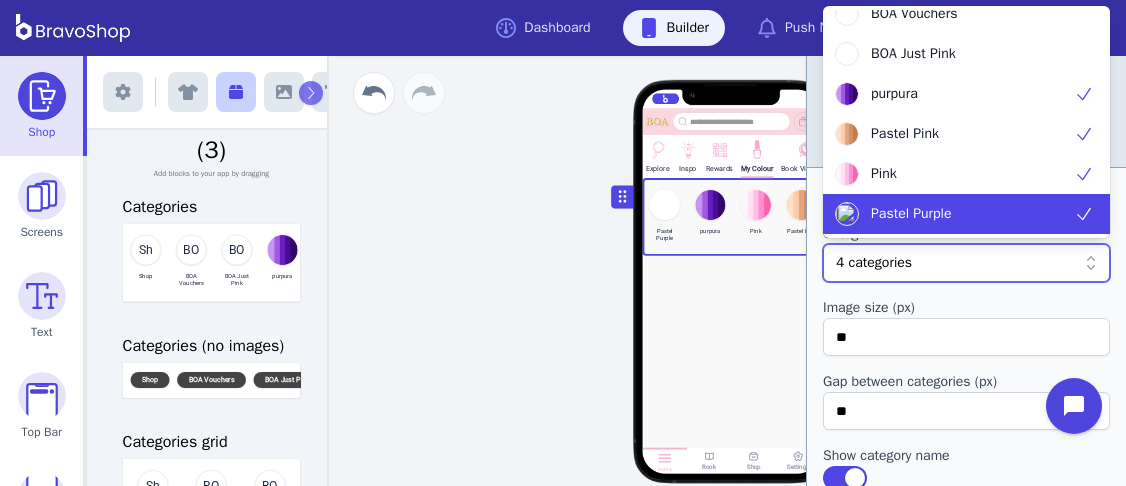 click on "Image size (px)" at bounding box center [966, 308] 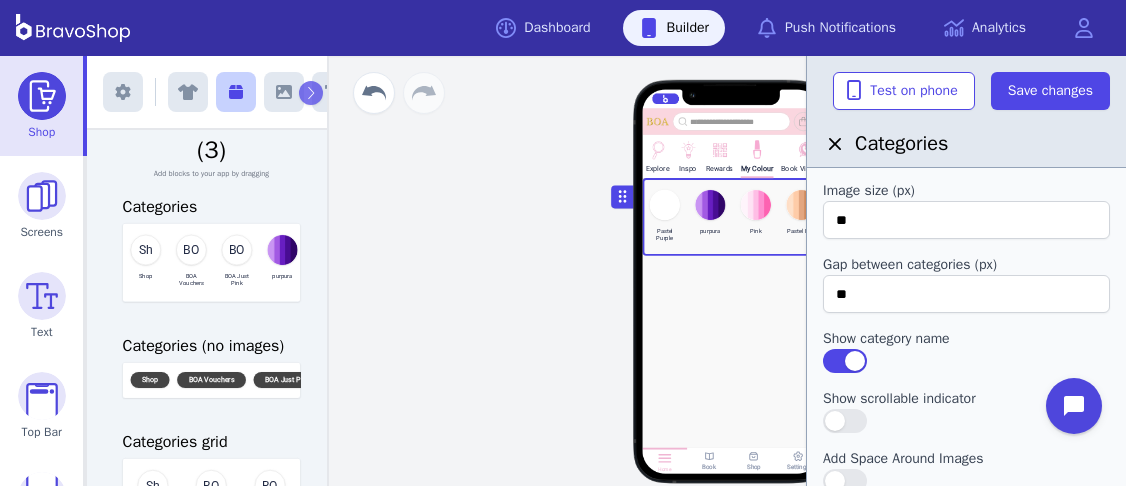 scroll, scrollTop: 118, scrollLeft: 0, axis: vertical 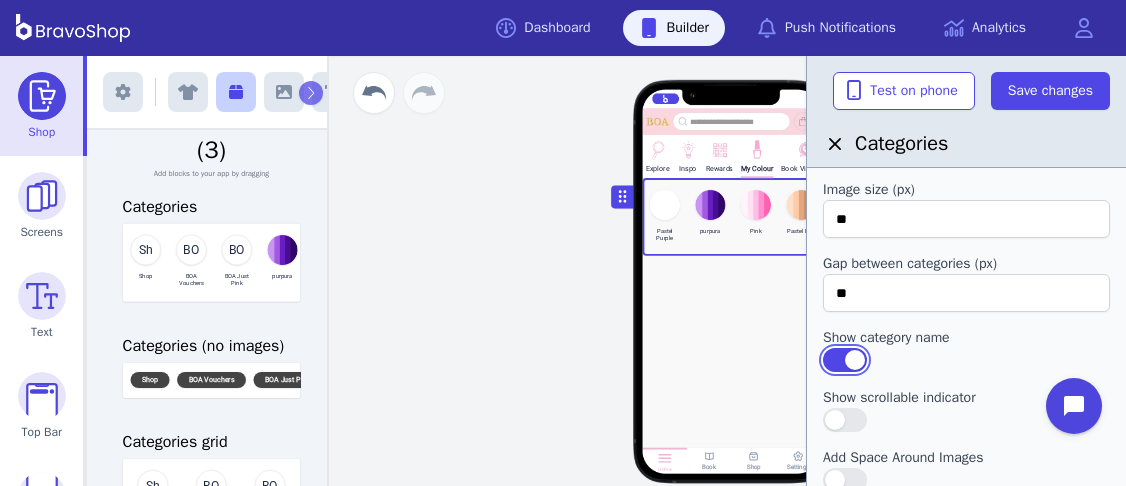 click at bounding box center [845, 360] 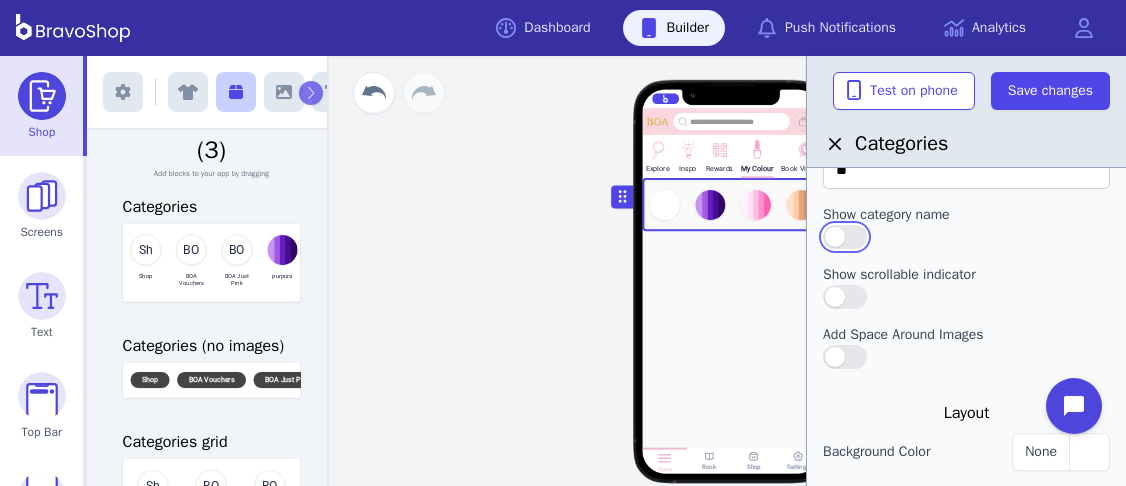 scroll, scrollTop: 243, scrollLeft: 0, axis: vertical 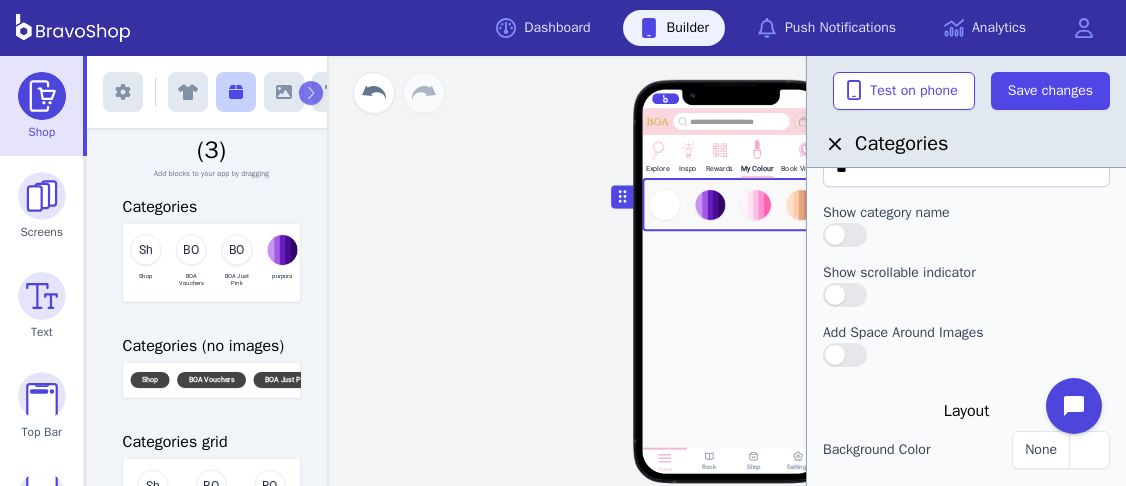 click at bounding box center (966, 355) 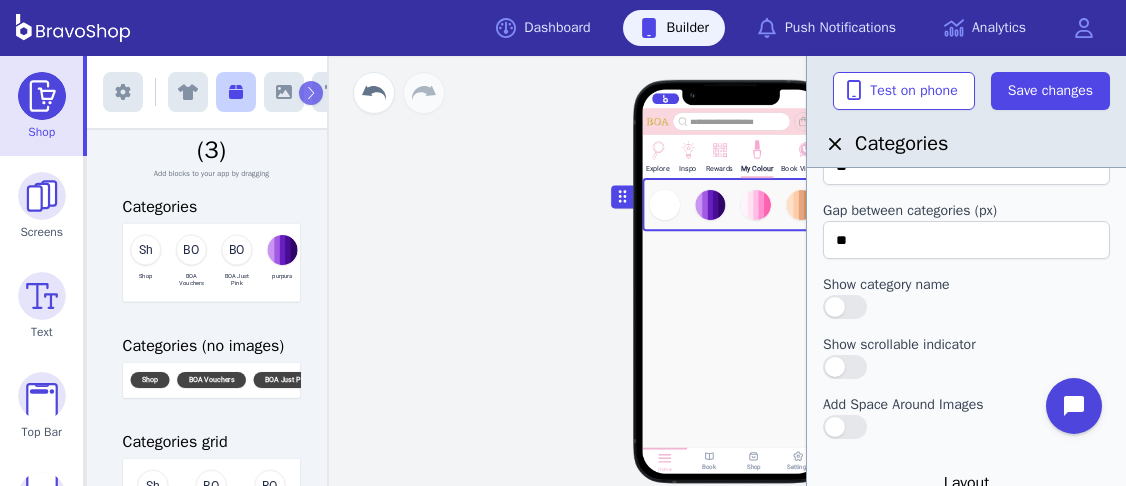 scroll, scrollTop: 174, scrollLeft: 0, axis: vertical 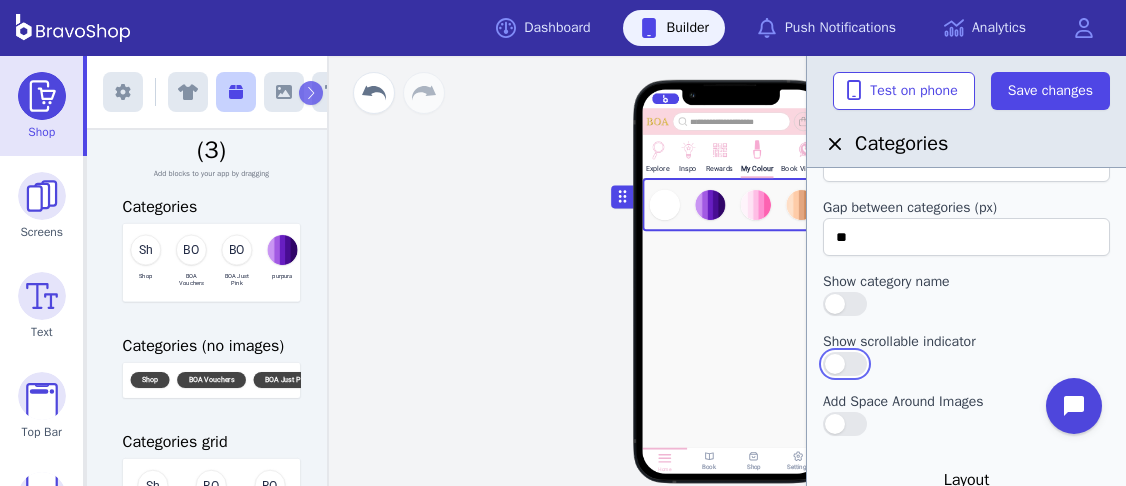 click at bounding box center (845, 364) 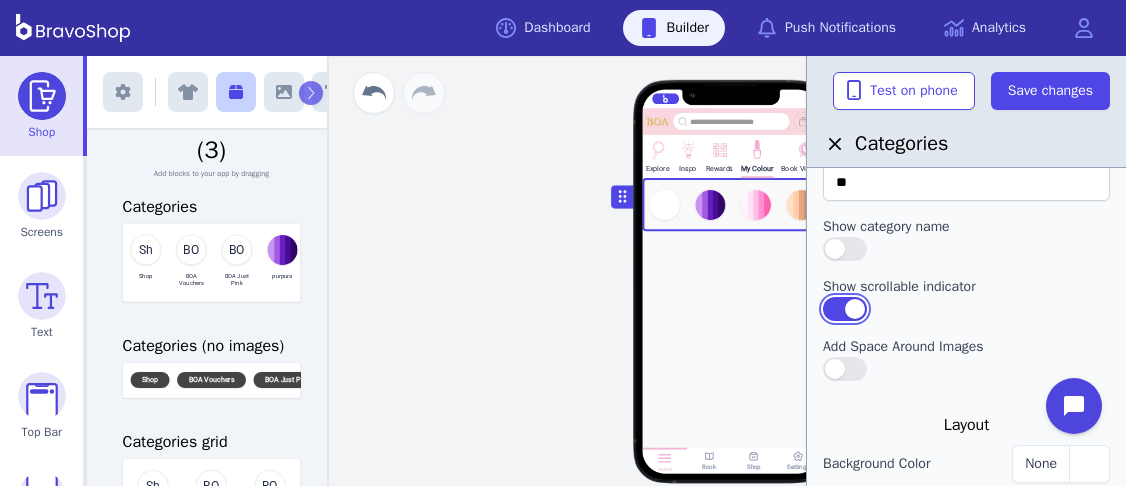 scroll, scrollTop: 230, scrollLeft: 0, axis: vertical 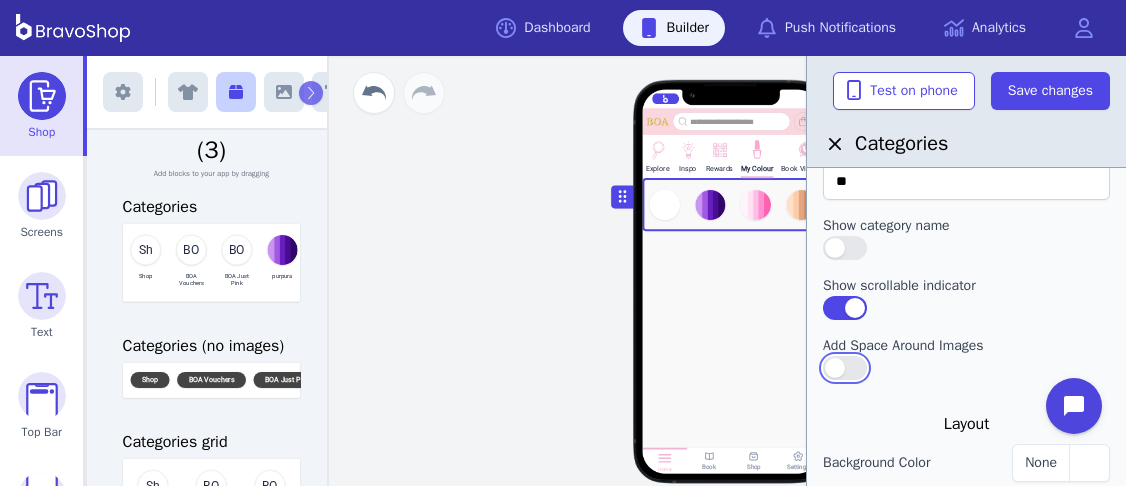 click at bounding box center [845, 368] 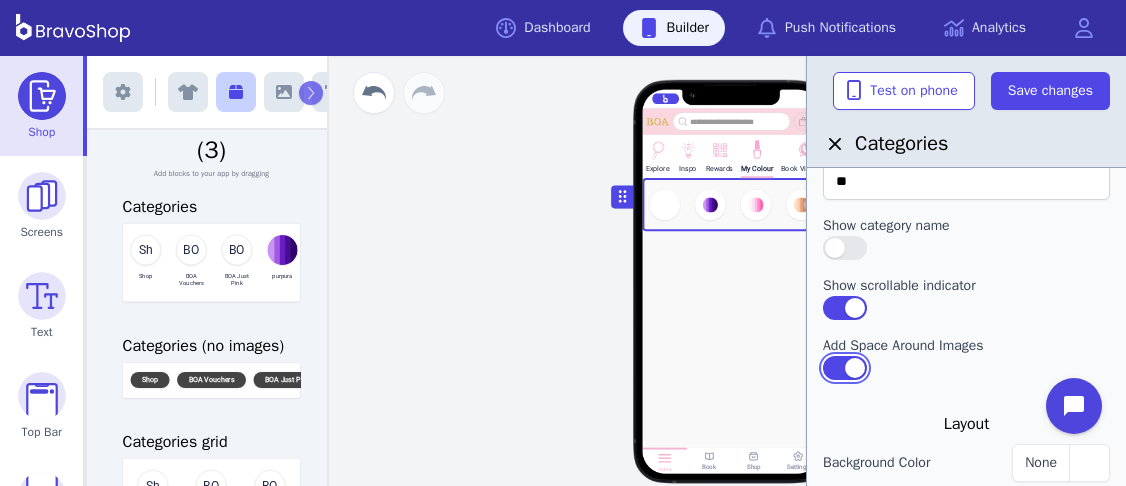 click at bounding box center [845, 368] 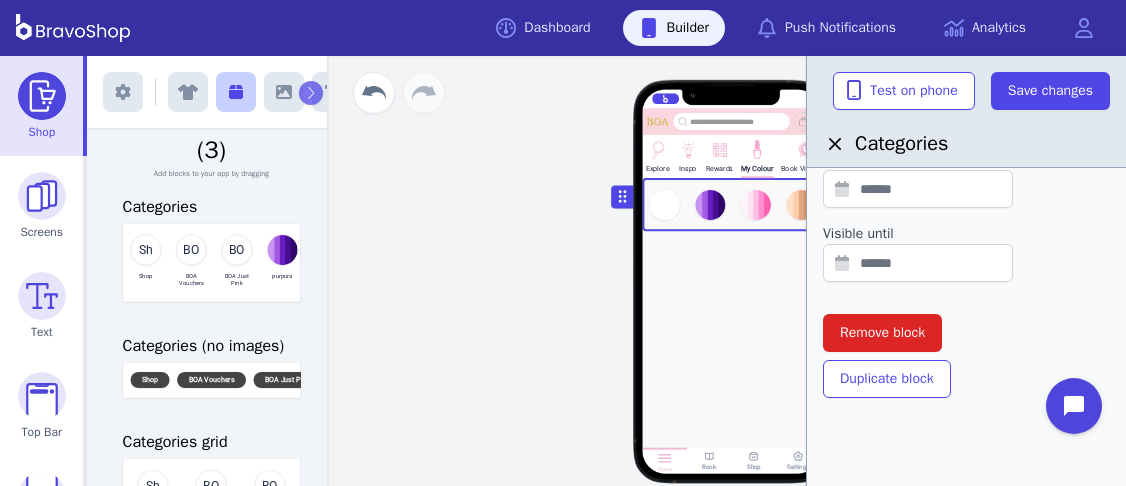 scroll, scrollTop: 851, scrollLeft: 0, axis: vertical 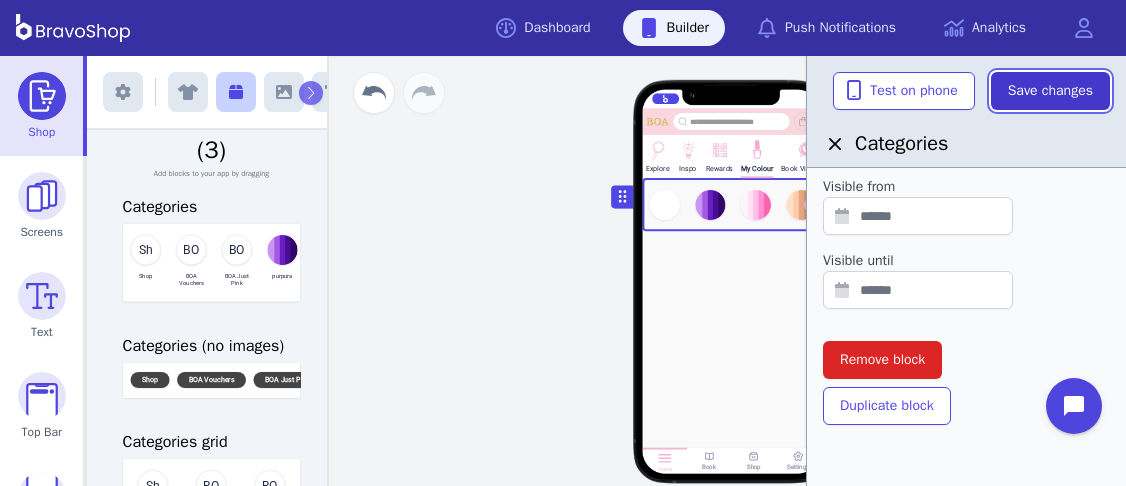 click on "Save changes" at bounding box center (1050, 91) 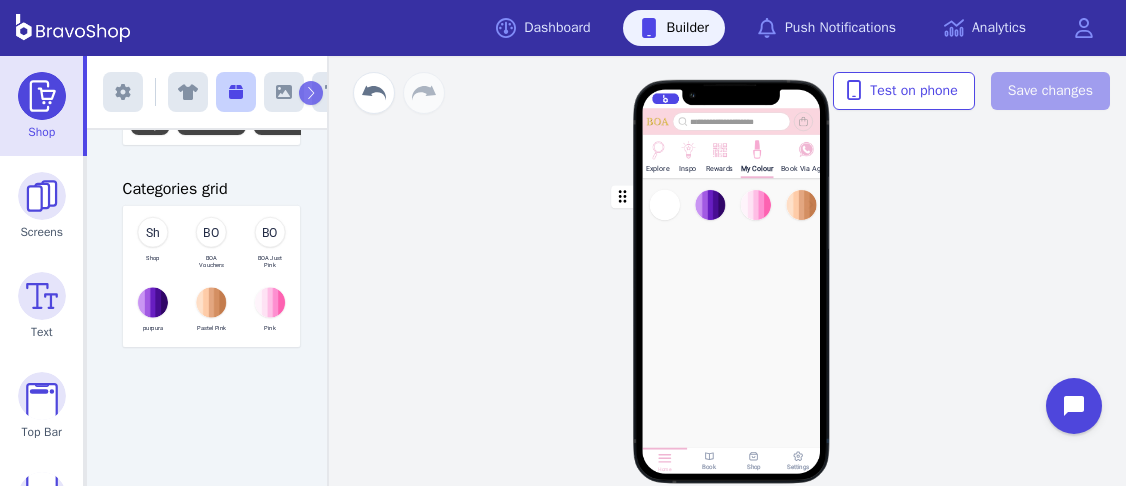 scroll, scrollTop: 313, scrollLeft: 0, axis: vertical 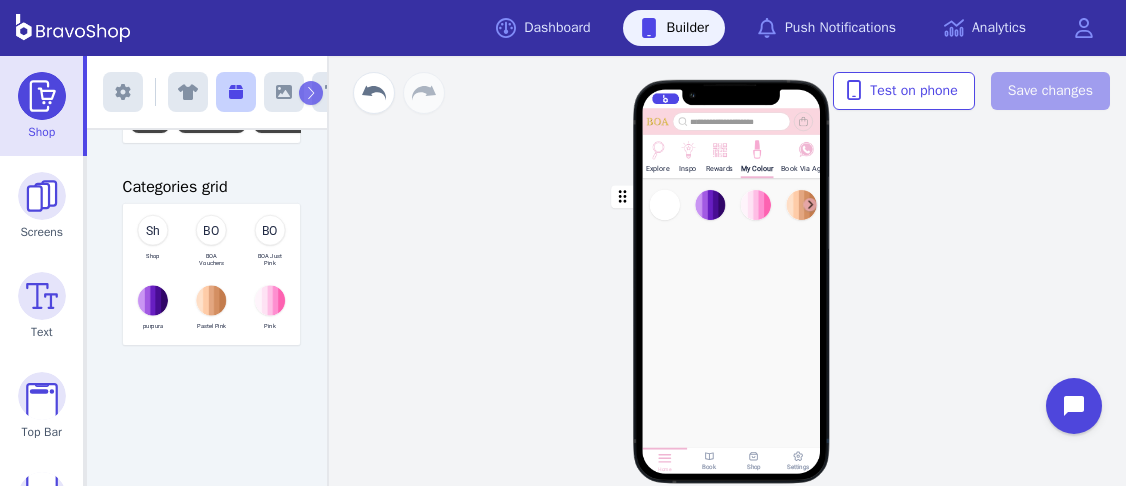 click at bounding box center (732, 204) 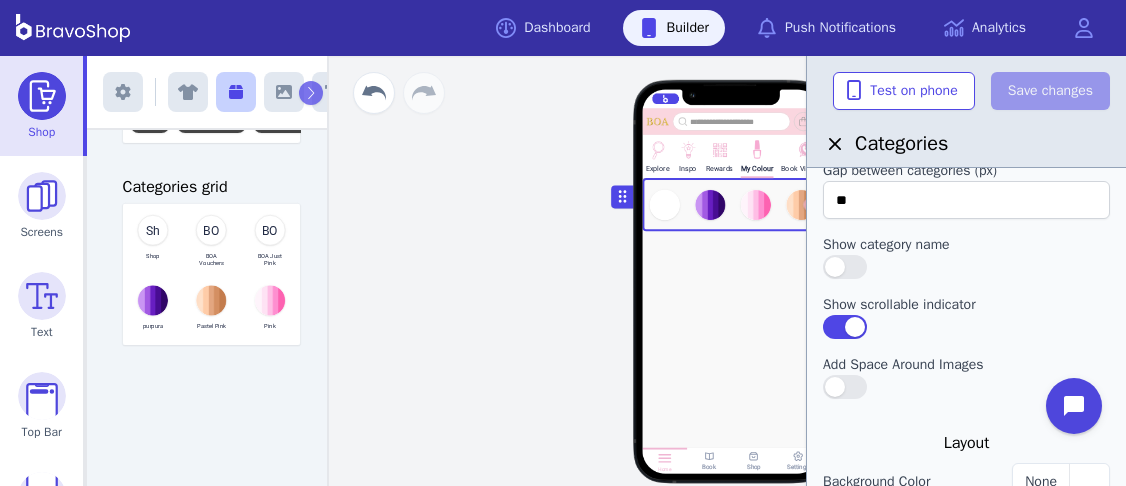 scroll, scrollTop: 194, scrollLeft: 0, axis: vertical 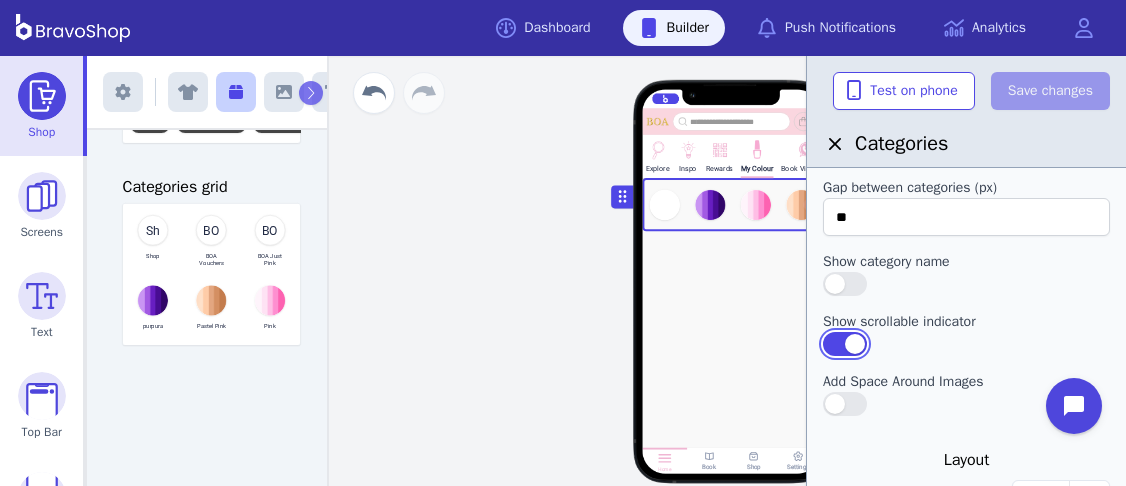 click at bounding box center (845, 344) 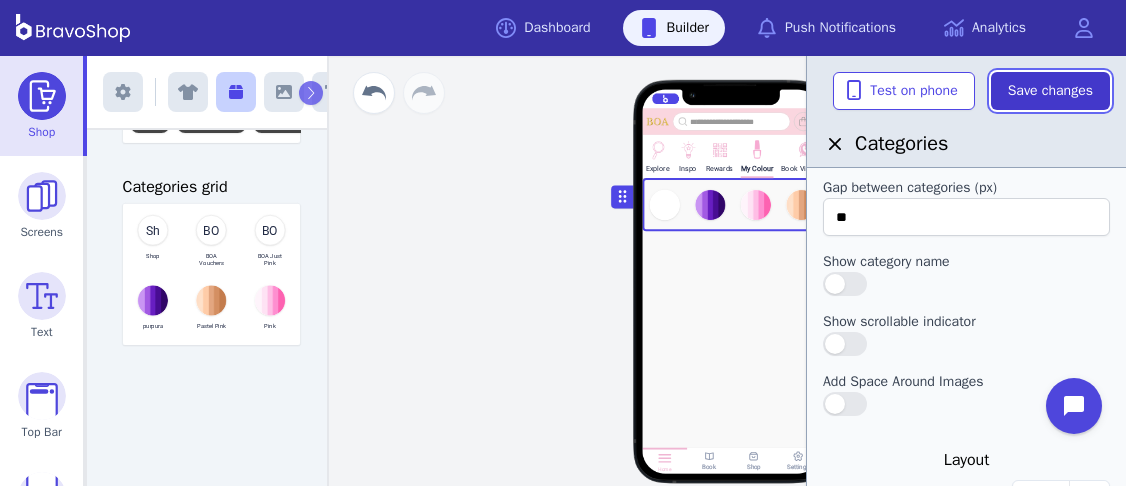 click on "Save changes" at bounding box center (1050, 91) 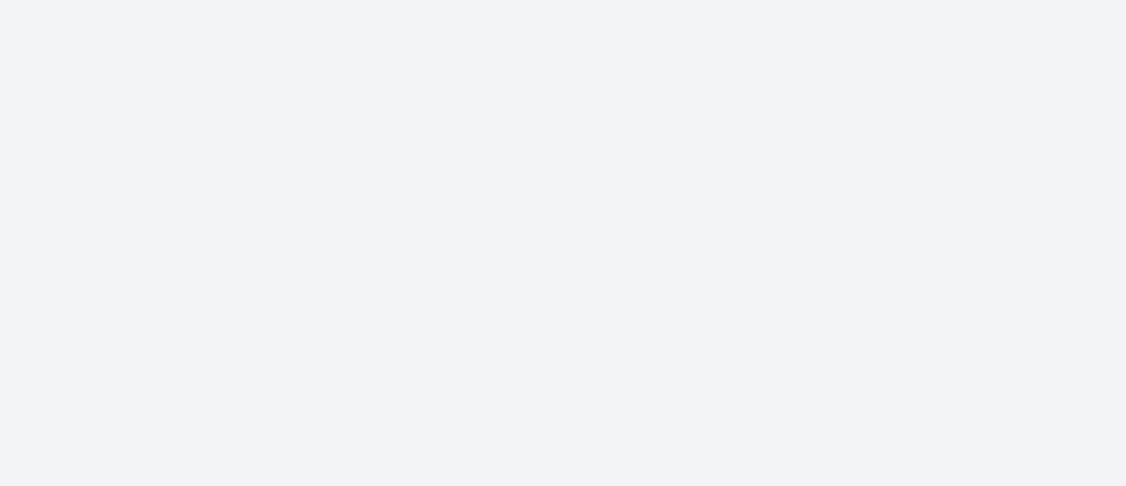 scroll, scrollTop: 0, scrollLeft: 0, axis: both 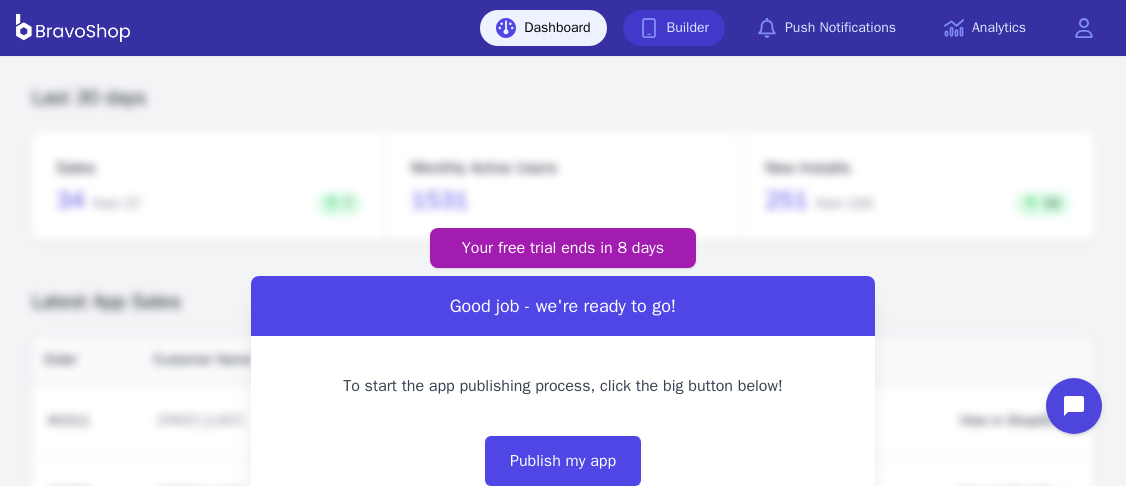 click on "Builder" at bounding box center [674, 28] 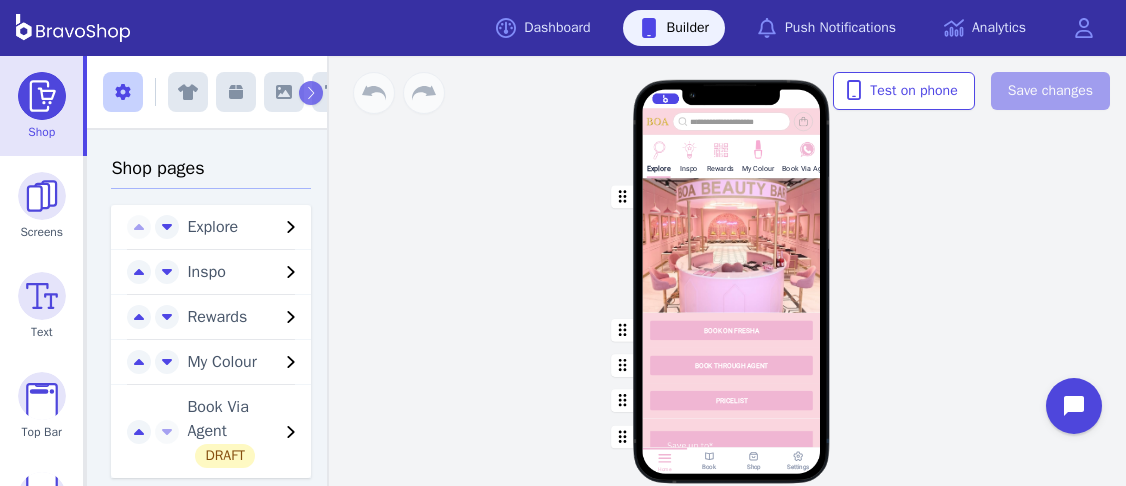 click at bounding box center [732, 245] 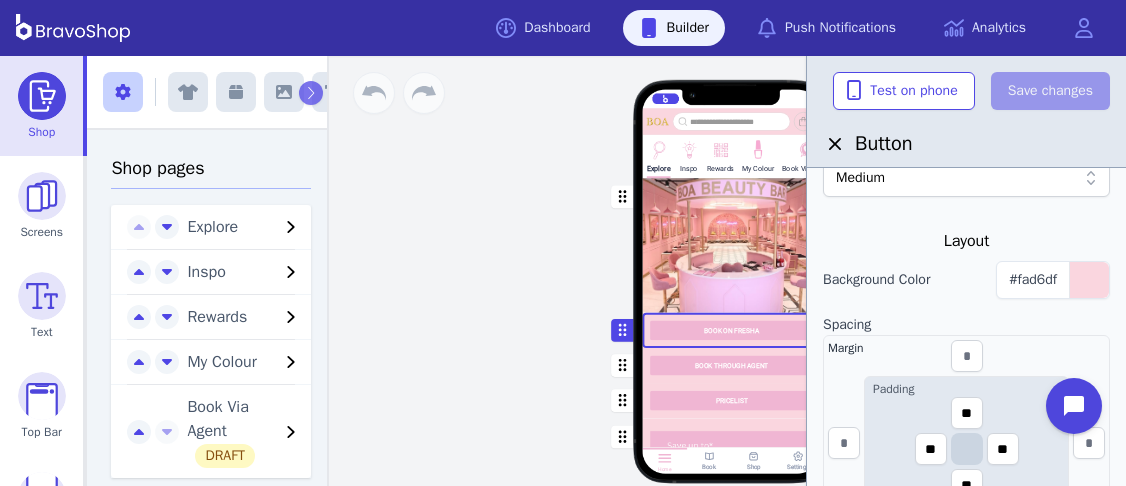 scroll, scrollTop: 515, scrollLeft: 0, axis: vertical 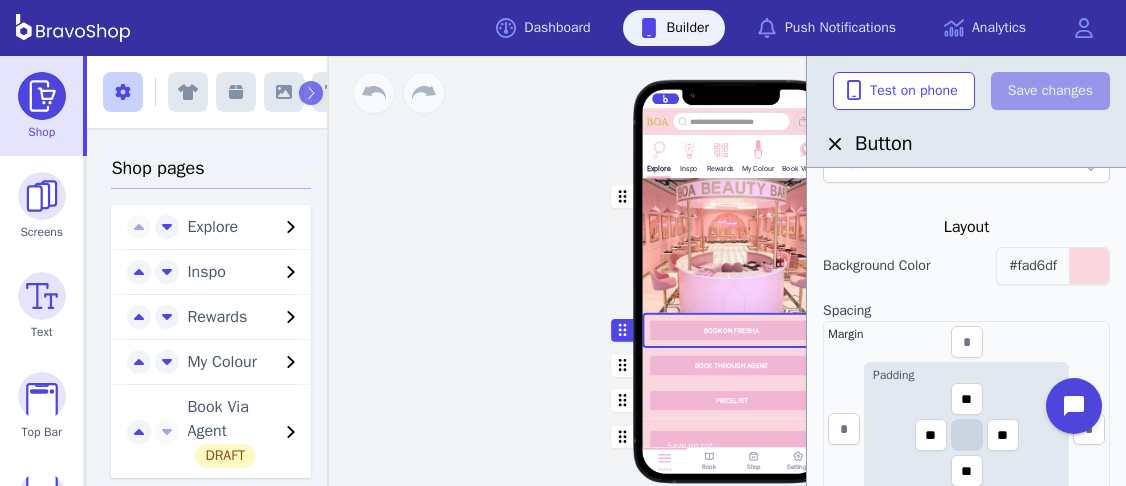 click on "#fad6df" at bounding box center (1033, 265) 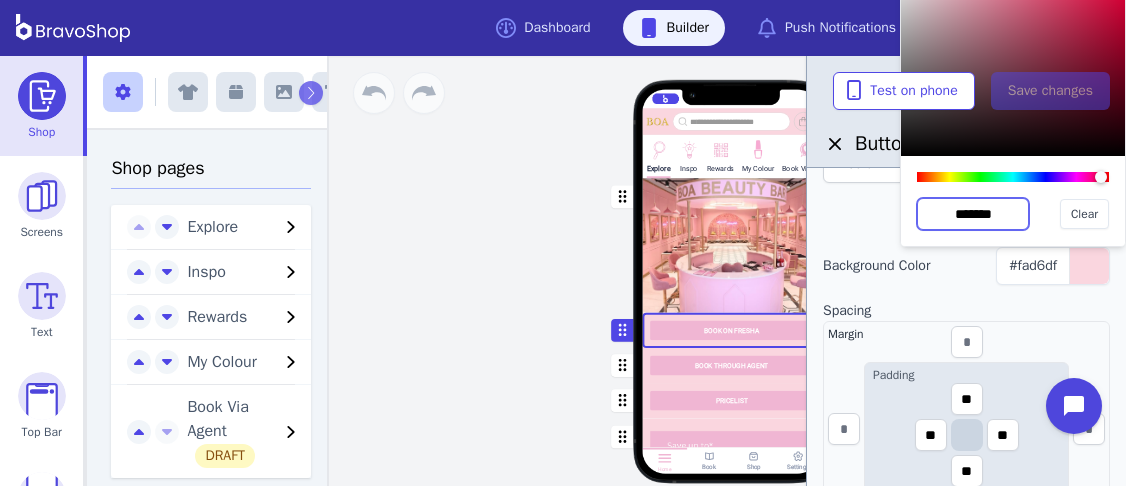 drag, startPoint x: 1020, startPoint y: 214, endPoint x: 933, endPoint y: 212, distance: 87.02299 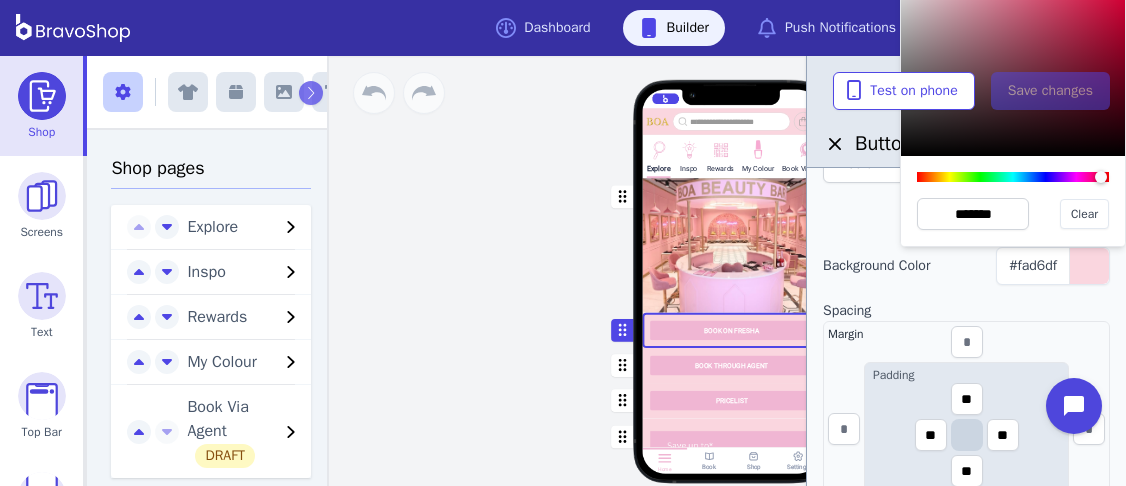 click on "Spacing" at bounding box center (966, 311) 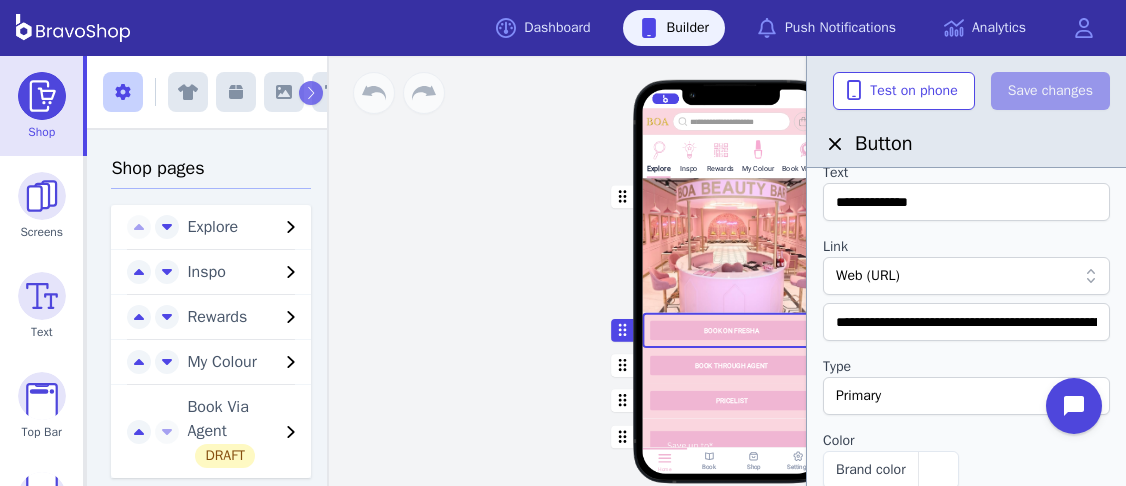 scroll, scrollTop: 0, scrollLeft: 0, axis: both 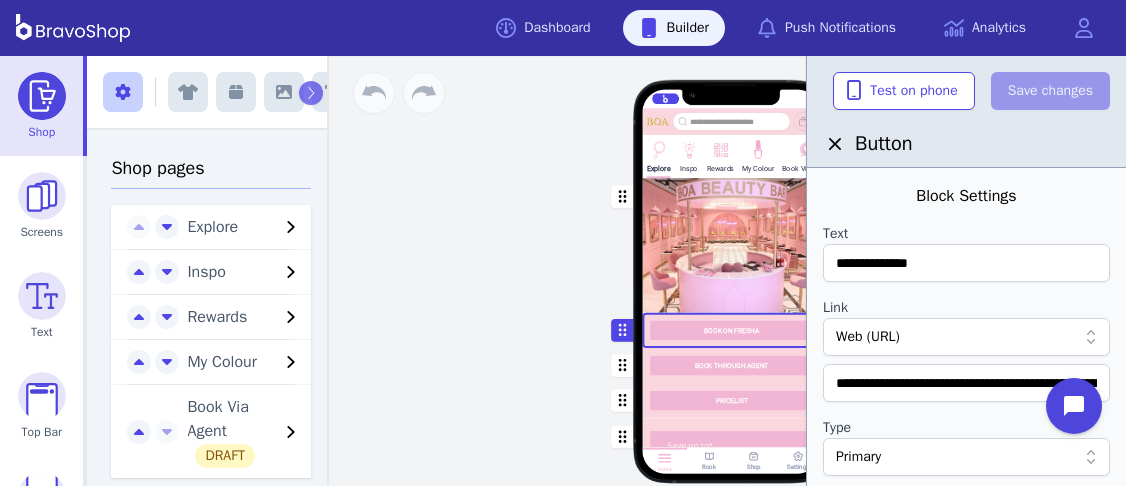 click at bounding box center (732, 245) 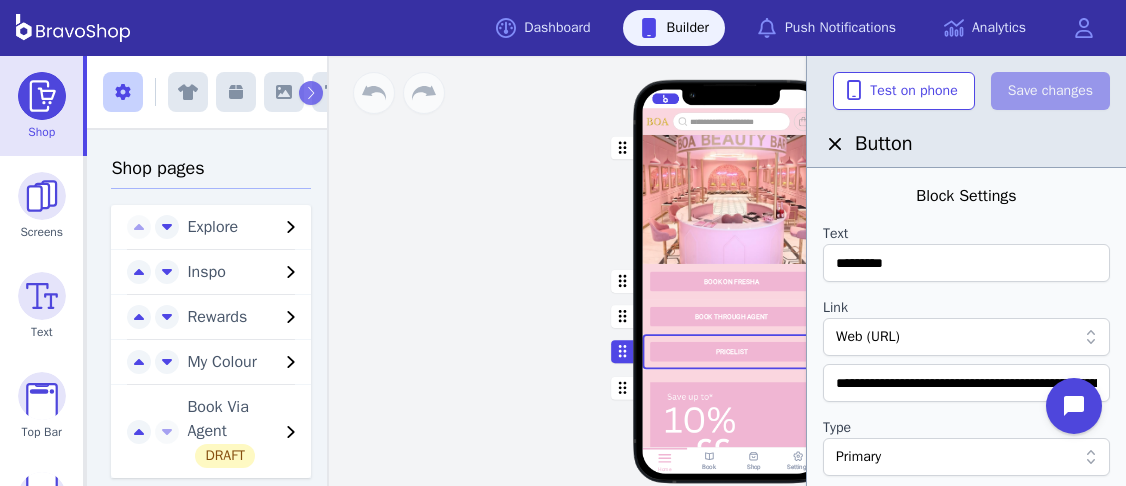 scroll, scrollTop: 162, scrollLeft: 0, axis: vertical 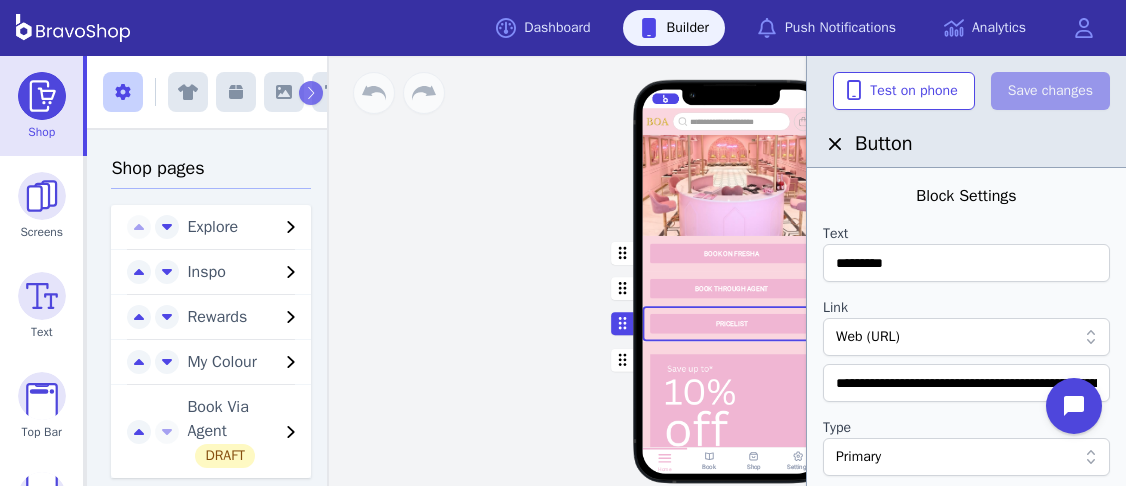 click at bounding box center [732, 168] 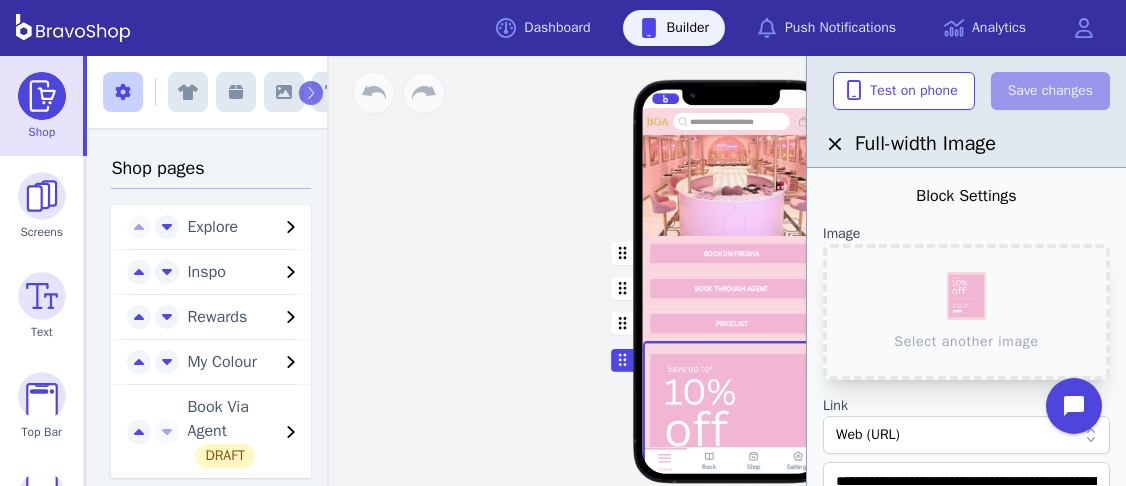 click at bounding box center (732, 168) 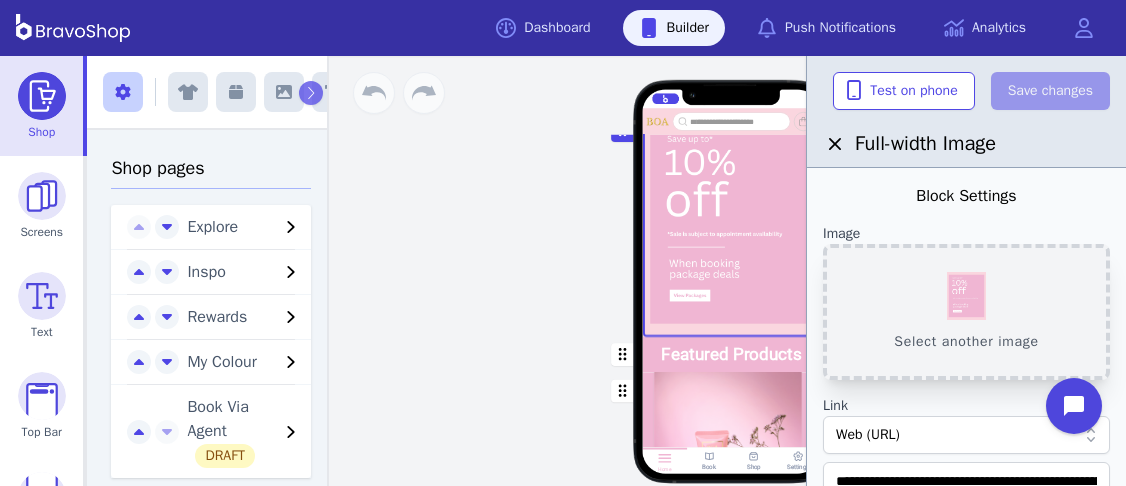 scroll, scrollTop: 2, scrollLeft: 0, axis: vertical 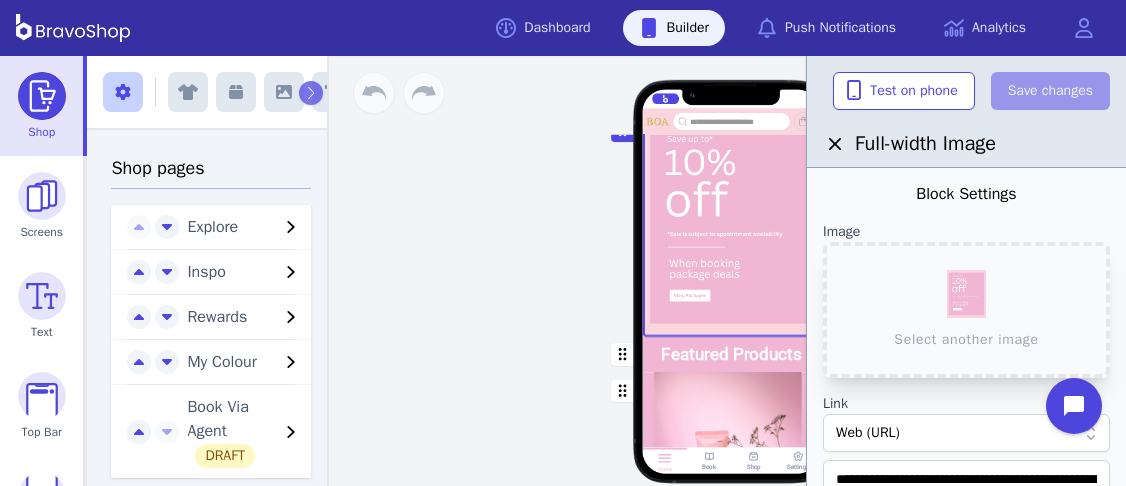click at bounding box center (732, -62) 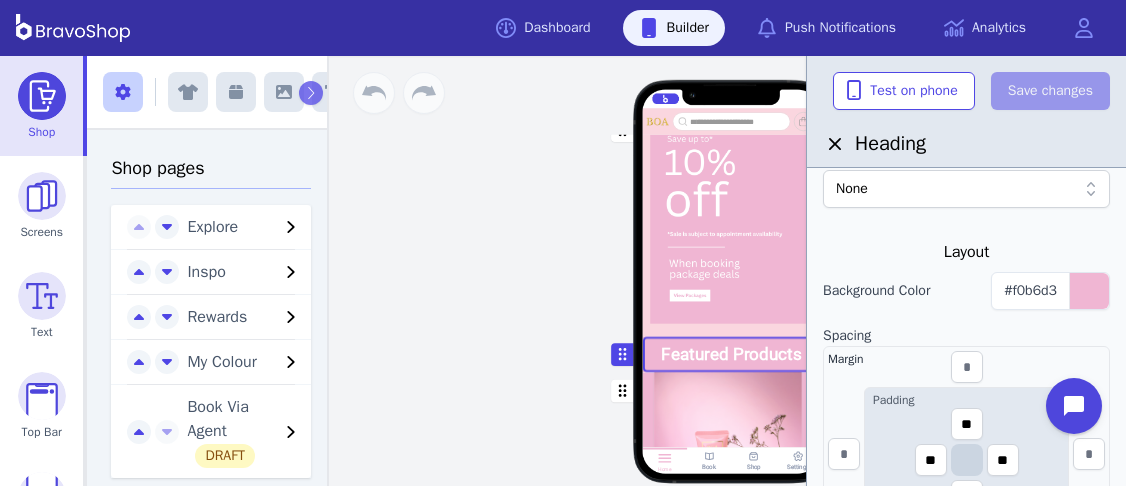 scroll, scrollTop: 381, scrollLeft: 0, axis: vertical 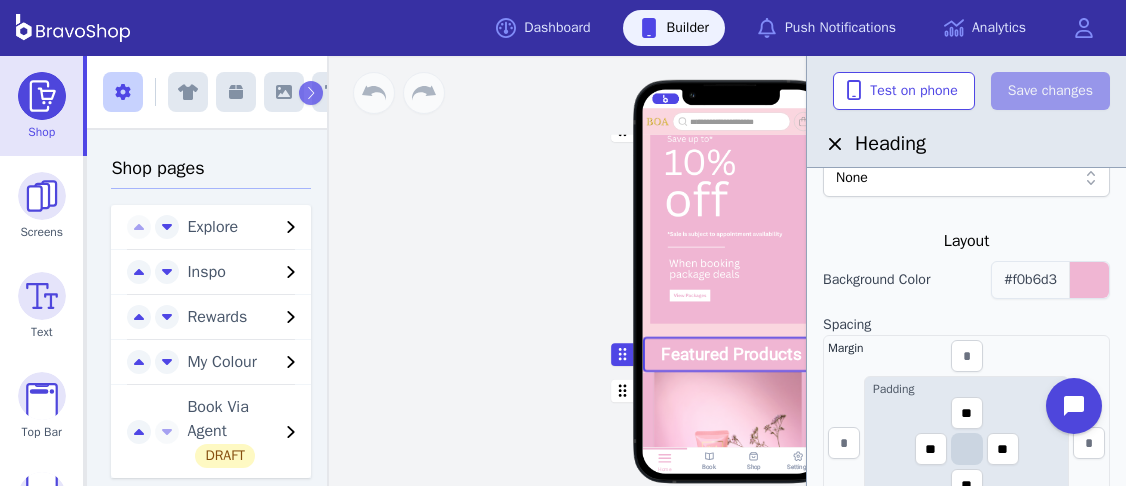 click on "#f0b6d3" at bounding box center [1030, 279] 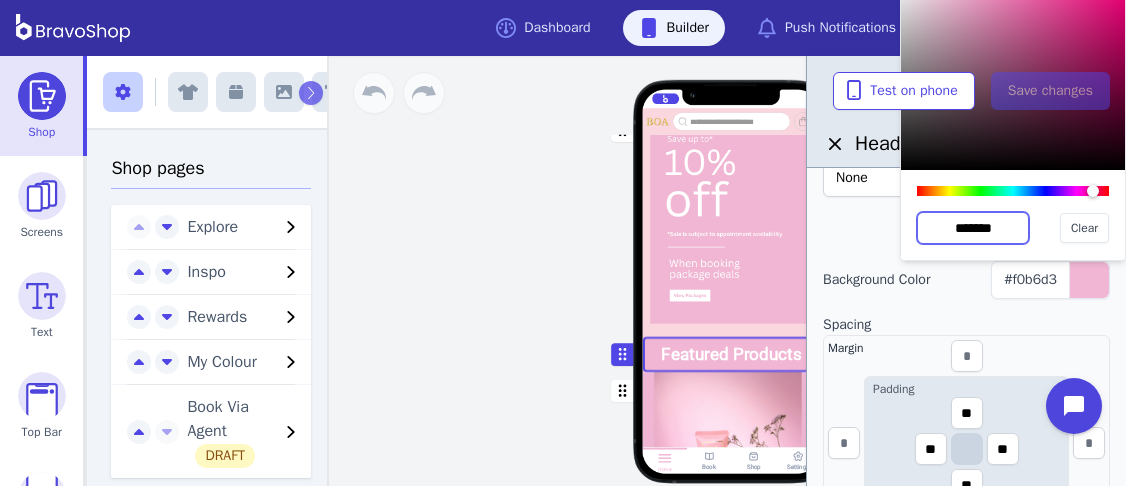 drag, startPoint x: 1008, startPoint y: 230, endPoint x: 927, endPoint y: 224, distance: 81.22192 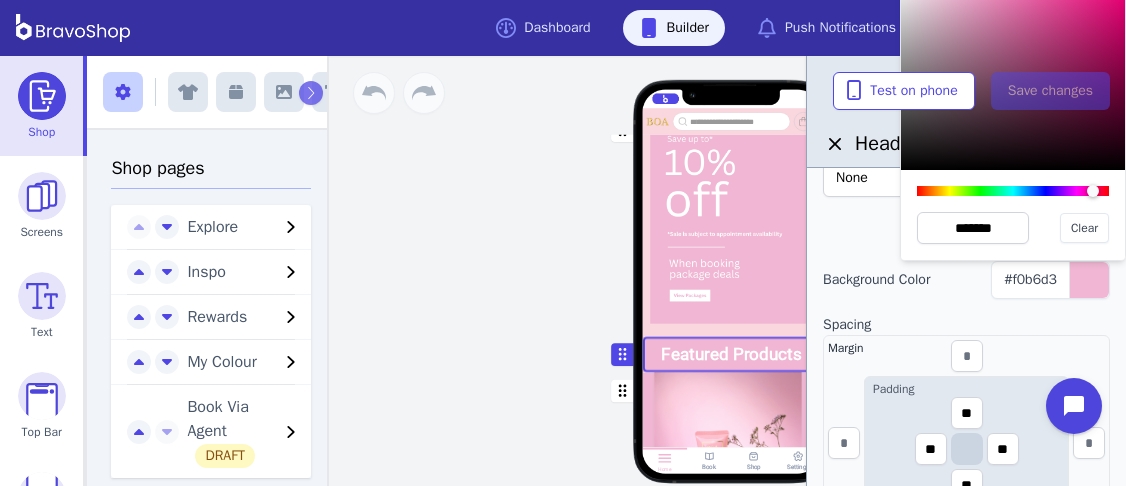 click at bounding box center [966, 307] 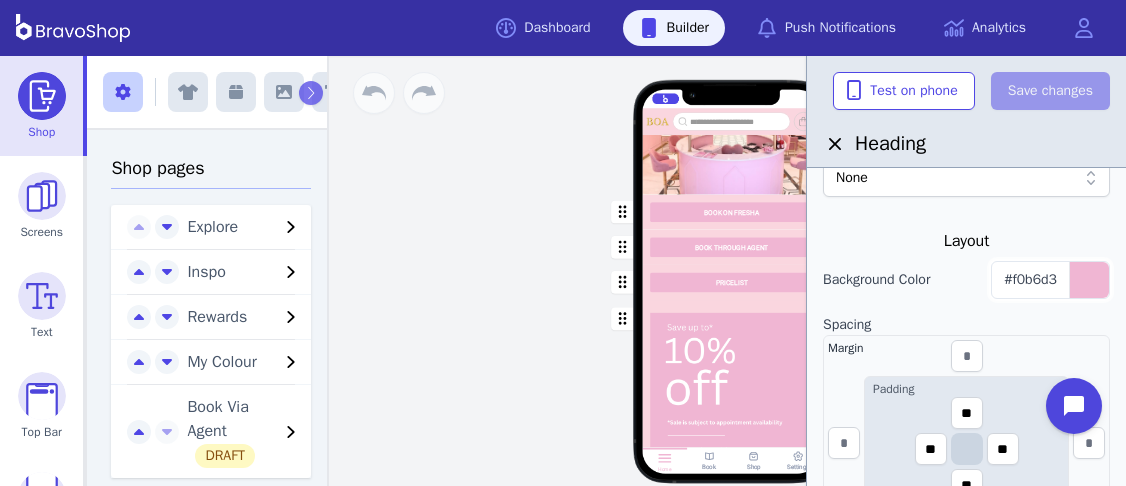 scroll, scrollTop: 236, scrollLeft: 0, axis: vertical 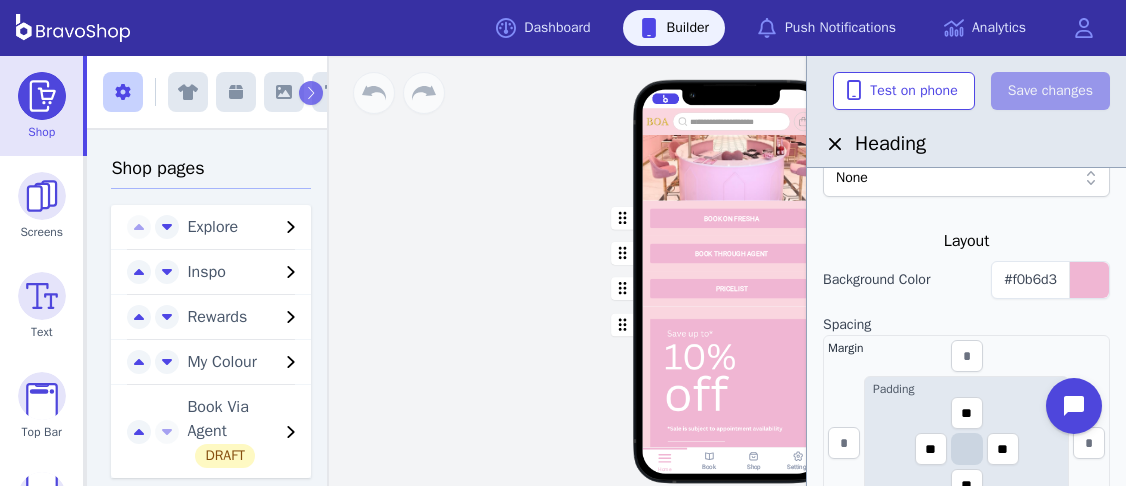 click at bounding box center [732, 133] 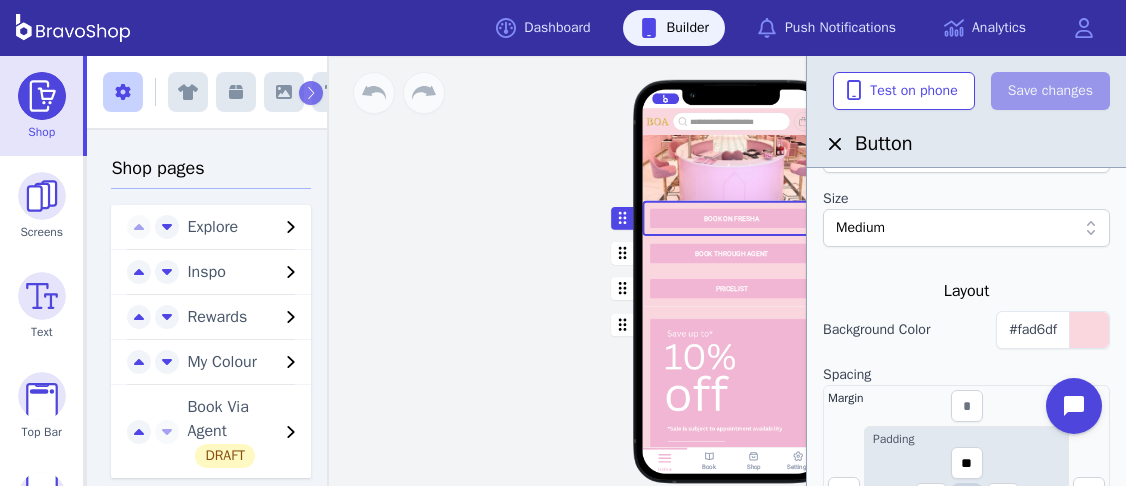 scroll, scrollTop: 462, scrollLeft: 0, axis: vertical 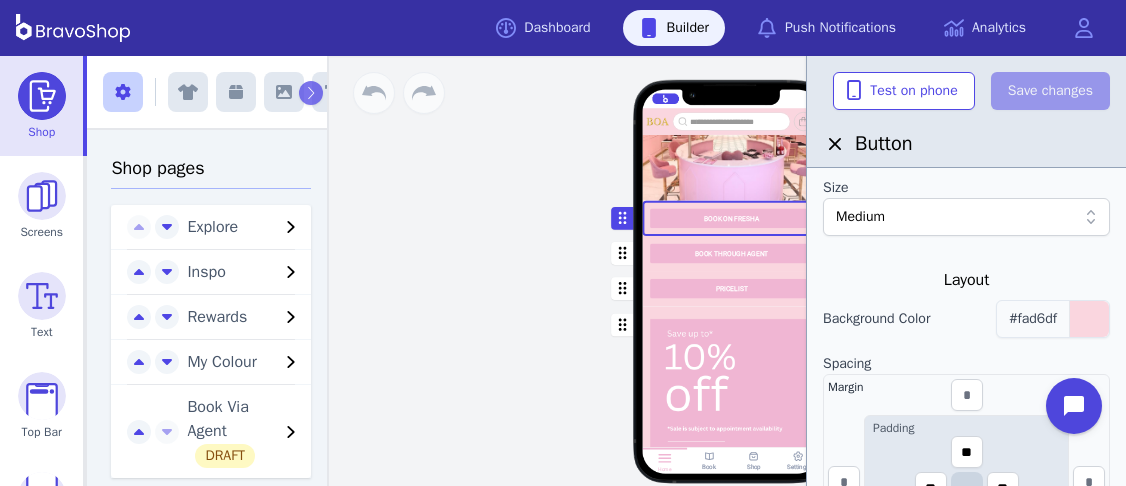 click on "#fad6df" at bounding box center [1053, 319] 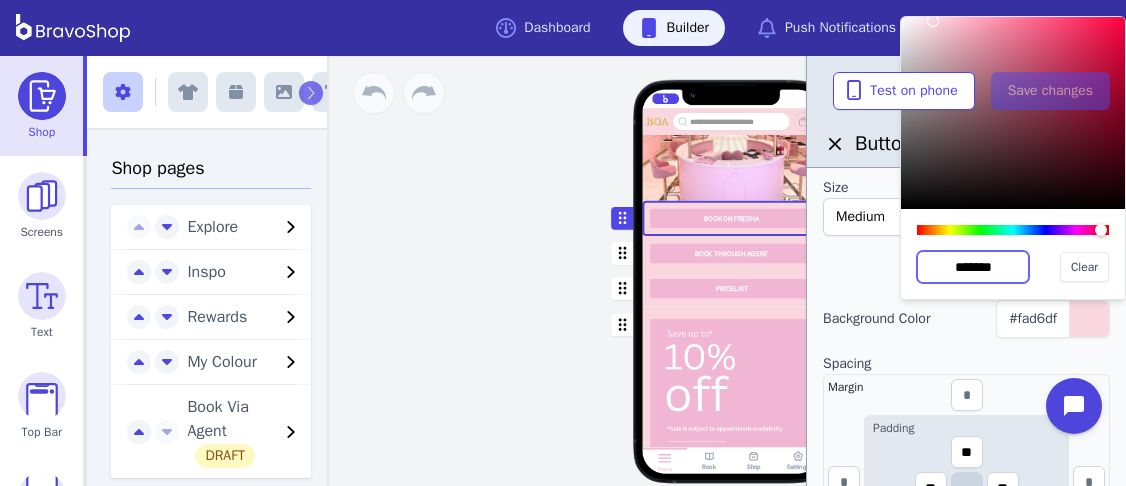 drag, startPoint x: 1020, startPoint y: 267, endPoint x: 928, endPoint y: 263, distance: 92.086914 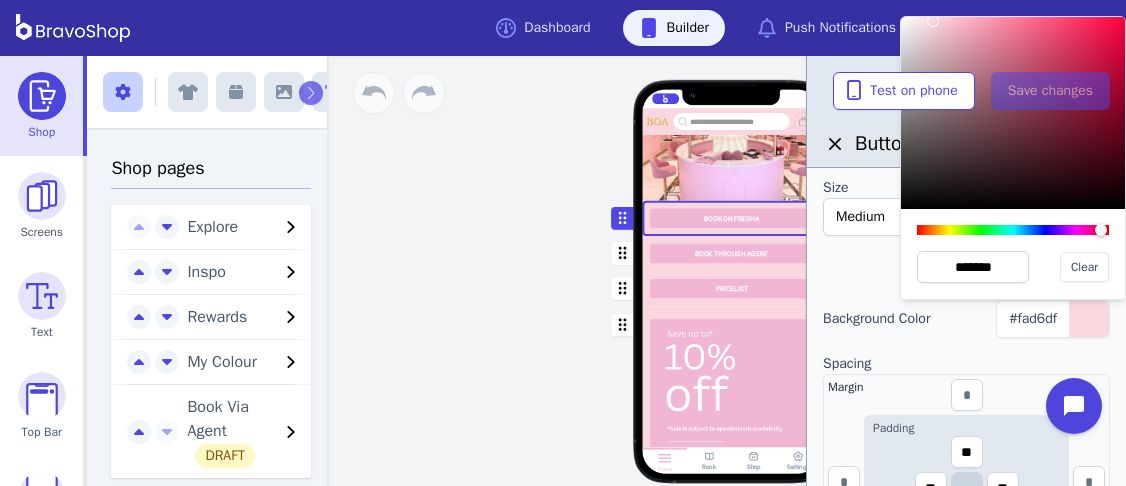 click on "Explore Inspo Rewards My Colour Book Via Agent BOOK ON FRESHA BOOK THROUGH AGENT PRICELIST Featured Products Gift Vouchers Various Denominations GROUP BOOKINGS
For group bookings, please contact us at ([PHONE]) [PHONE] via phone call or at ([PHONE]) [PHONE] for WhatsApp.
Stuck on something or have any questions? Contact us now! Drag a block here to get started Home Book  Shop Settings" at bounding box center (731, 271) 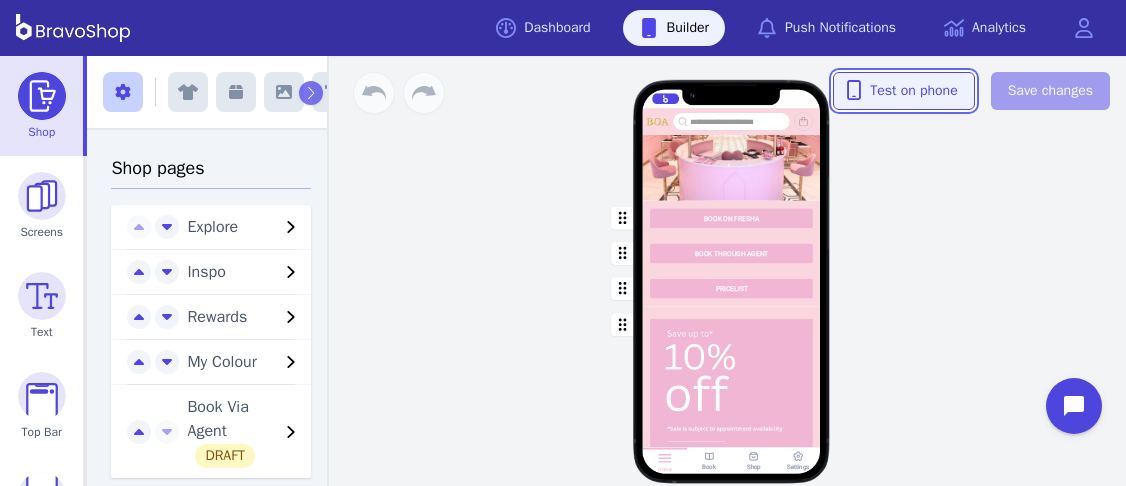 click on "Test the app on your phone" at bounding box center [904, 91] 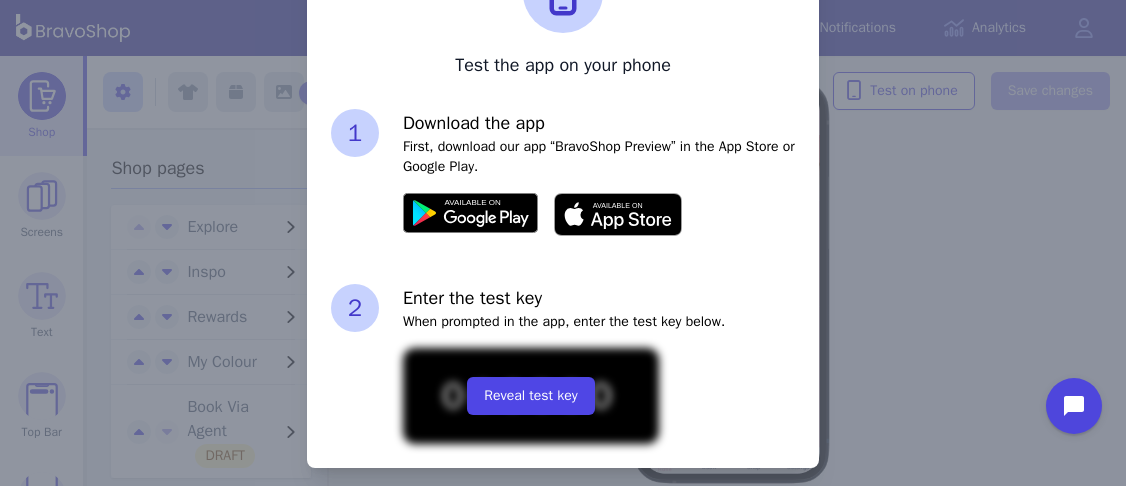 scroll, scrollTop: 117, scrollLeft: 0, axis: vertical 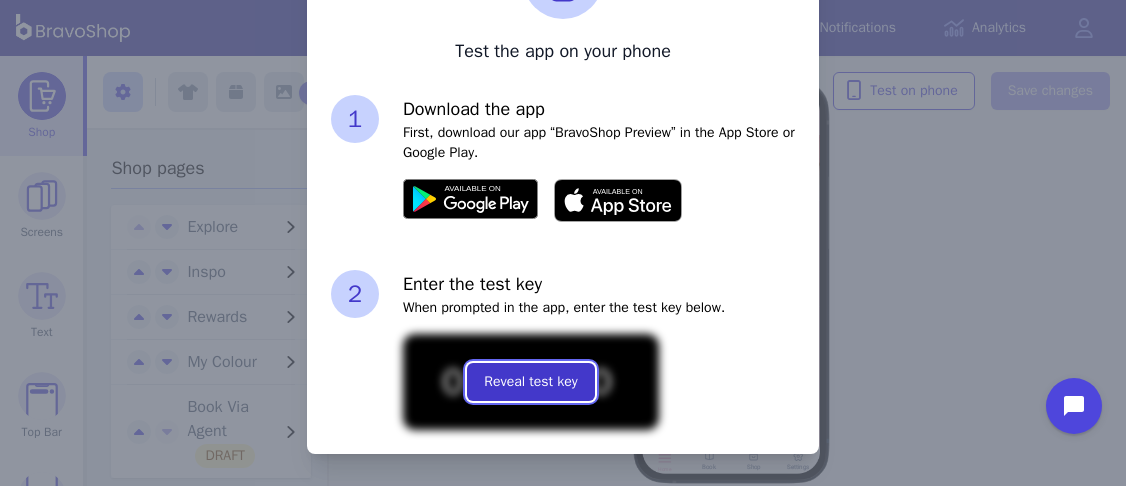 click on "Reveal test key" at bounding box center [530, 382] 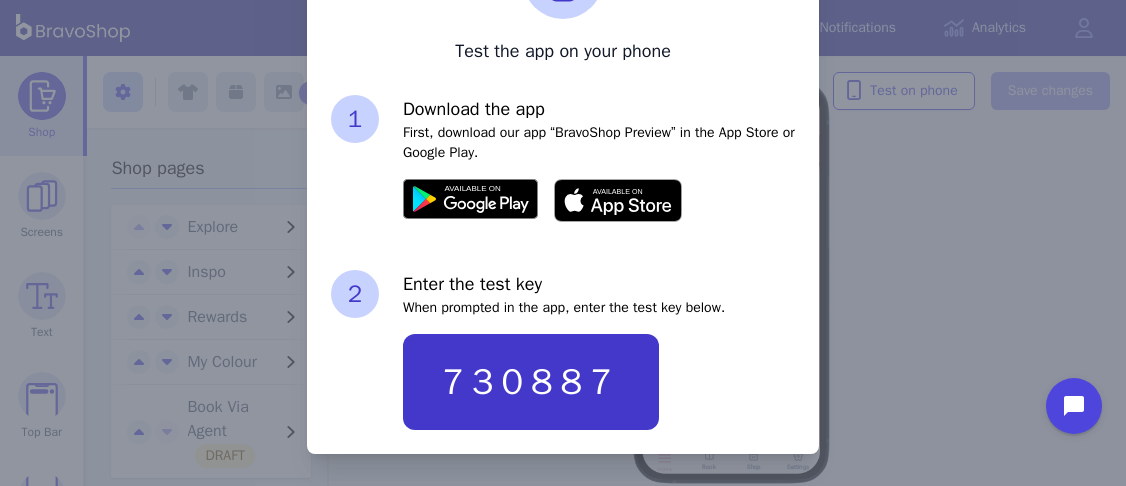 click on "Test the app on your phone 1 Download the app First, download our app “BravoShop Preview” in the App Store or Google Play. 2 Enter the test key When prompted in the app, enter the test key below. [TEST_KEY]" at bounding box center (563, 184) 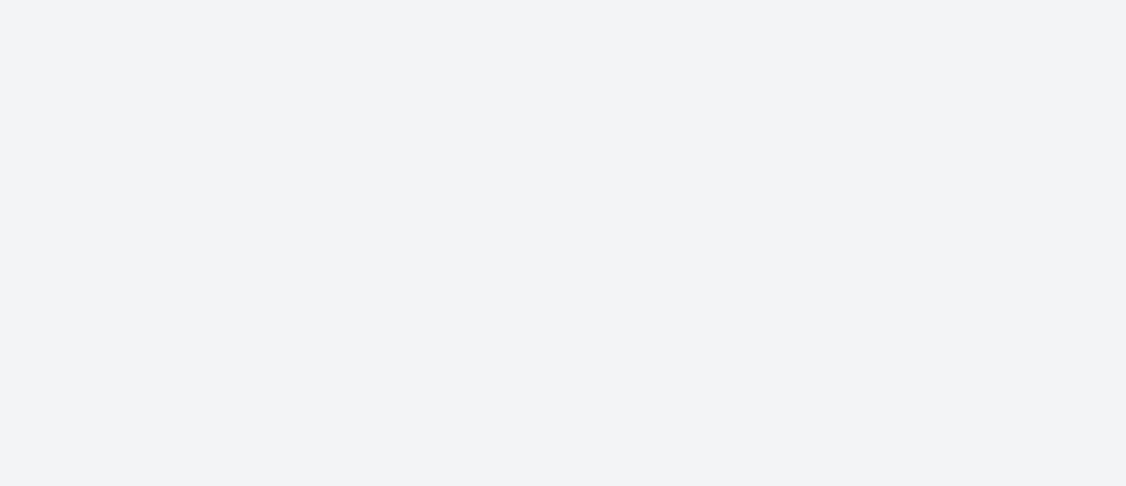 scroll, scrollTop: 0, scrollLeft: 0, axis: both 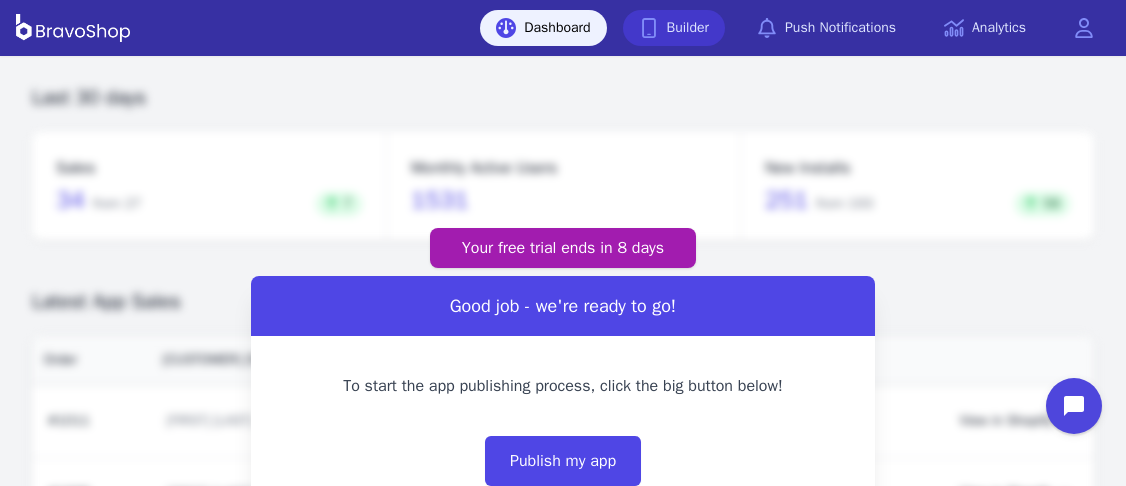 click on "Builder" at bounding box center [674, 28] 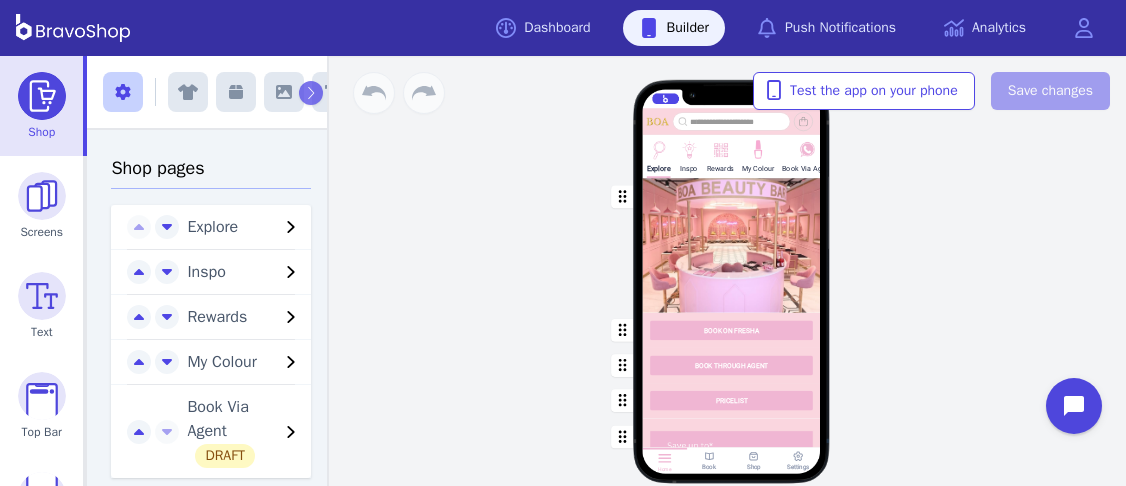 click at bounding box center (732, 245) 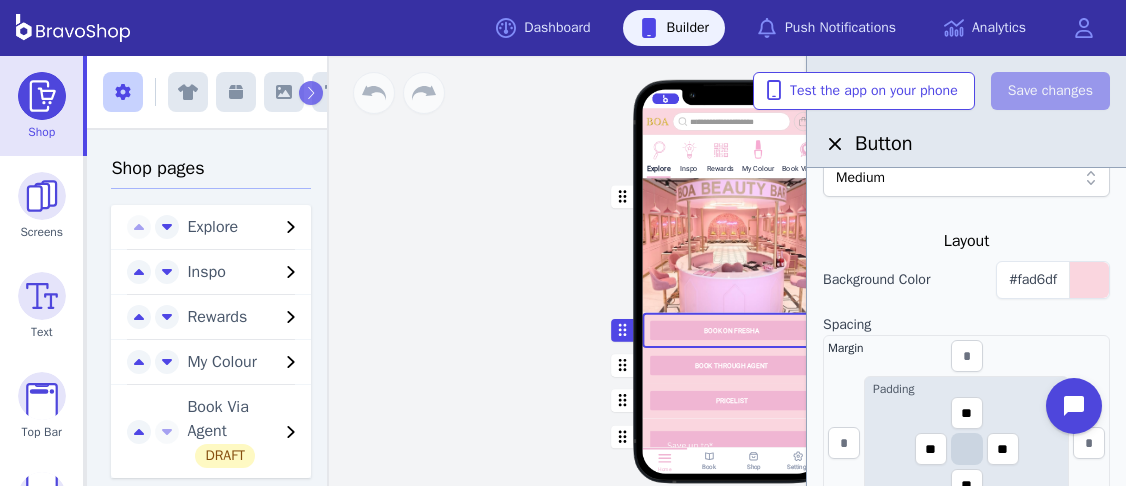 scroll, scrollTop: 515, scrollLeft: 0, axis: vertical 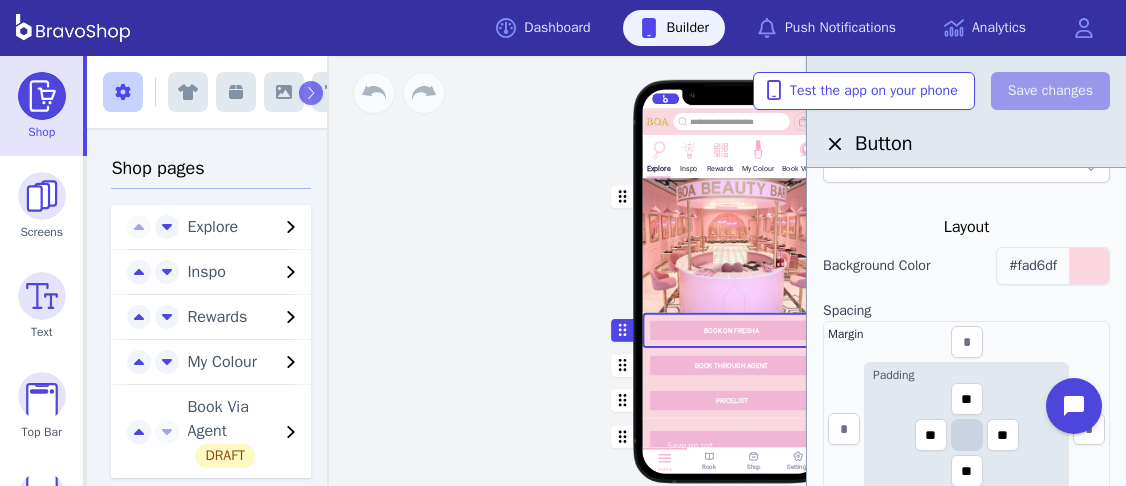 click on "#fad6df" at bounding box center (1033, 265) 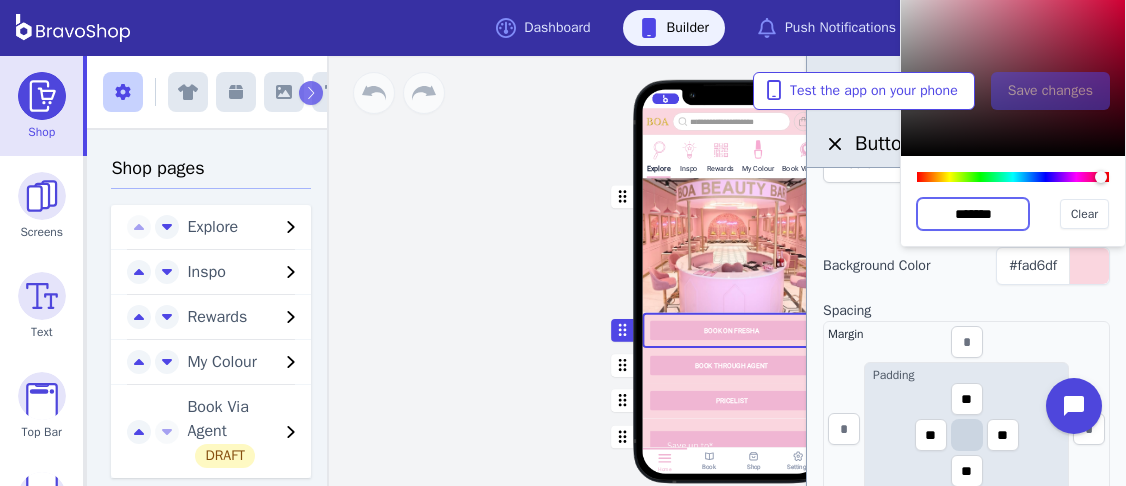 drag, startPoint x: 1020, startPoint y: 214, endPoint x: 933, endPoint y: 212, distance: 87.02299 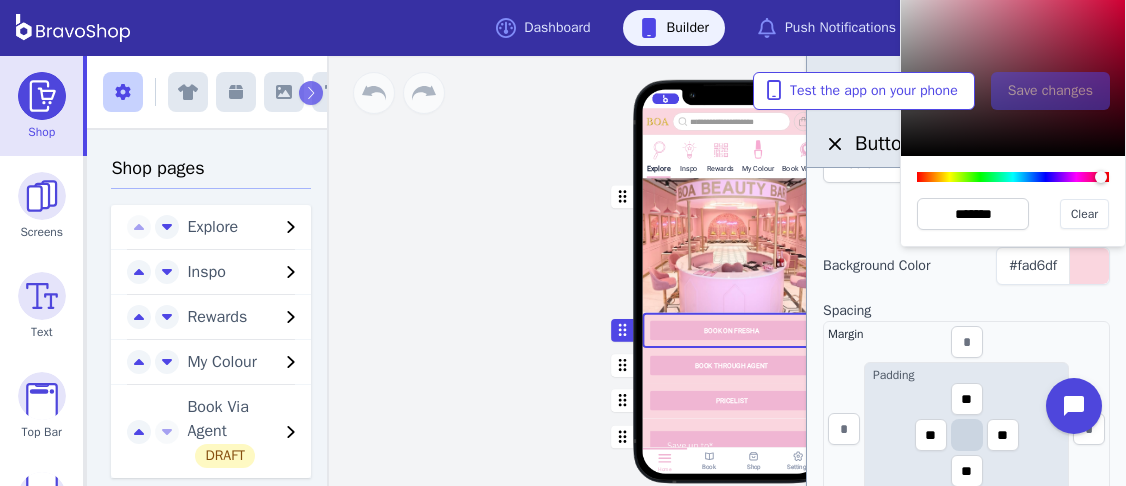 click on "Spacing" at bounding box center (966, 311) 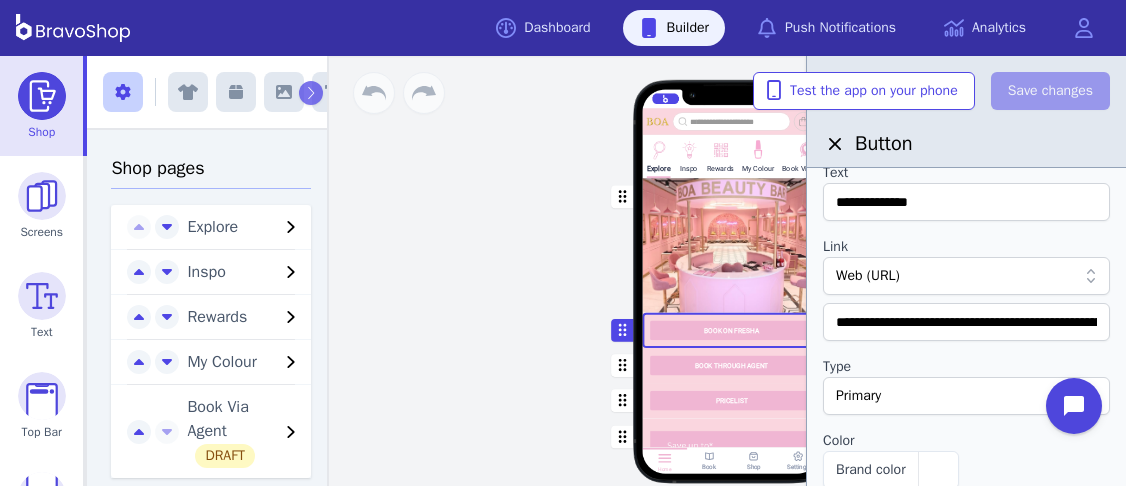 scroll, scrollTop: 0, scrollLeft: 0, axis: both 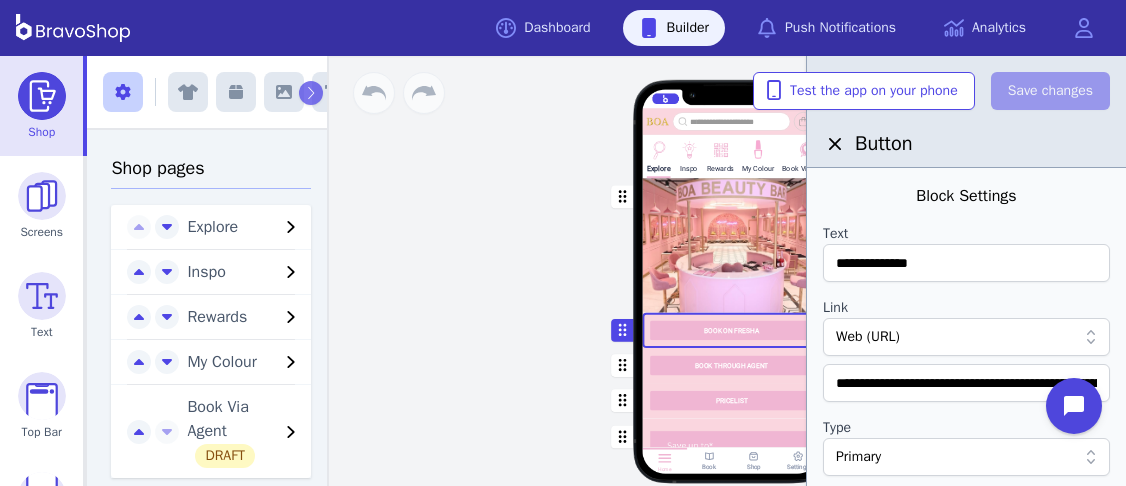 click at bounding box center (732, 245) 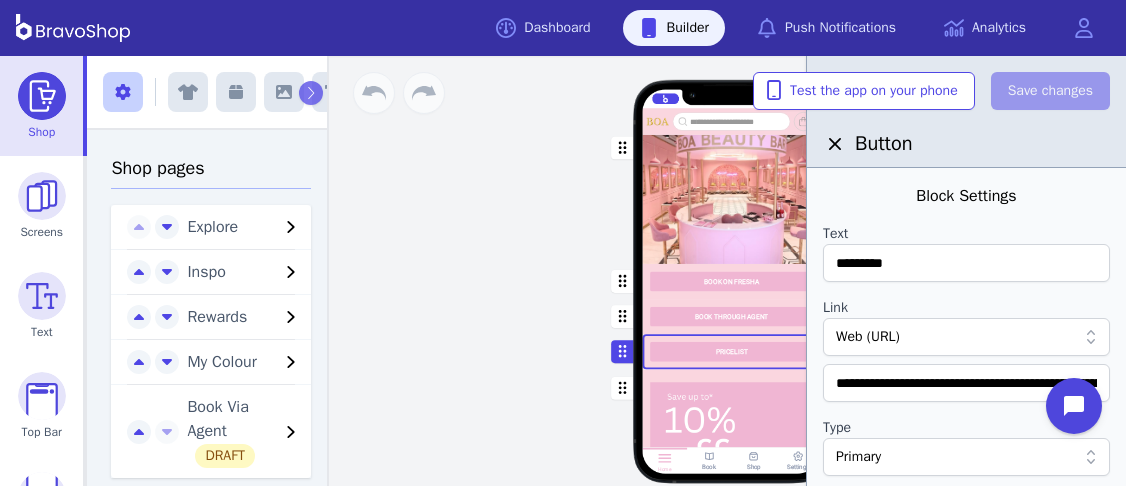 scroll, scrollTop: 162, scrollLeft: 0, axis: vertical 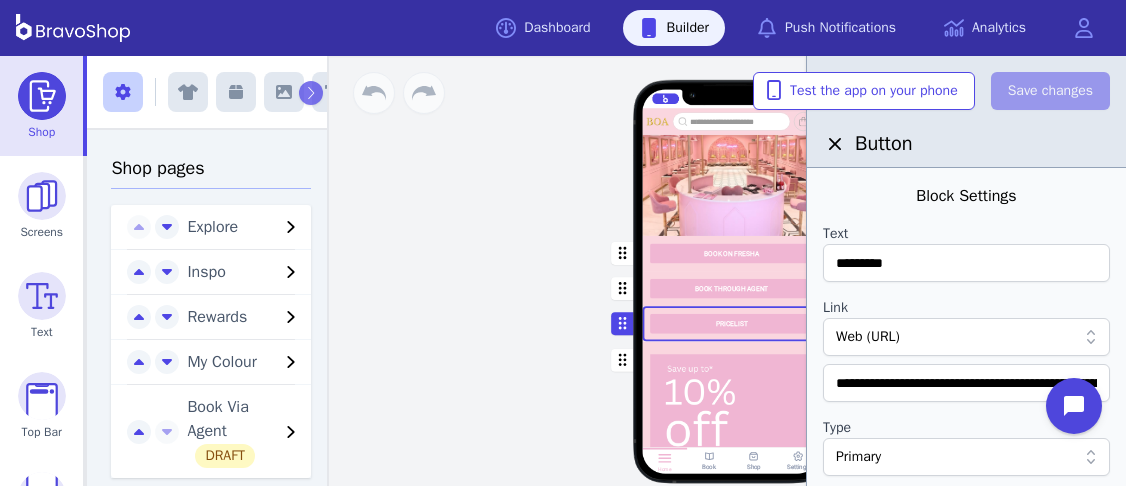 click at bounding box center (732, 168) 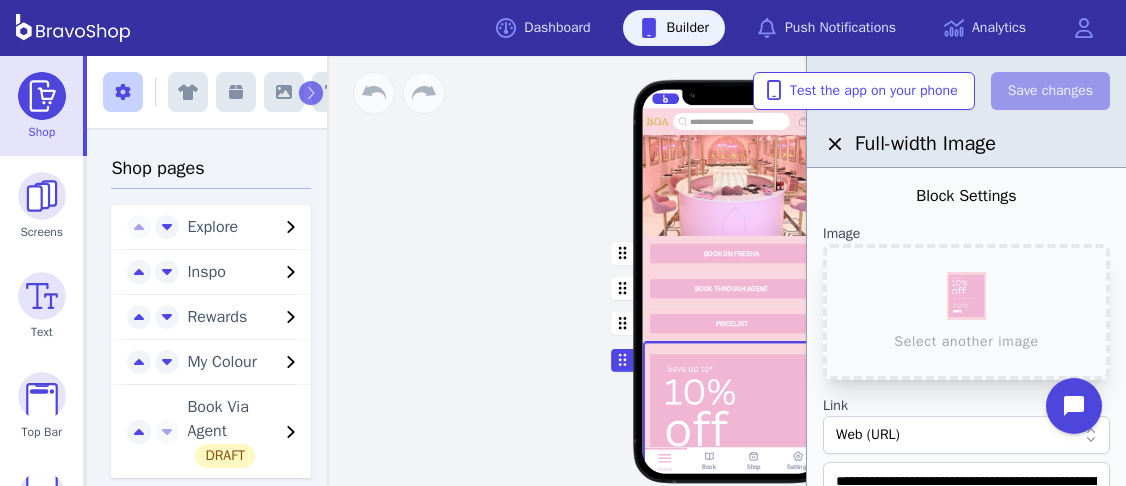 click at bounding box center (732, 168) 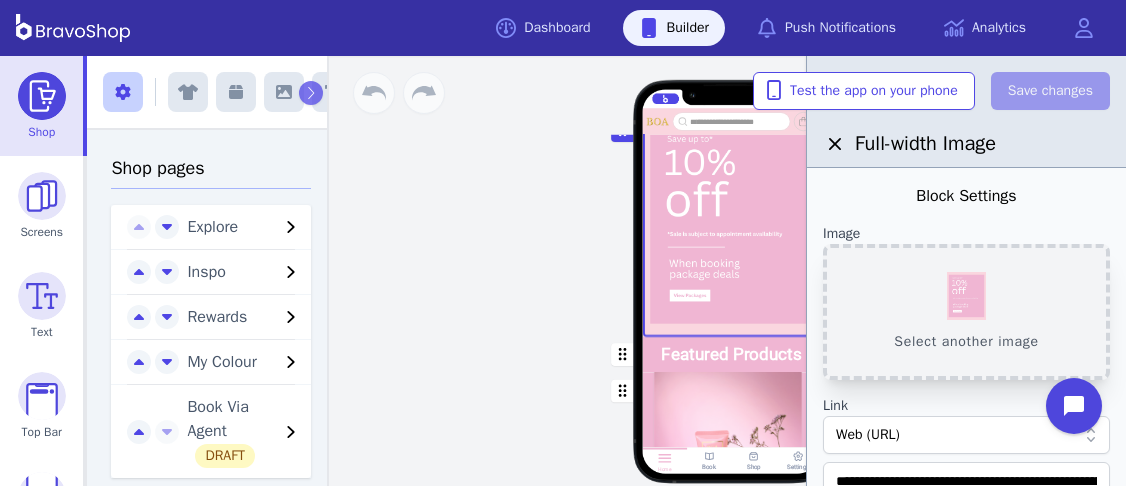 scroll, scrollTop: 2, scrollLeft: 0, axis: vertical 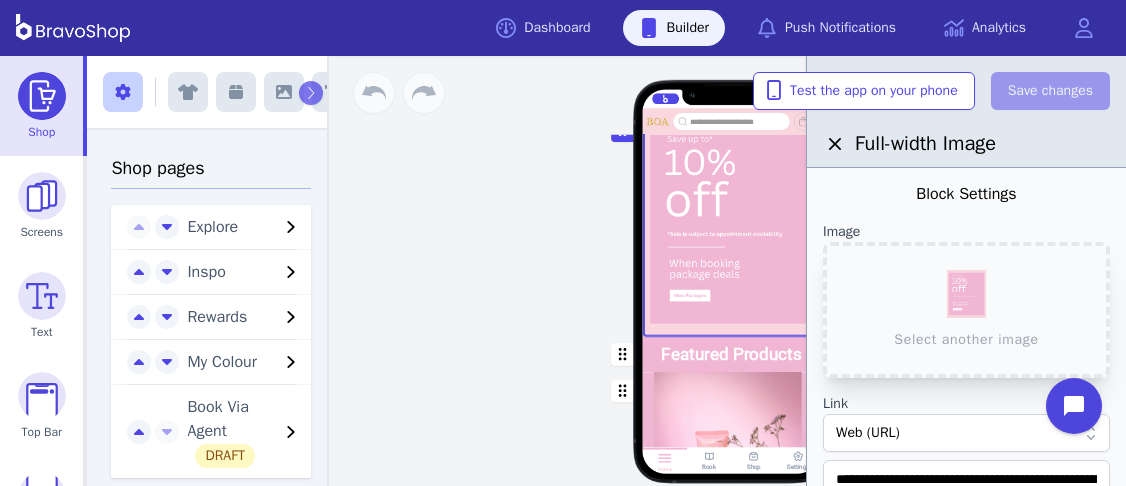 click at bounding box center (732, -62) 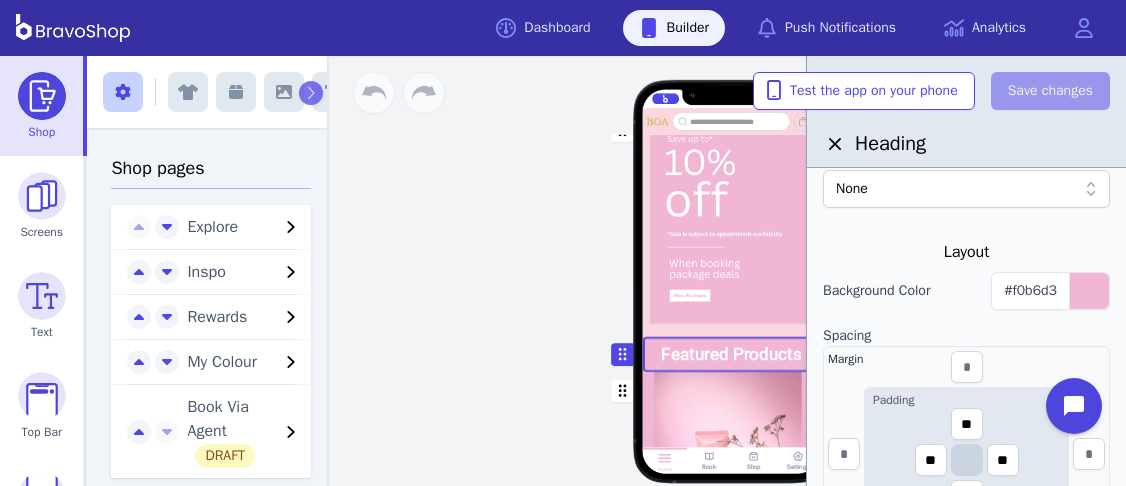 scroll, scrollTop: 381, scrollLeft: 0, axis: vertical 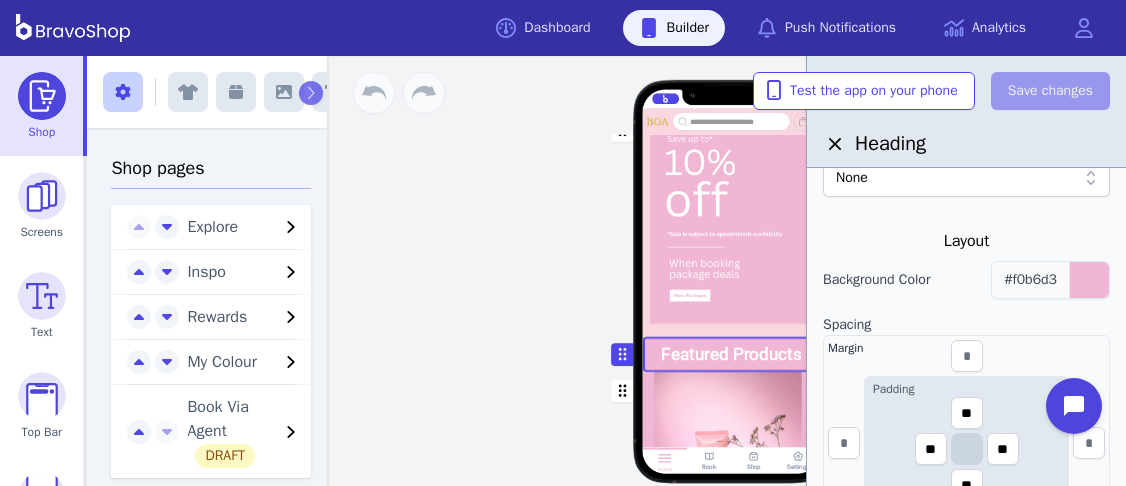 click on "#f0b6d3" at bounding box center [1030, 279] 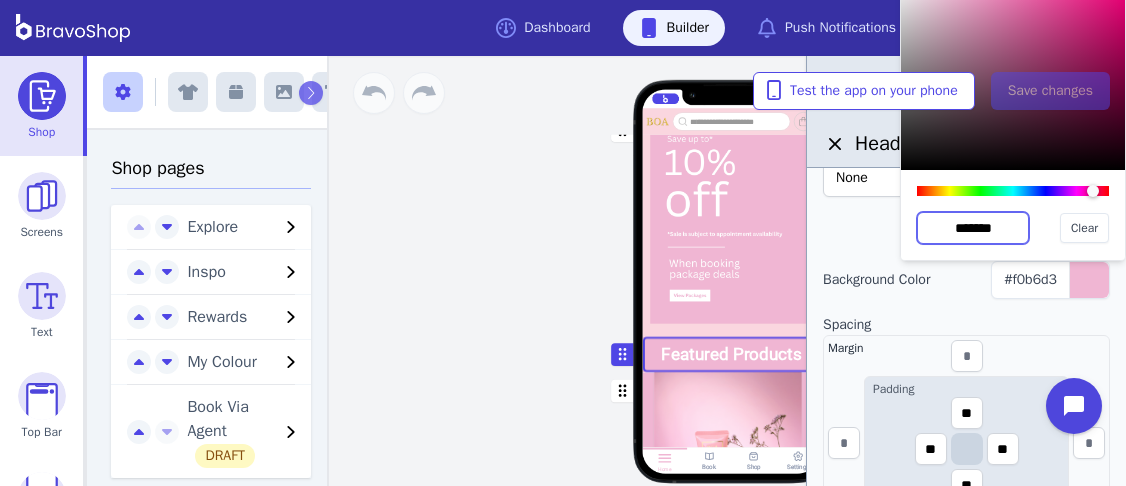 drag, startPoint x: 1008, startPoint y: 230, endPoint x: 927, endPoint y: 224, distance: 81.22192 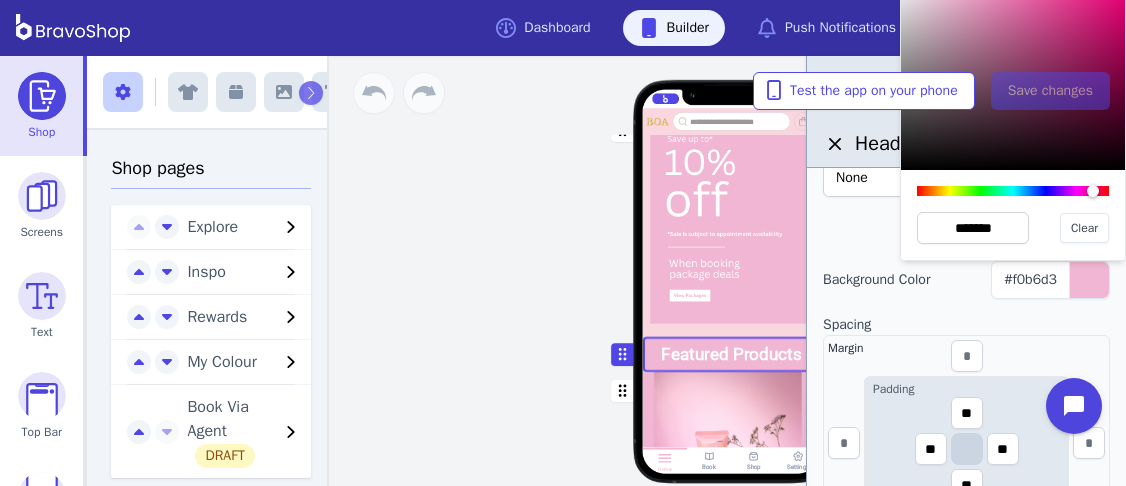 click at bounding box center [966, 307] 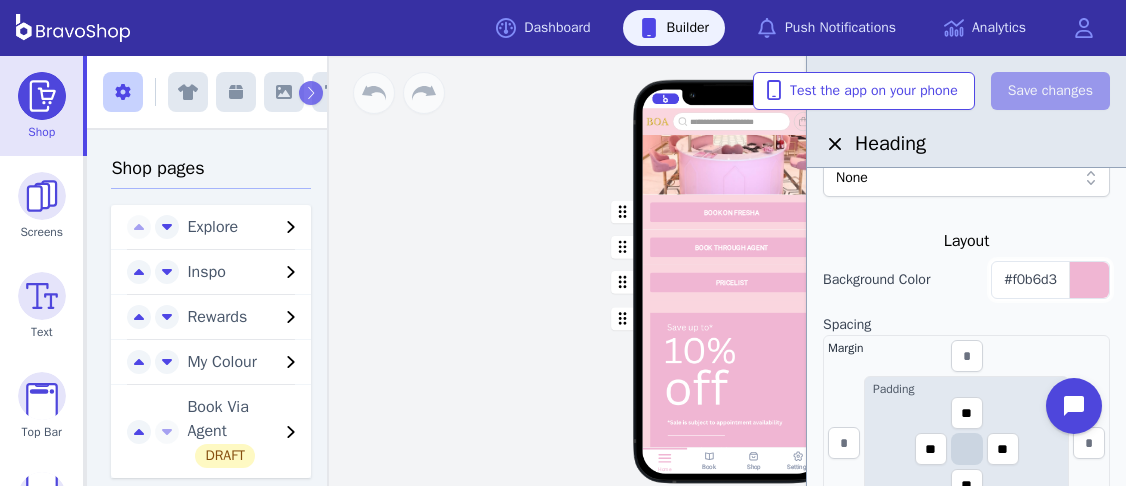 scroll, scrollTop: 236, scrollLeft: 0, axis: vertical 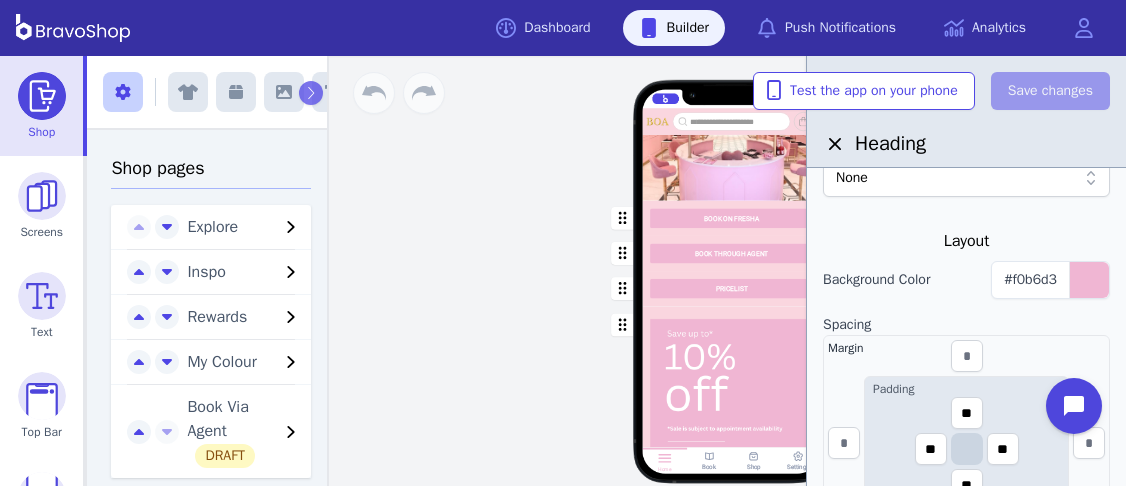 click at bounding box center (732, 133) 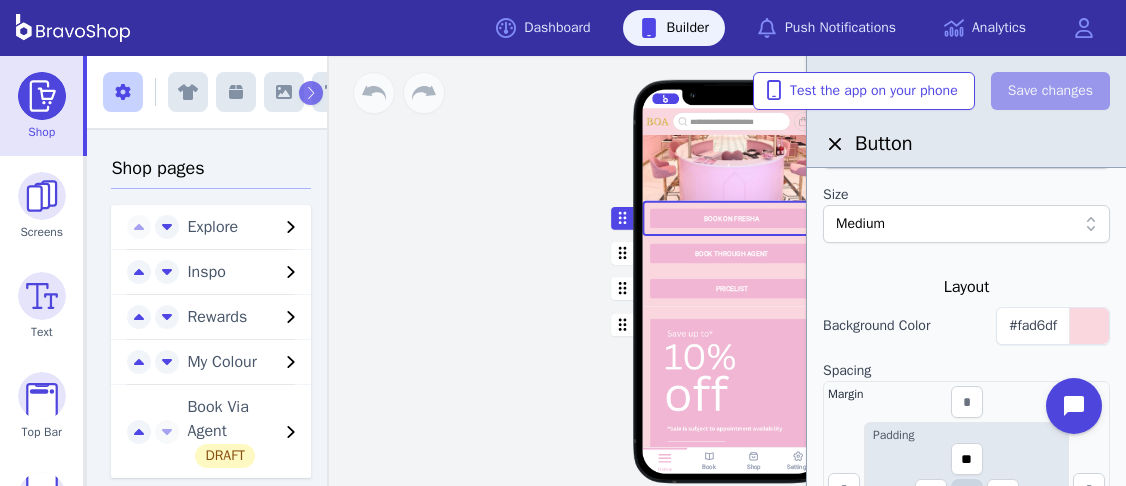scroll, scrollTop: 462, scrollLeft: 0, axis: vertical 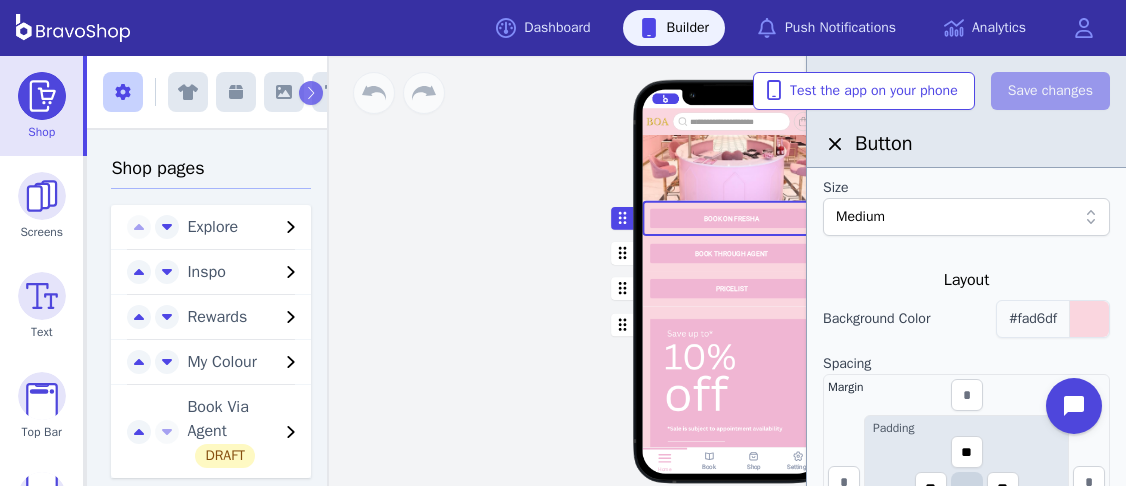 click on "#fad6df" at bounding box center [1053, 319] 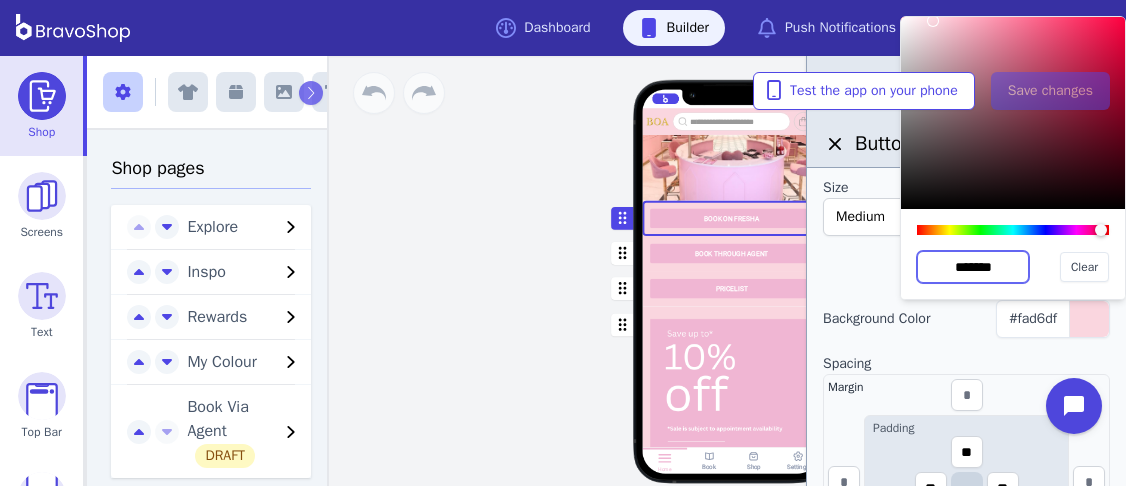 drag, startPoint x: 1020, startPoint y: 267, endPoint x: 928, endPoint y: 263, distance: 92.086914 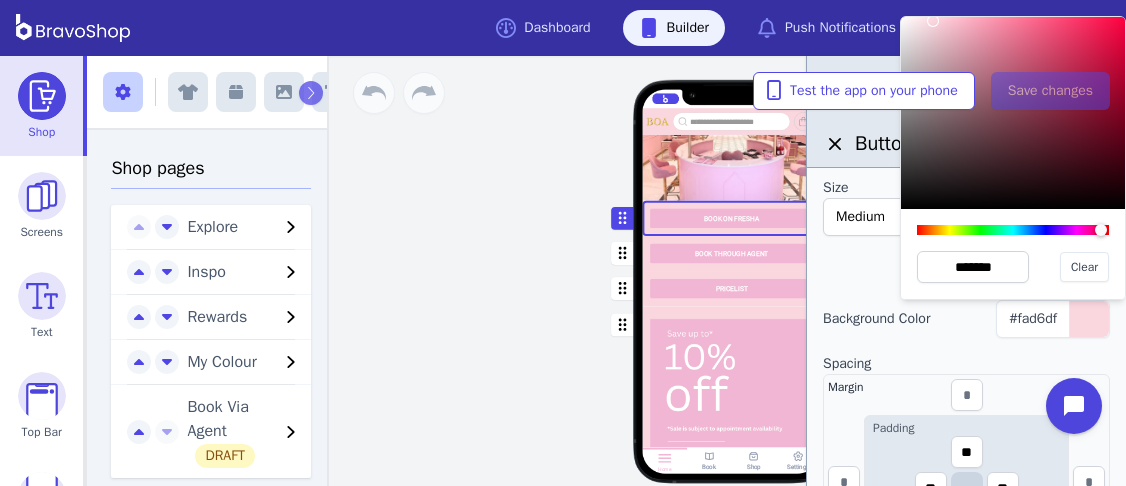 click on "Explore Inspo Rewards My Colour Book Via Agent BOOK ON FRESHA BOOK THROUGH AGENT PRICELIST Featured Products Gift Vouchers Various Denominations GROUP BOOKINGS
For group bookings, please contact us at ([PHONE]) [PHONE] via phone call or at ([PHONE]) [PHONE] for WhatsApp.
Stuck on something or have any questions? Contact us now! Drag a block here to get started Home Book  Shop Settings" at bounding box center (731, 271) 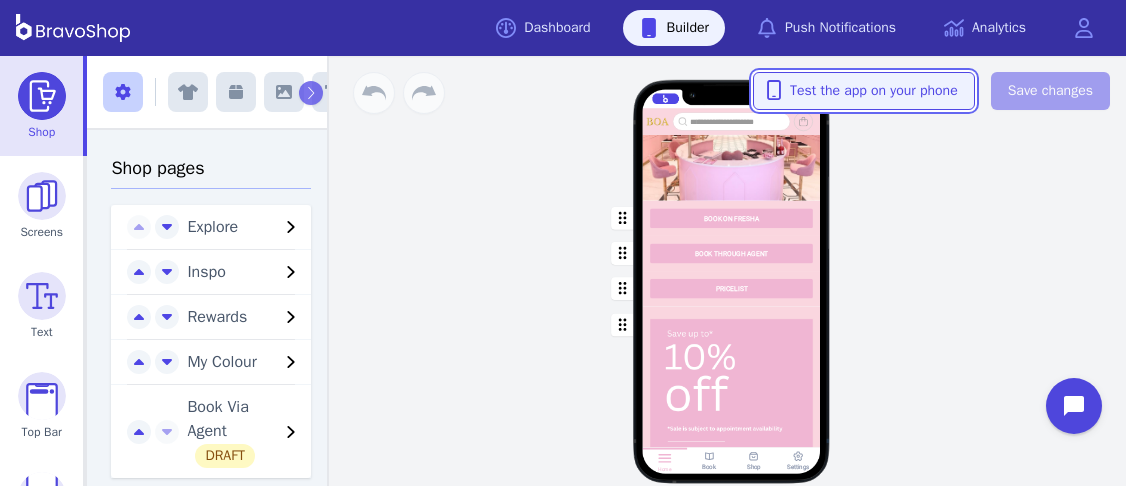 click on "Test the app on your phone" at bounding box center (864, 91) 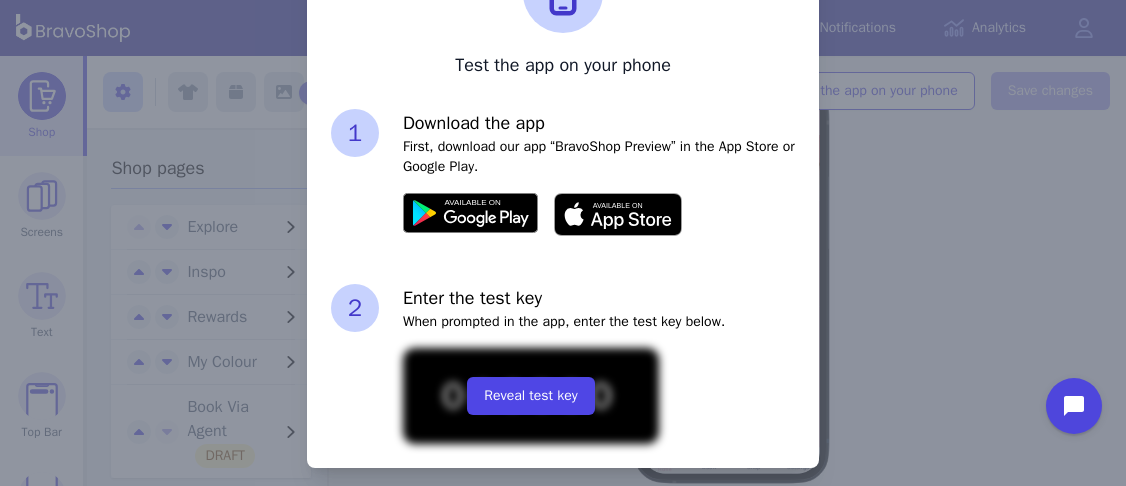 scroll, scrollTop: 117, scrollLeft: 0, axis: vertical 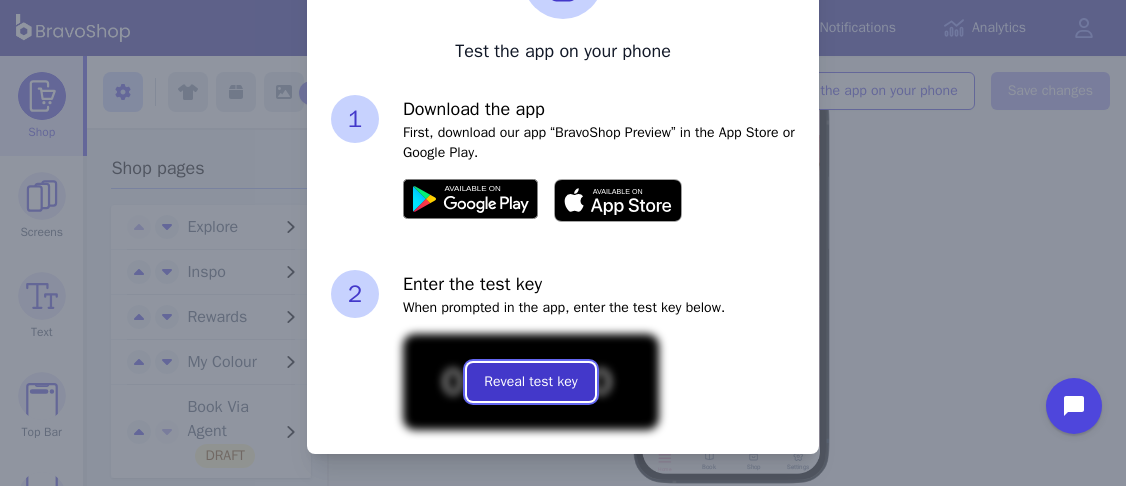 click on "Reveal test key" at bounding box center (530, 382) 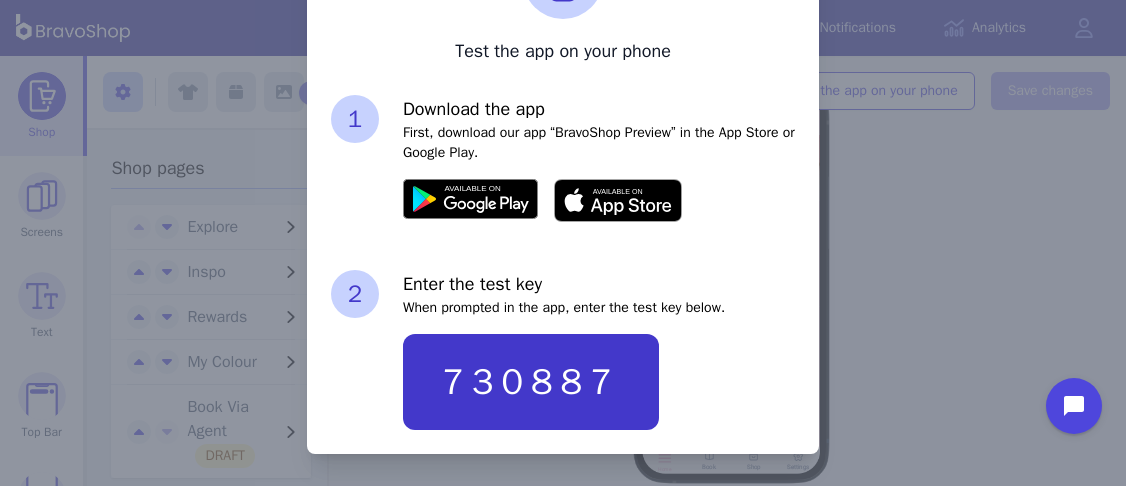 click on "Test the app on your phone 1 Download the app First, download our app “BravoShop Preview” in the App Store or Google Play. 2 Enter the test key When prompted in the app, enter the test key below. [TEST_KEY]" at bounding box center (563, 184) 